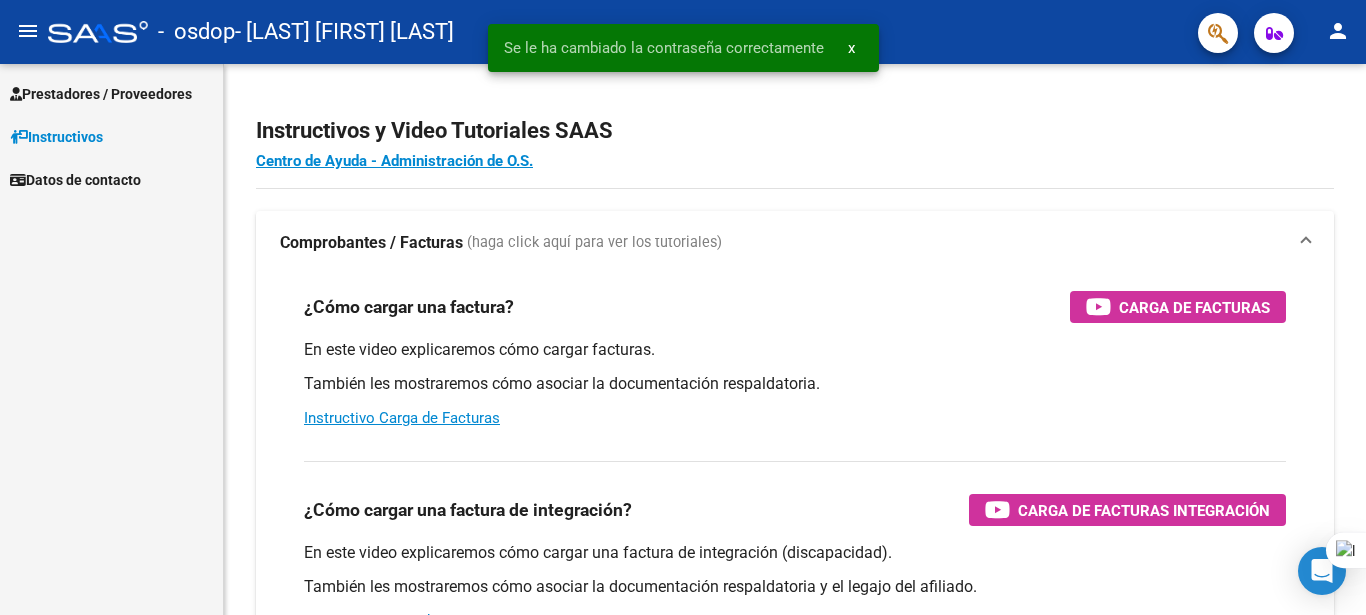 scroll, scrollTop: 0, scrollLeft: 0, axis: both 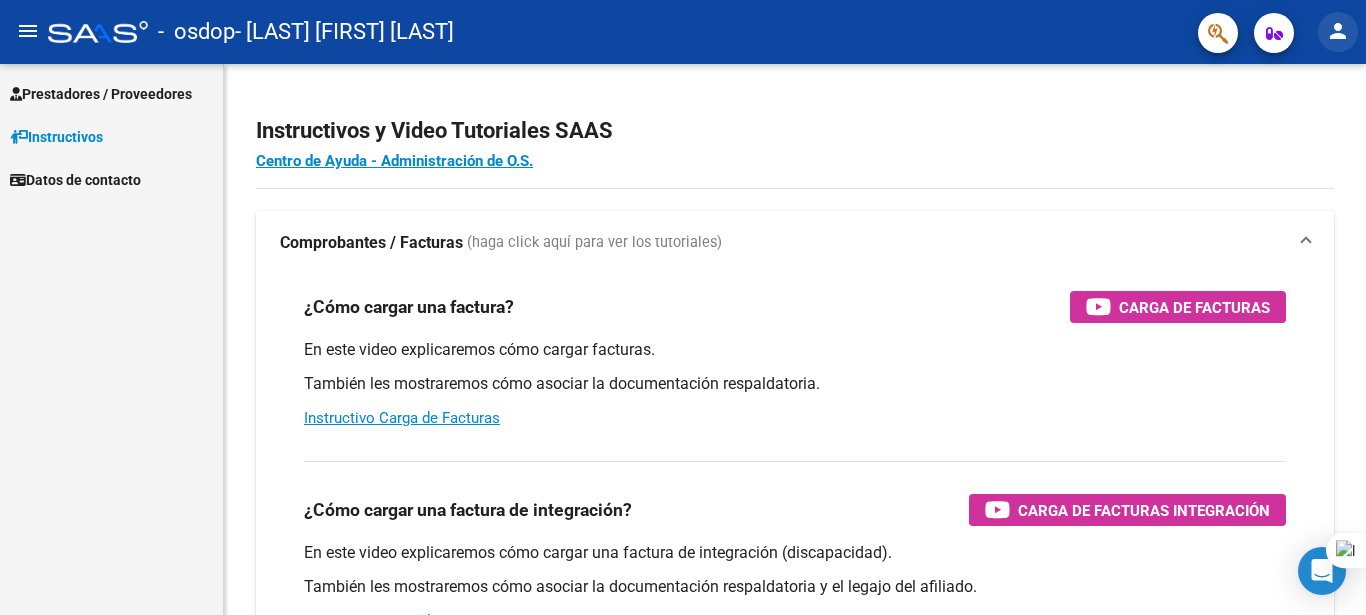 click on "person" 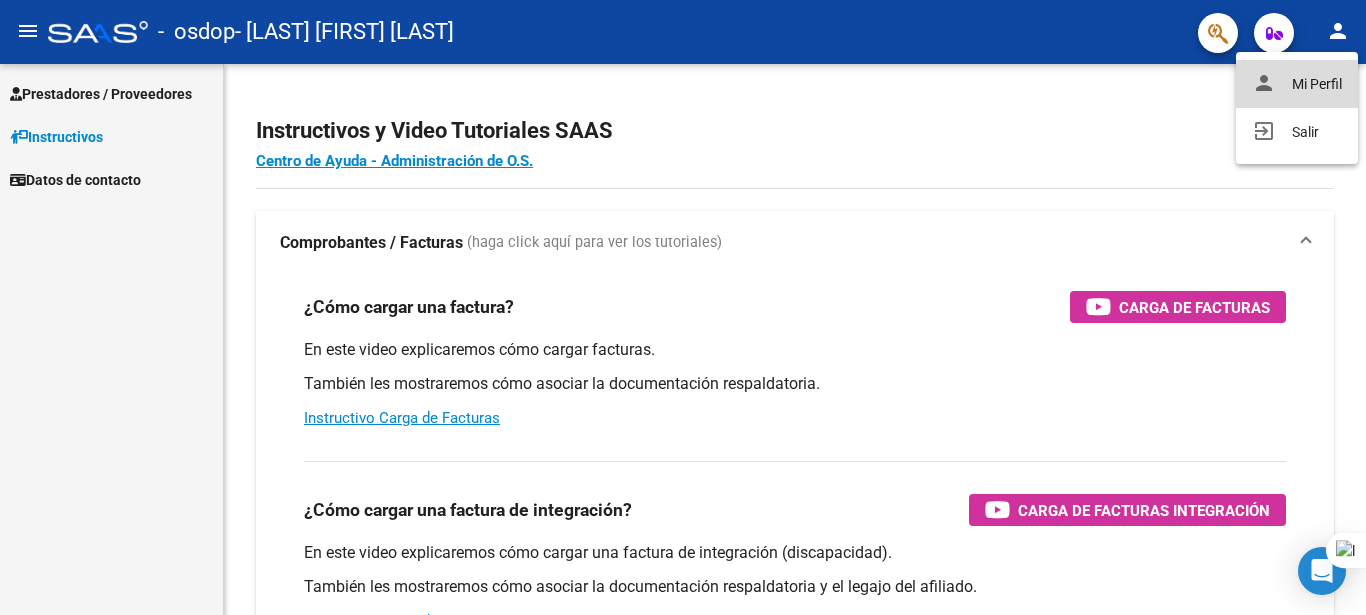 click on "person  Mi Perfil" at bounding box center [1297, 84] 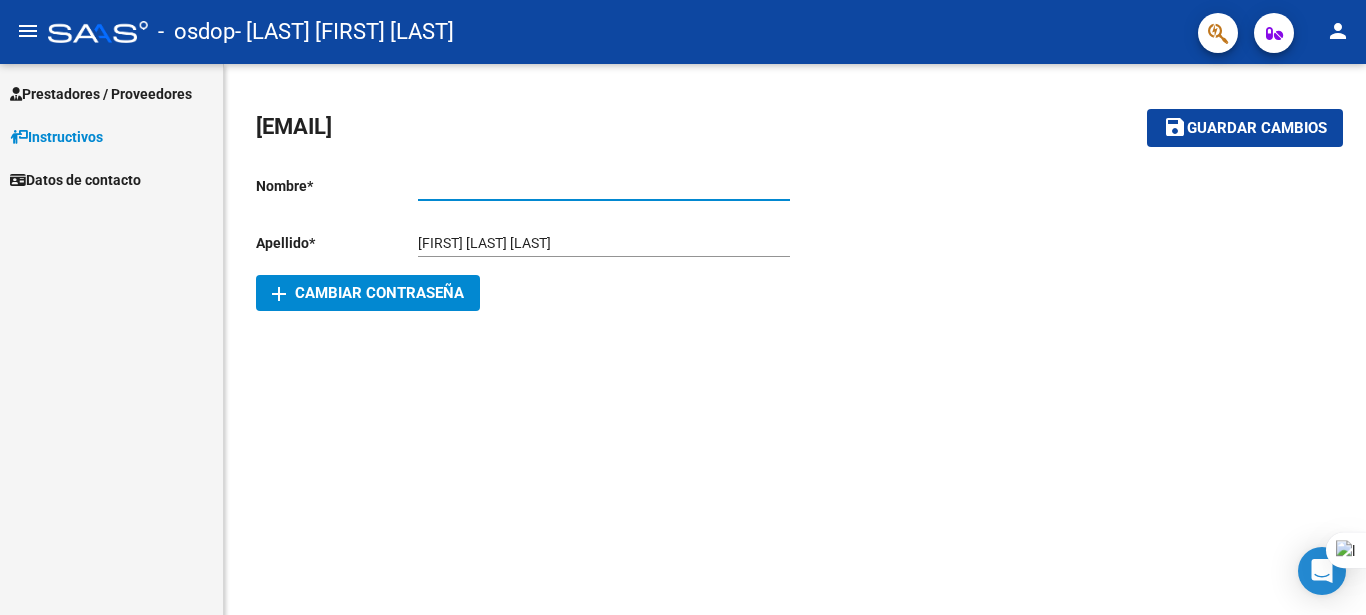 click on "Ingresar nombre" at bounding box center [604, 186] 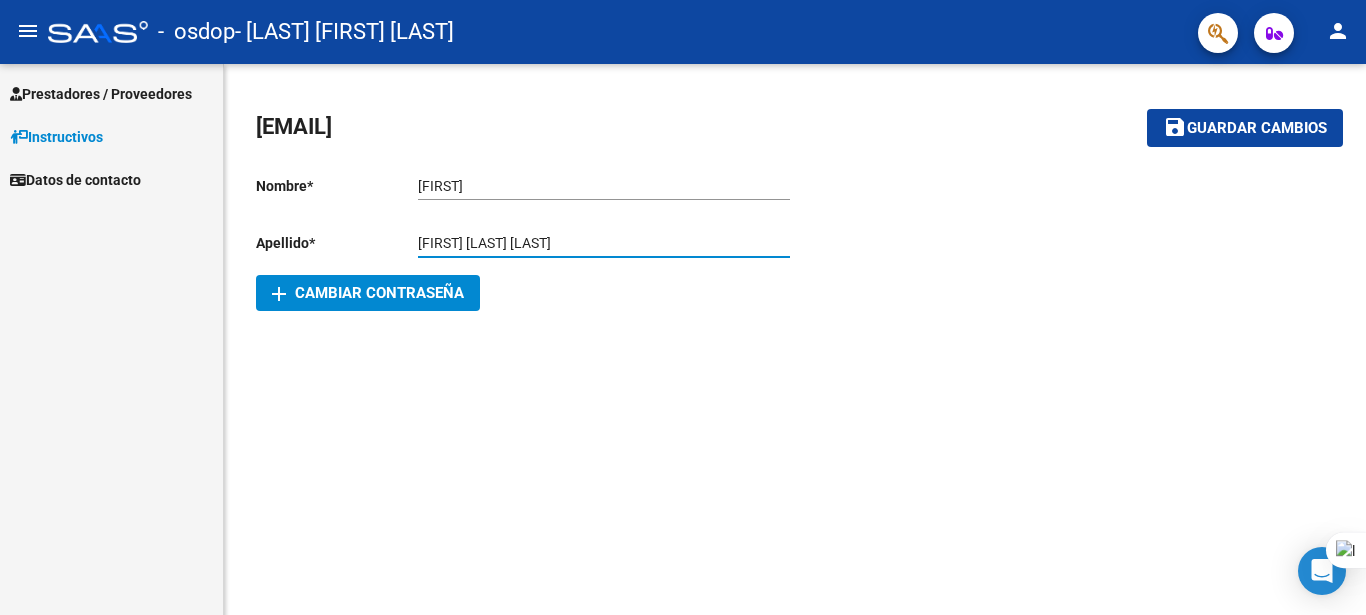 click on "[LAST] [FIRST] [LAST] [LAST]" at bounding box center (604, 243) 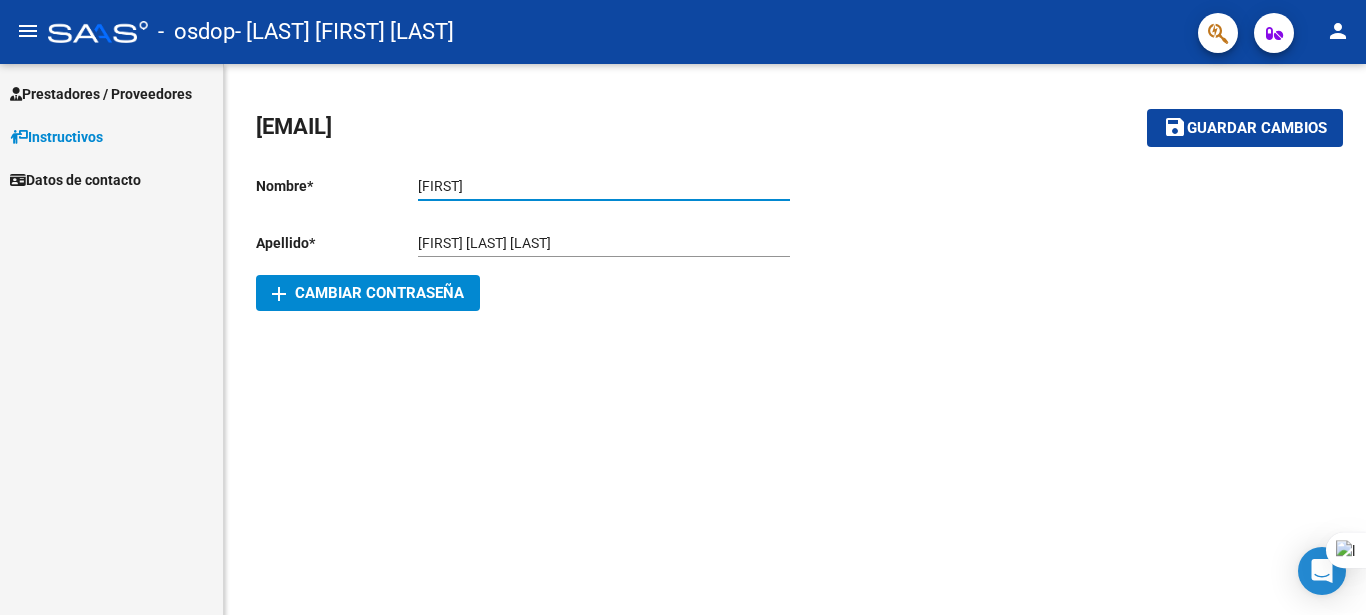 click on "Luisina" at bounding box center [604, 186] 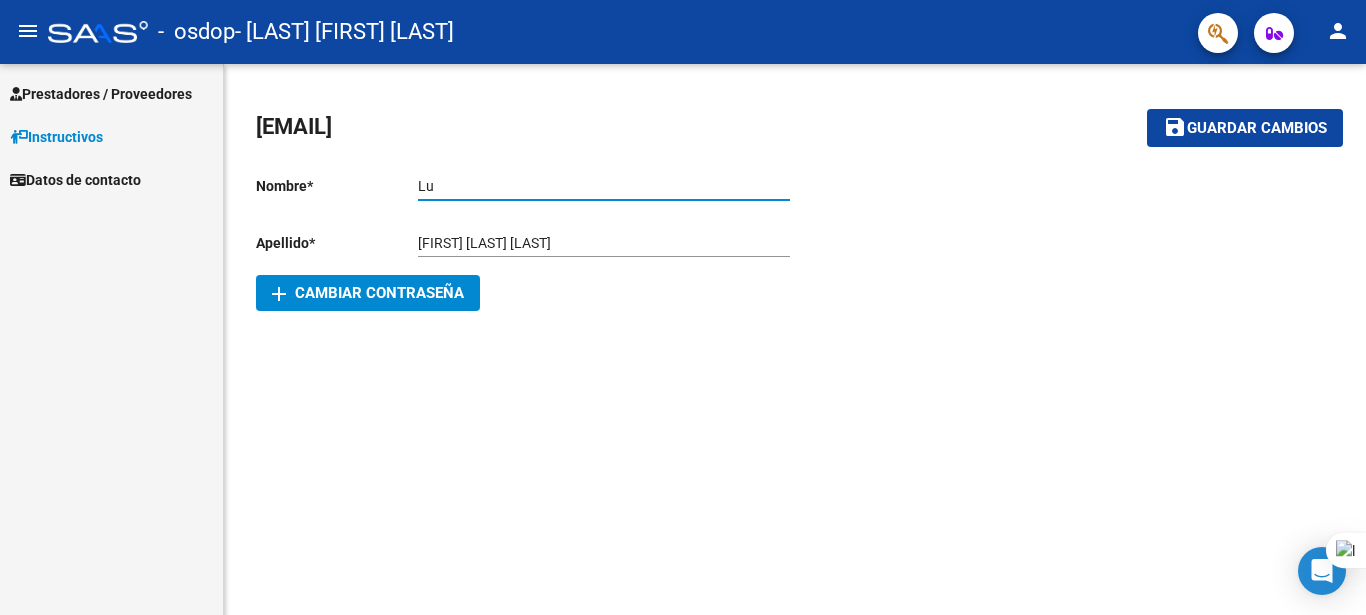 type on "L" 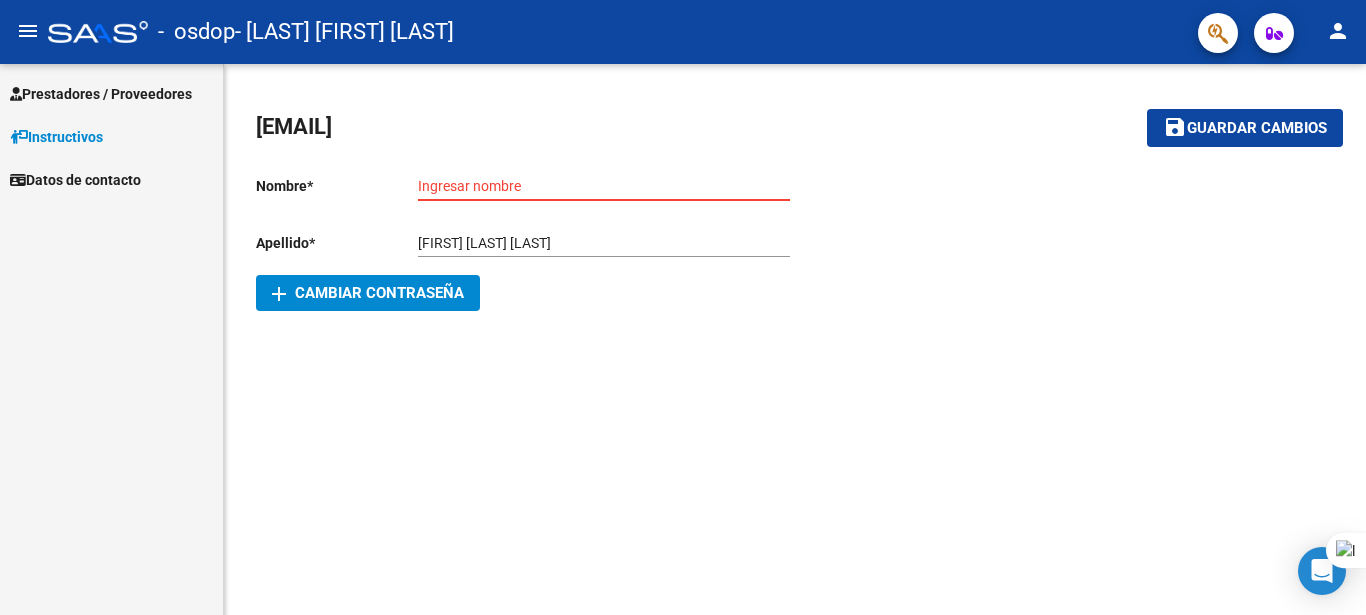 type 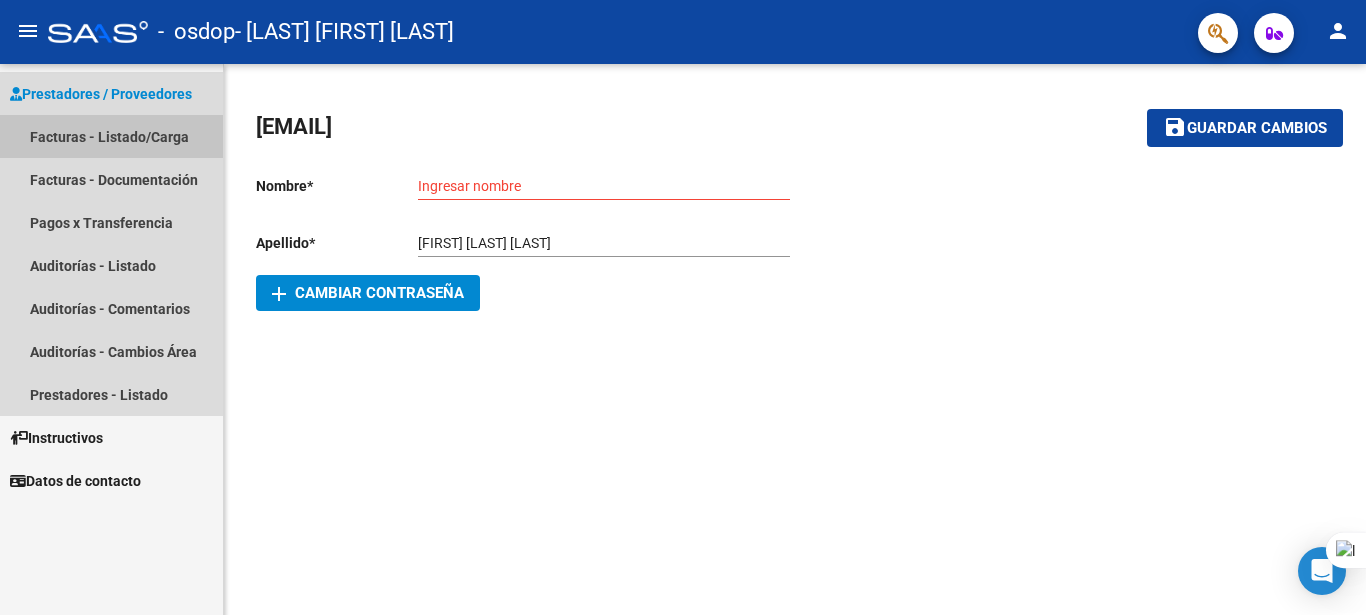 click on "Facturas - Listado/Carga" at bounding box center (111, 136) 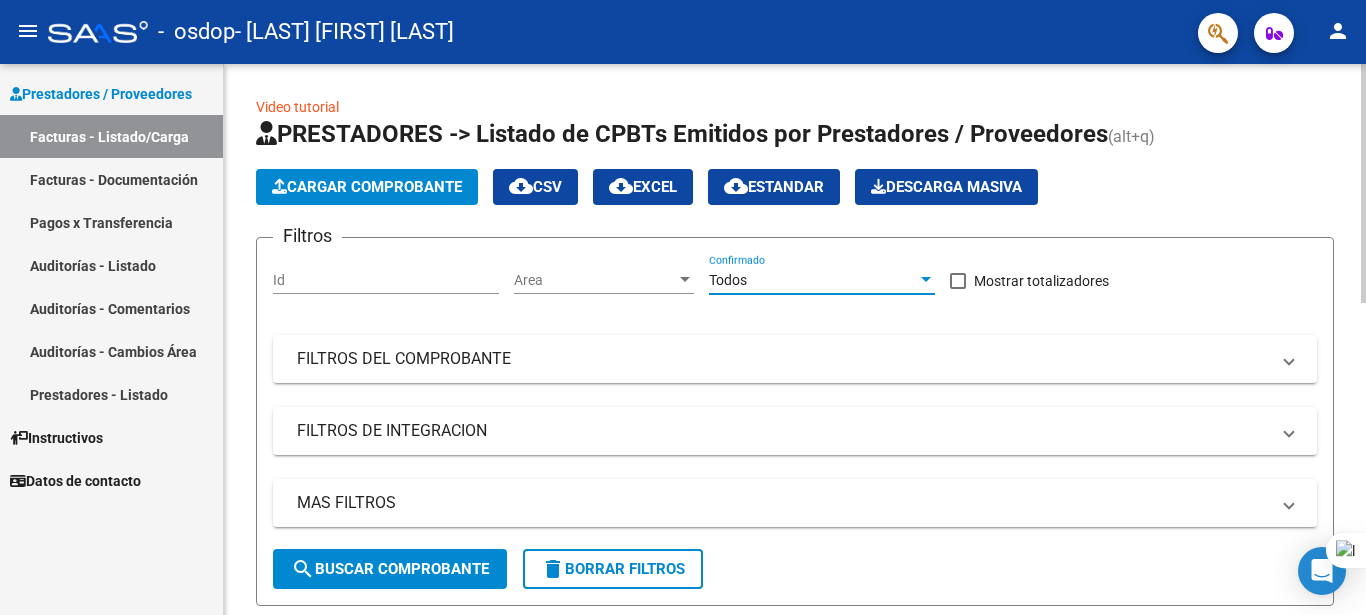 click at bounding box center (926, 279) 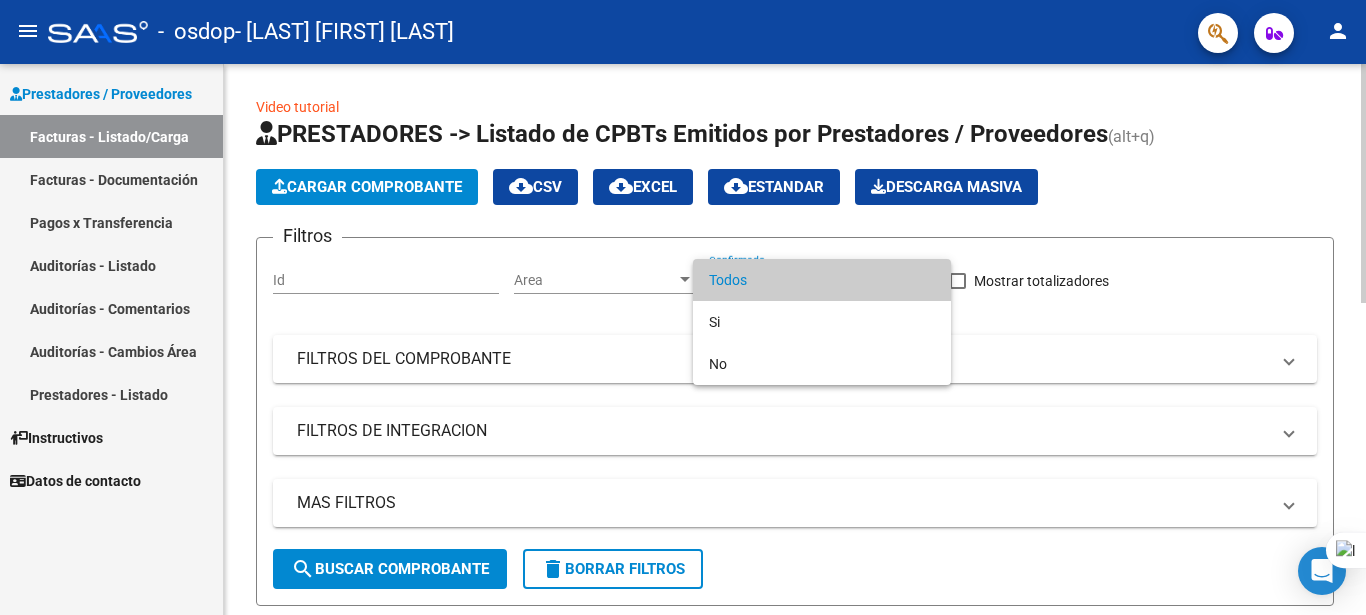 click on "Todos" at bounding box center (822, 280) 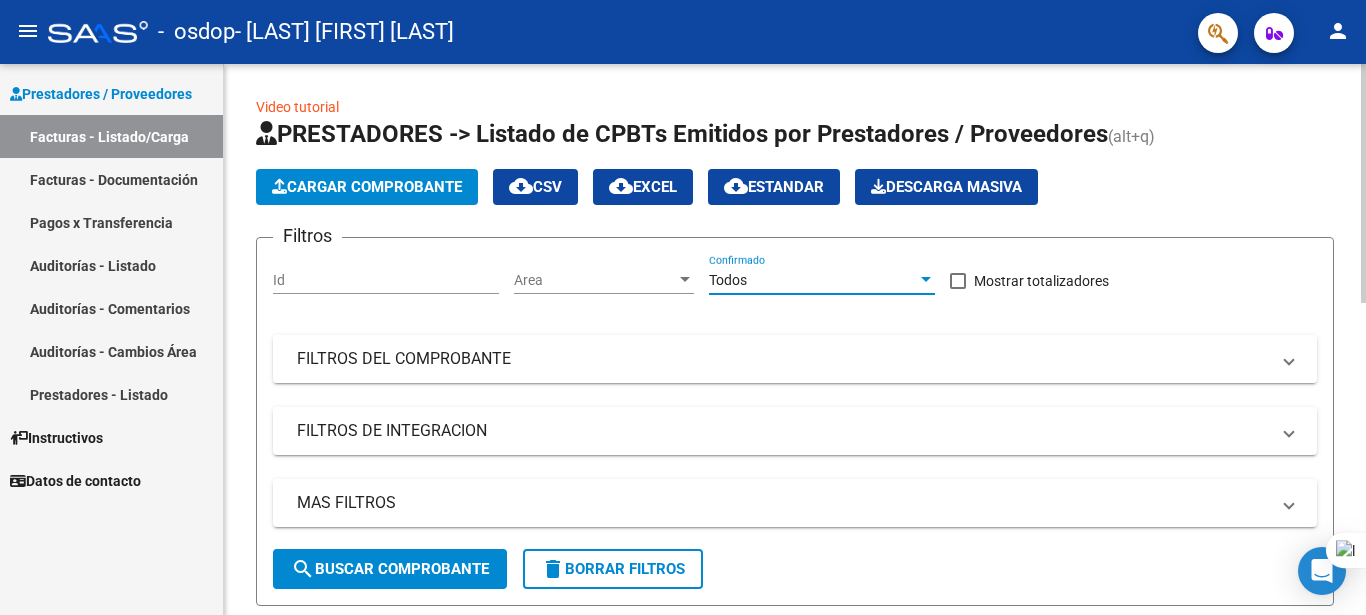 click on "FILTROS DEL COMPROBANTE" at bounding box center (795, 359) 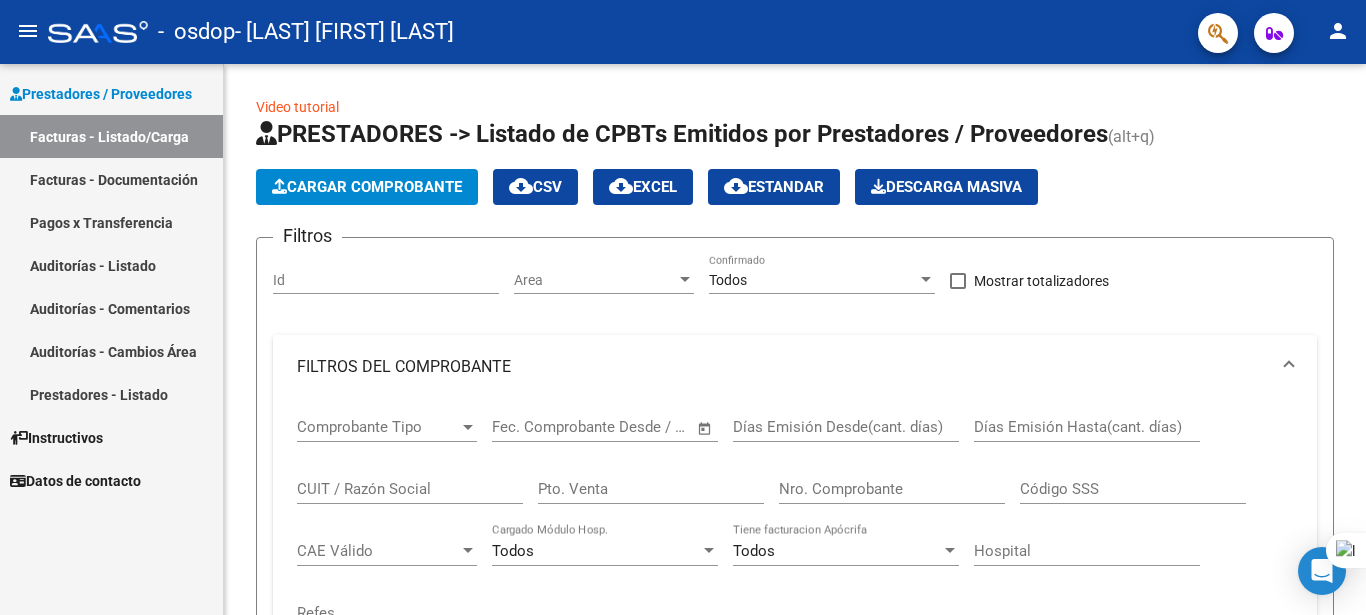 drag, startPoint x: 1365, startPoint y: 114, endPoint x: 1365, endPoint y: 174, distance: 60 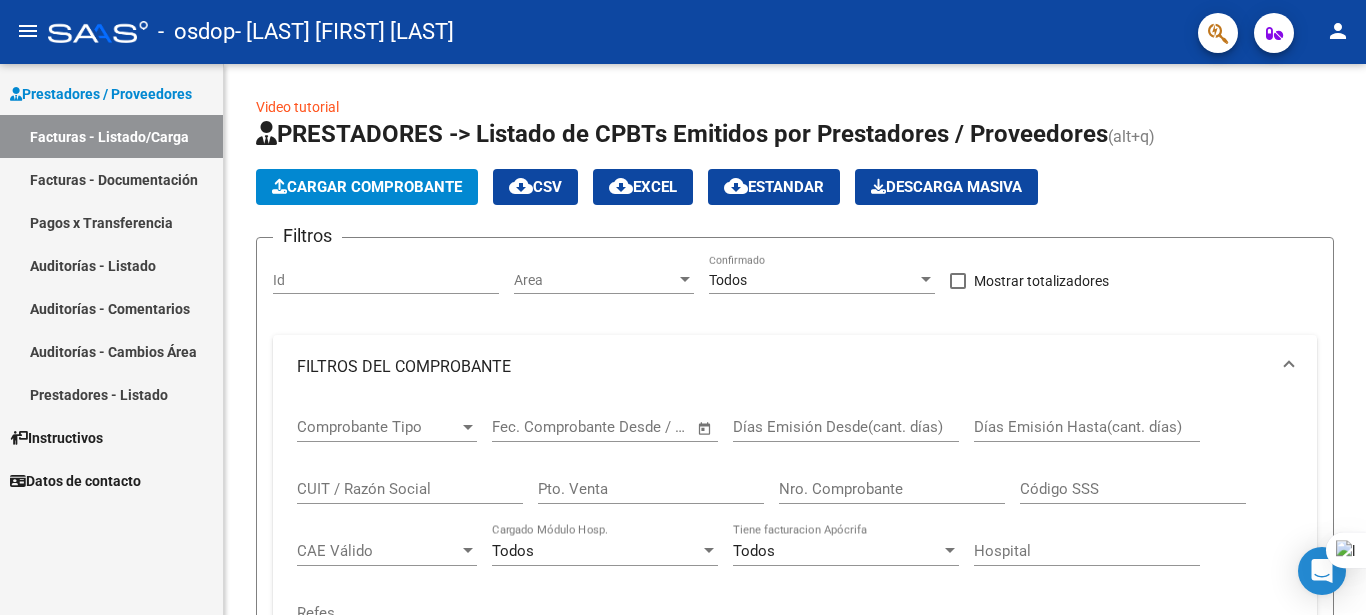drag, startPoint x: 1365, startPoint y: 214, endPoint x: 1365, endPoint y: 289, distance: 75 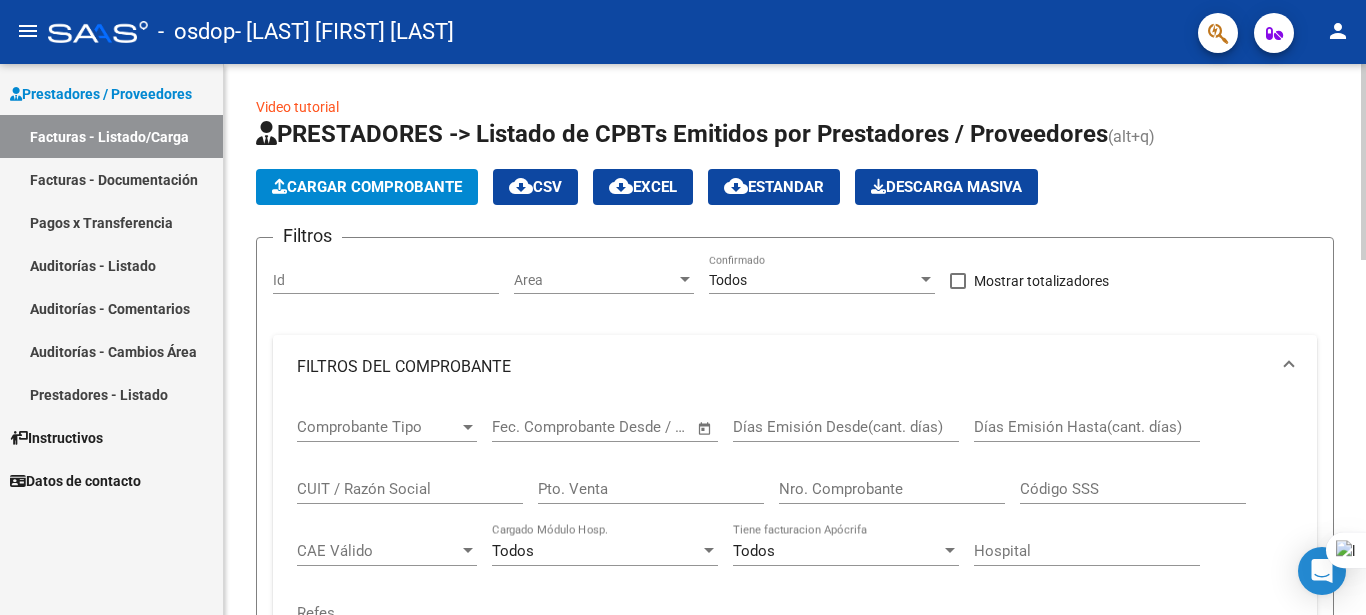 click on "menu -   osdop   - BENEDETTI LUISINA NATALIA person    Prestadores / Proveedores Facturas - Listado/Carga Facturas - Documentación Pagos x Transferencia Auditorías - Listado Auditorías - Comentarios Auditorías - Cambios Área Prestadores - Listado    Instructivos    Datos de contacto  Video tutorial   PRESTADORES -> Listado de CPBTs Emitidos por Prestadores / Proveedores (alt+q)   Cargar Comprobante
cloud_download  CSV  cloud_download  EXCEL  cloud_download  Estandar   Descarga Masiva
Filtros Id Area Area Todos Confirmado   Mostrar totalizadores   FILTROS DEL COMPROBANTE  Comprobante Tipo Comprobante Tipo Start date – End date Fec. Comprobante Desde / Hasta Días Emisión Desde(cant. días) Días Emisión Hasta(cant. días) CUIT / Razón Social Pto. Venta Nro. Comprobante Código SSS CAE Válido CAE Válido Todos Cargado Módulo Hosp. Todos Tiene facturacion Apócrifa Hospital Refes  FILTROS DE INTEGRACION  Período De Prestación Todos Rendido x SSS (dr_envio) Tipo de Registro Todos Op" at bounding box center [683, 307] 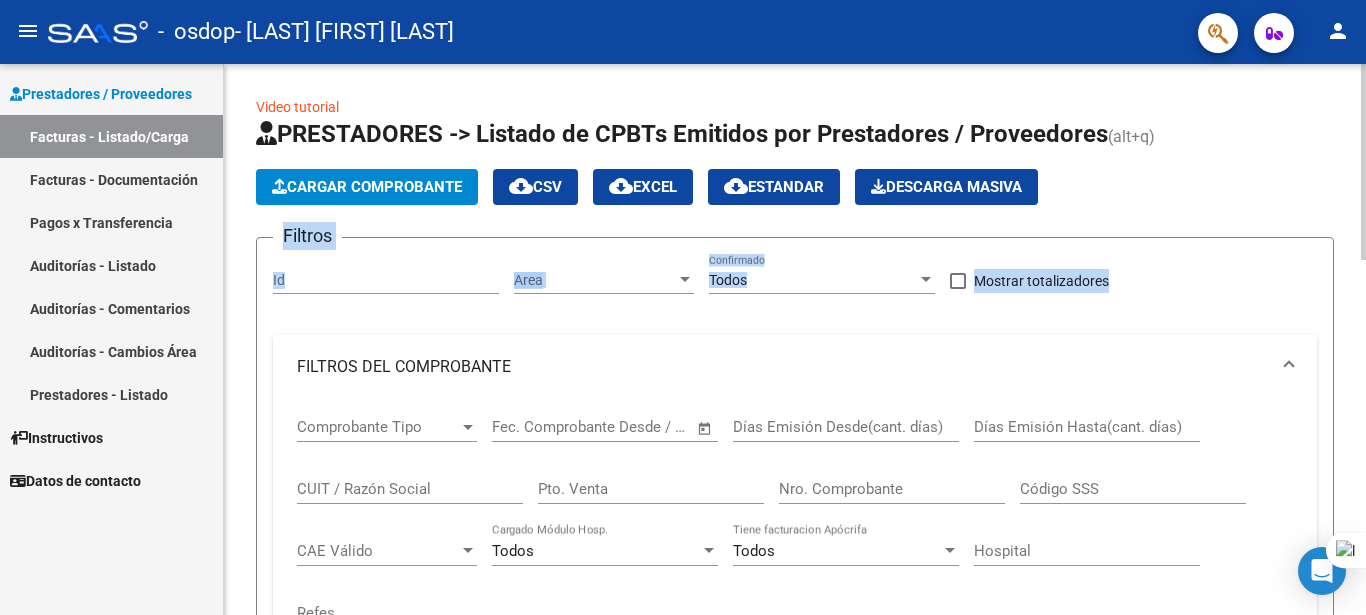 drag, startPoint x: 1356, startPoint y: 172, endPoint x: 1363, endPoint y: 291, distance: 119.2057 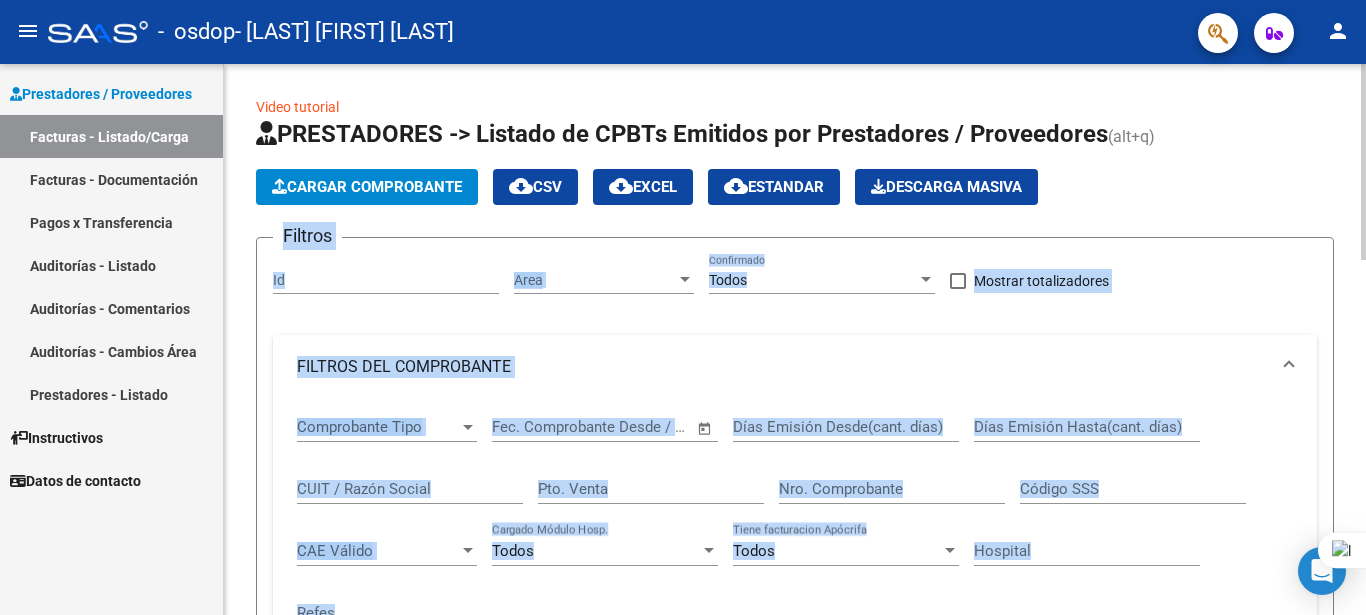 click on "menu -   osdop   - BENEDETTI LUISINA NATALIA person    Prestadores / Proveedores Facturas - Listado/Carga Facturas - Documentación Pagos x Transferencia Auditorías - Listado Auditorías - Comentarios Auditorías - Cambios Área Prestadores - Listado    Instructivos    Datos de contacto  Video tutorial   PRESTADORES -> Listado de CPBTs Emitidos por Prestadores / Proveedores (alt+q)   Cargar Comprobante
cloud_download  CSV  cloud_download  EXCEL  cloud_download  Estandar   Descarga Masiva
Filtros Id Area Area Todos Confirmado   Mostrar totalizadores   FILTROS DEL COMPROBANTE  Comprobante Tipo Comprobante Tipo Start date – End date Fec. Comprobante Desde / Hasta Días Emisión Desde(cant. días) Días Emisión Hasta(cant. días) CUIT / Razón Social Pto. Venta Nro. Comprobante Código SSS CAE Válido CAE Válido Todos Cargado Módulo Hosp. Todos Tiene facturacion Apócrifa Hospital Refes  FILTROS DE INTEGRACION  Período De Prestación Todos Rendido x SSS (dr_envio) Tipo de Registro Todos Op" at bounding box center (683, 307) 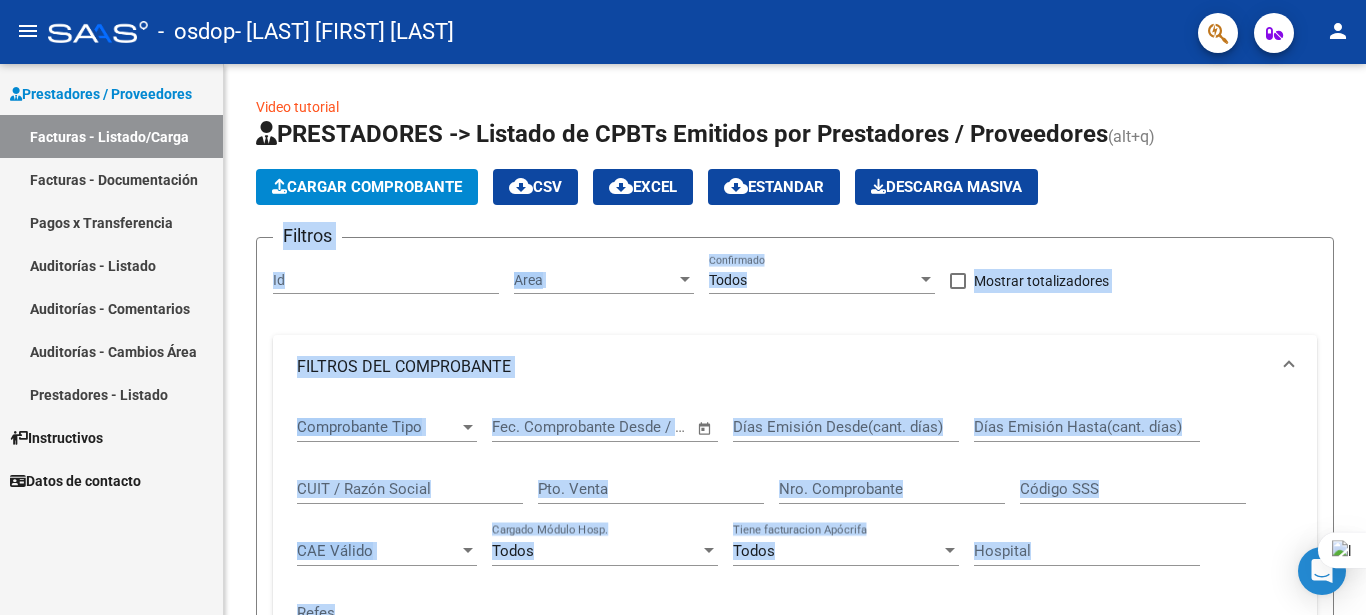 click at bounding box center [1365, 307] 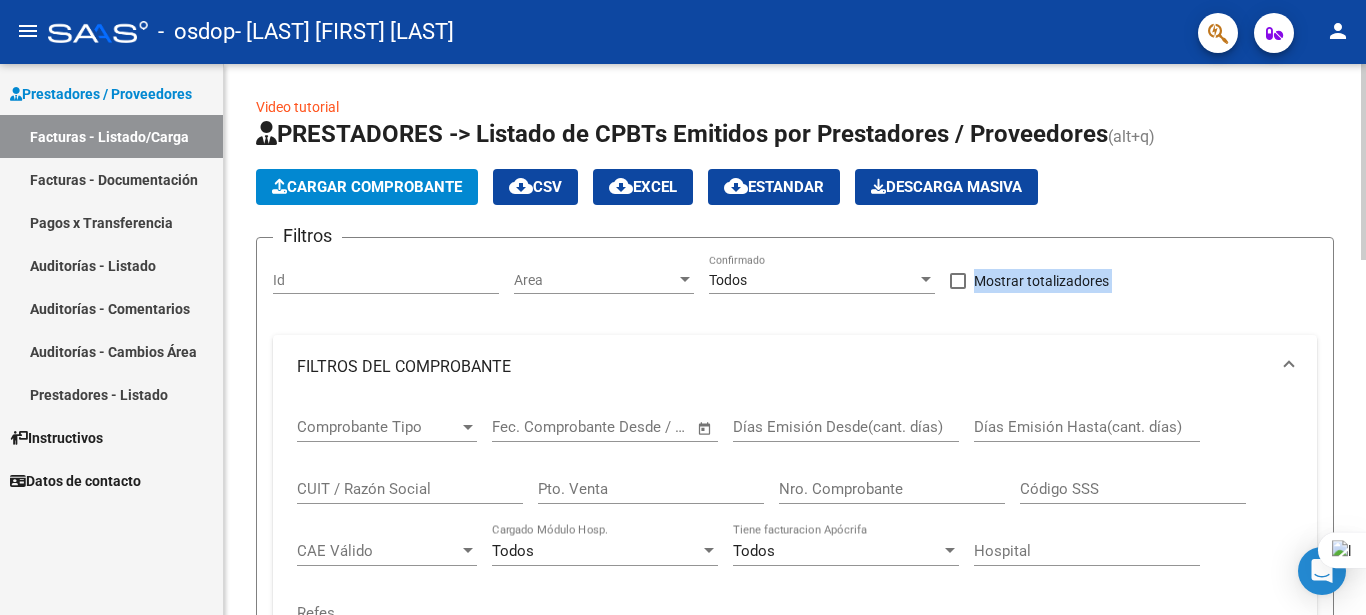 scroll, scrollTop: 174, scrollLeft: 0, axis: vertical 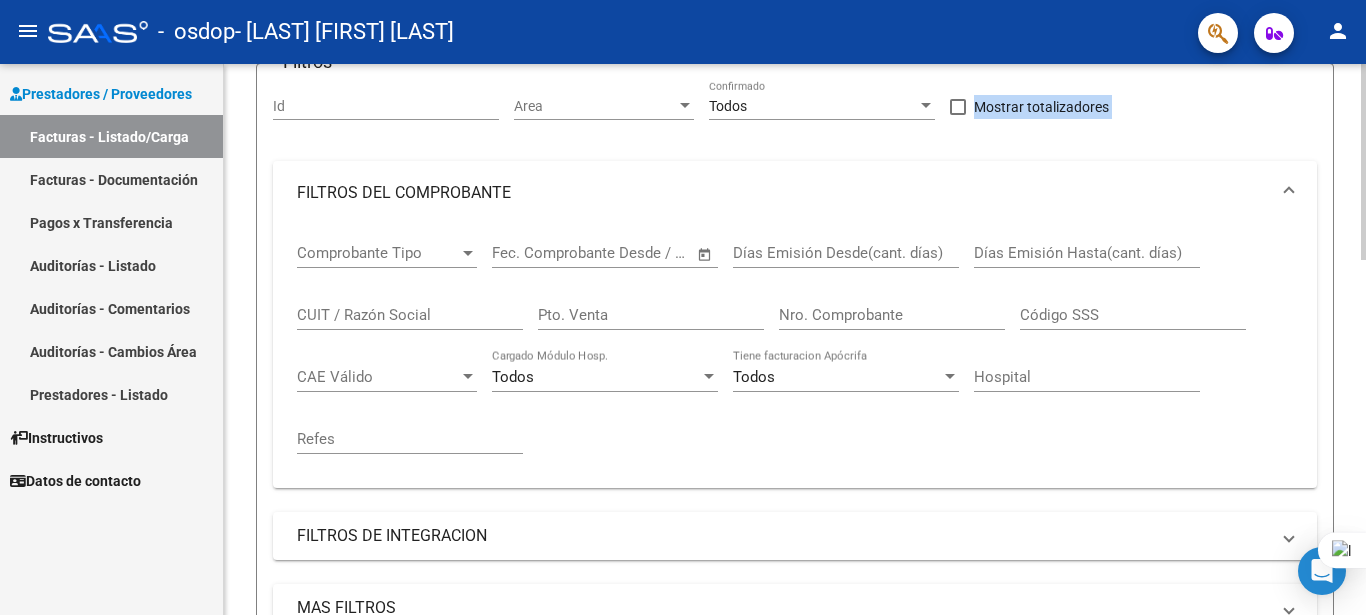 click 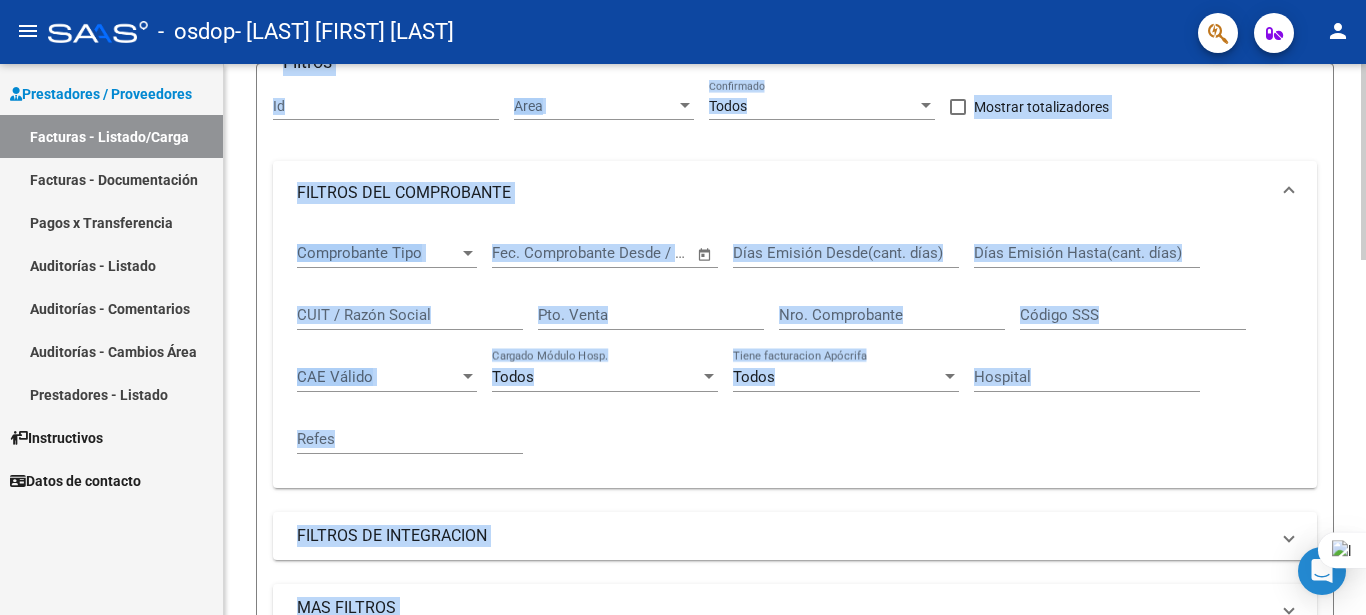click 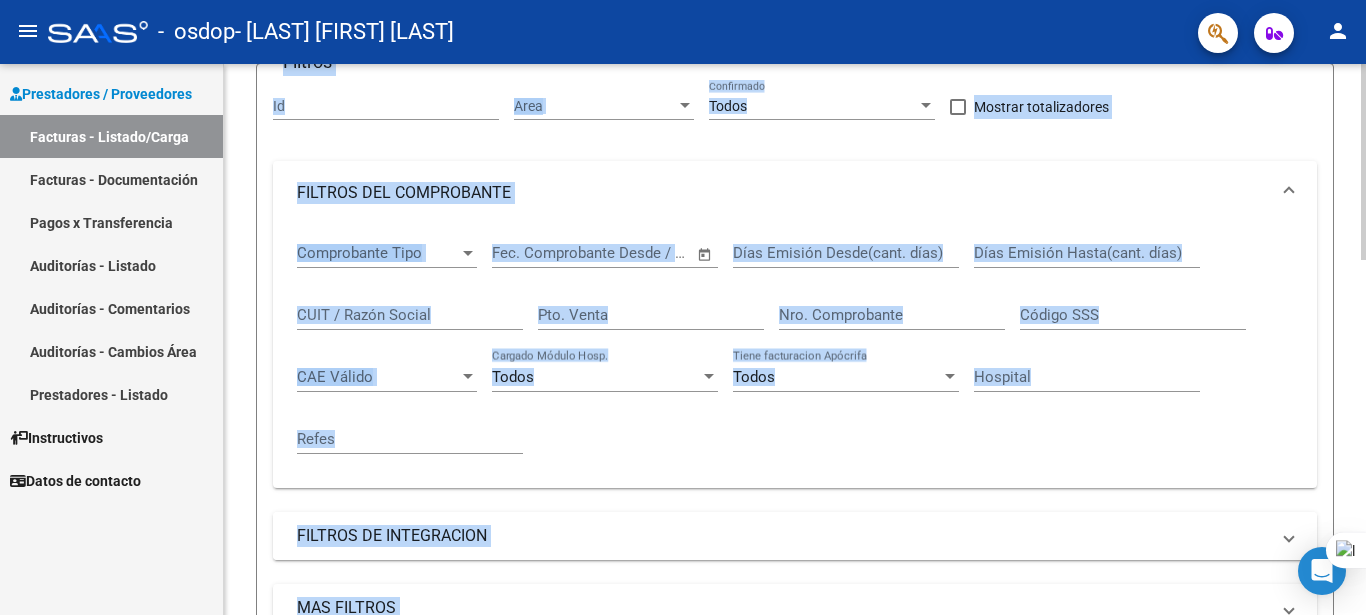 click on "FILTROS DE INTEGRACION" at bounding box center [783, 536] 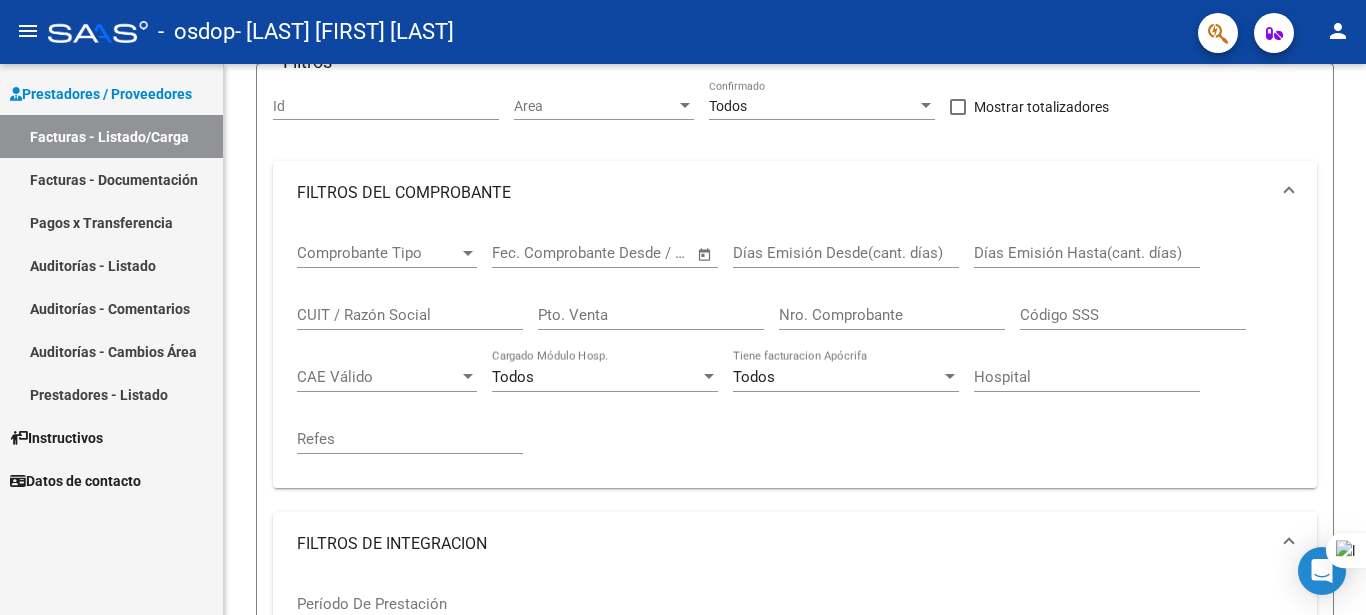 click on "Facturas - Documentación" at bounding box center (111, 179) 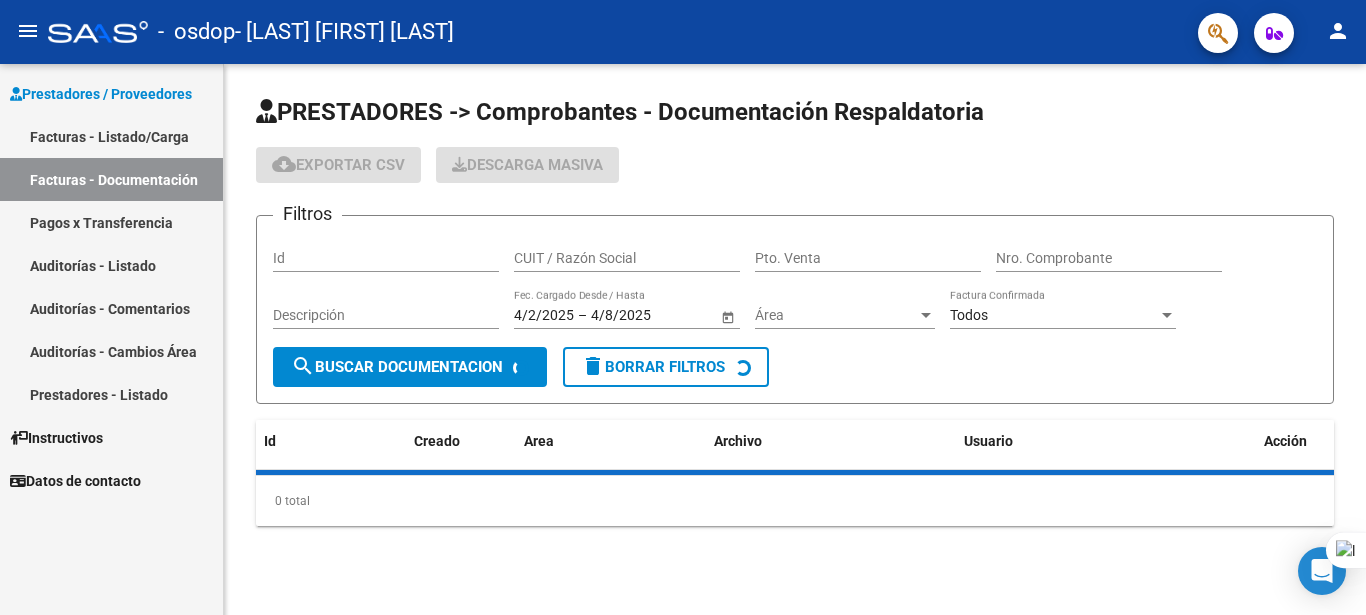 scroll, scrollTop: 0, scrollLeft: 0, axis: both 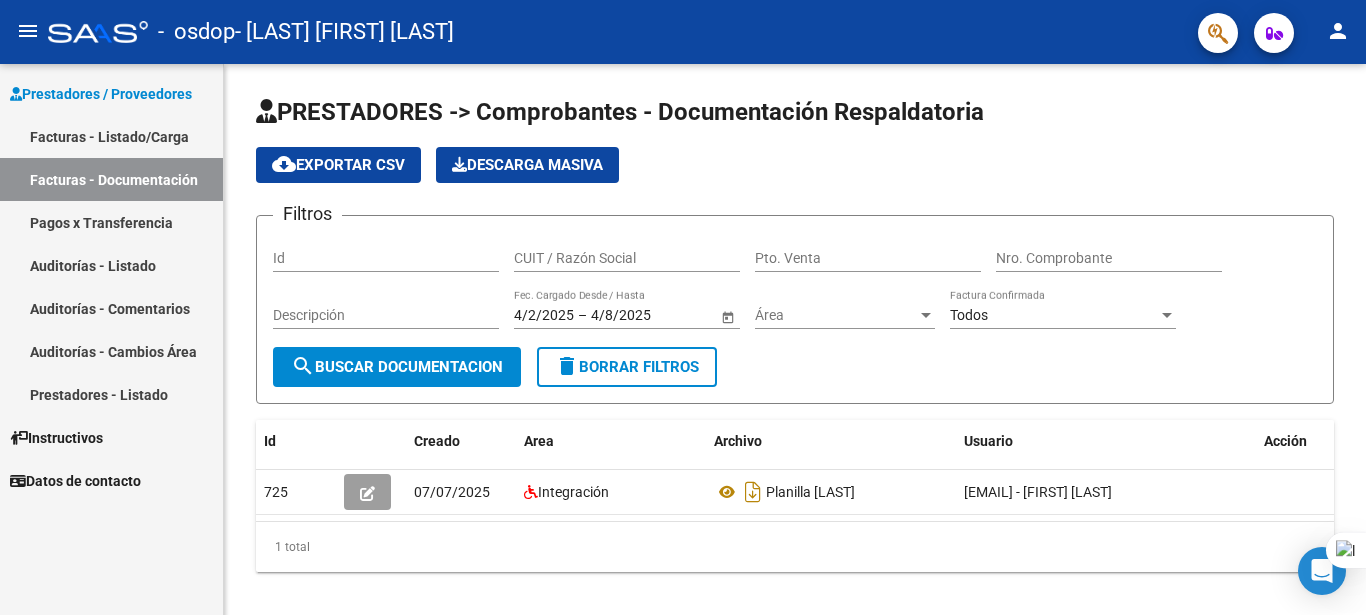 drag, startPoint x: 1365, startPoint y: 313, endPoint x: 1365, endPoint y: 386, distance: 73 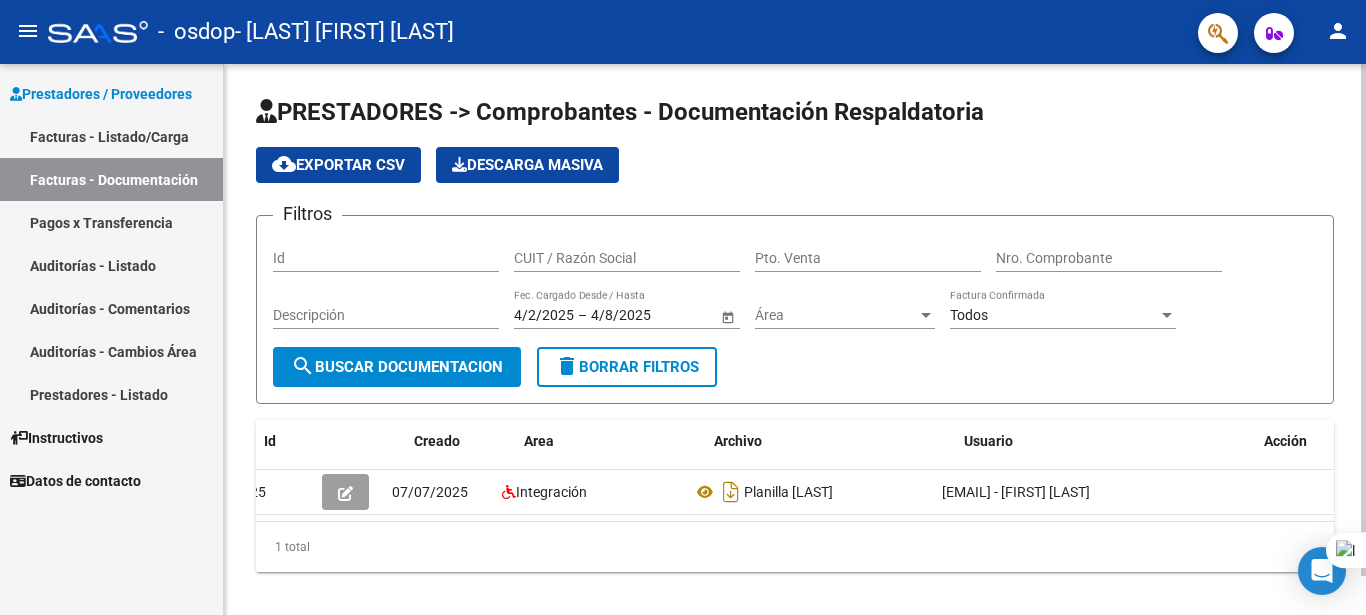 scroll, scrollTop: 0, scrollLeft: 0, axis: both 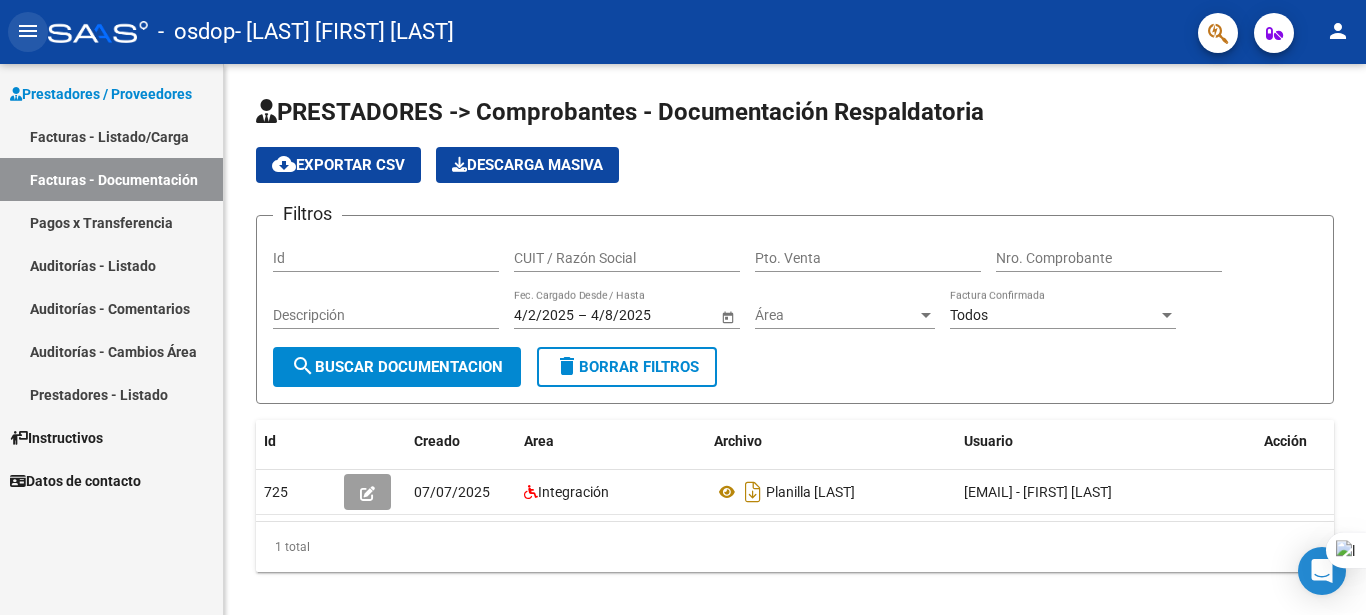 click on "menu" 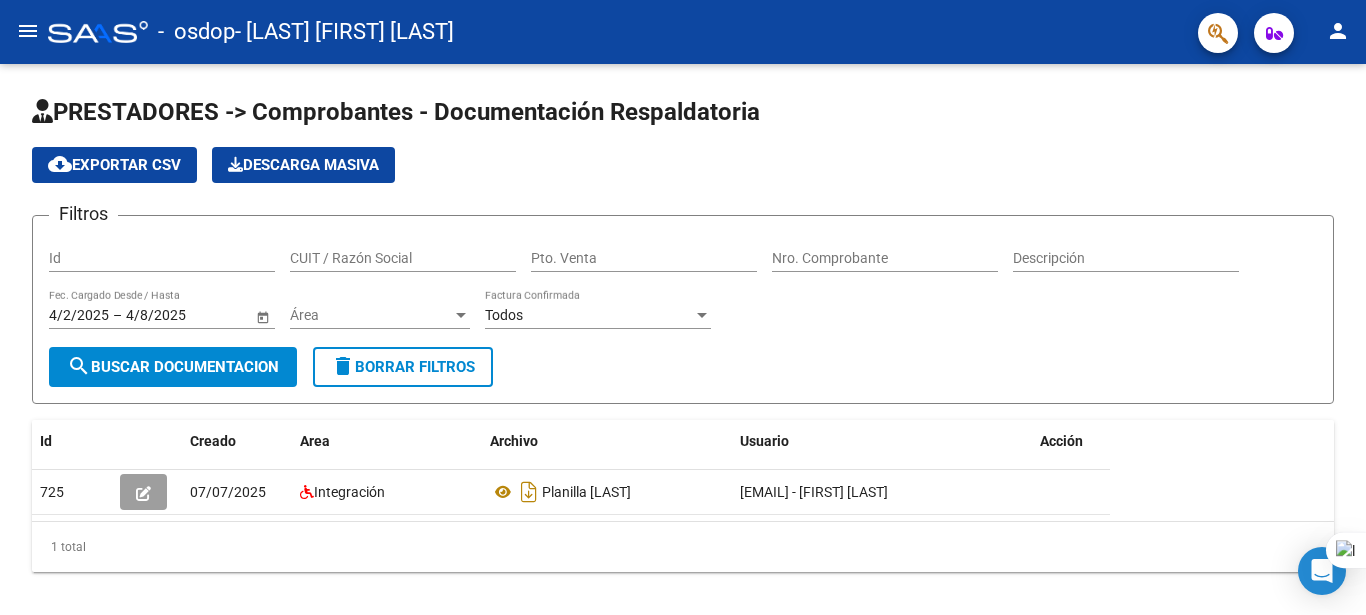 click 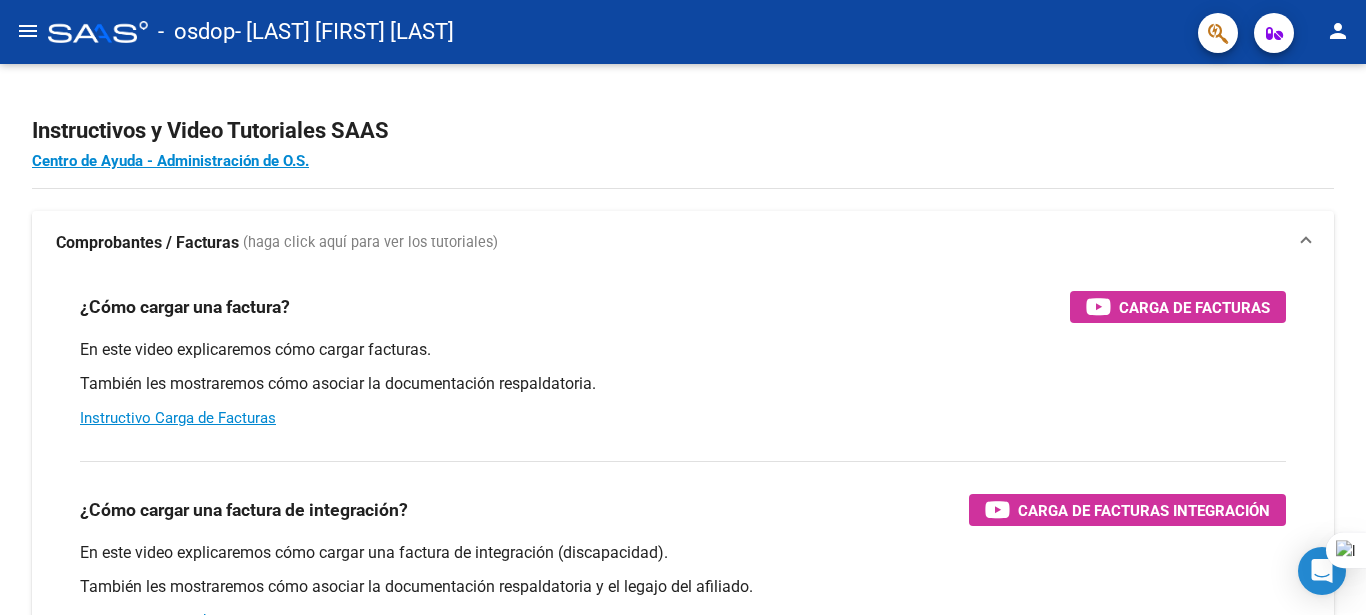 drag, startPoint x: 1365, startPoint y: 205, endPoint x: 1365, endPoint y: 289, distance: 84 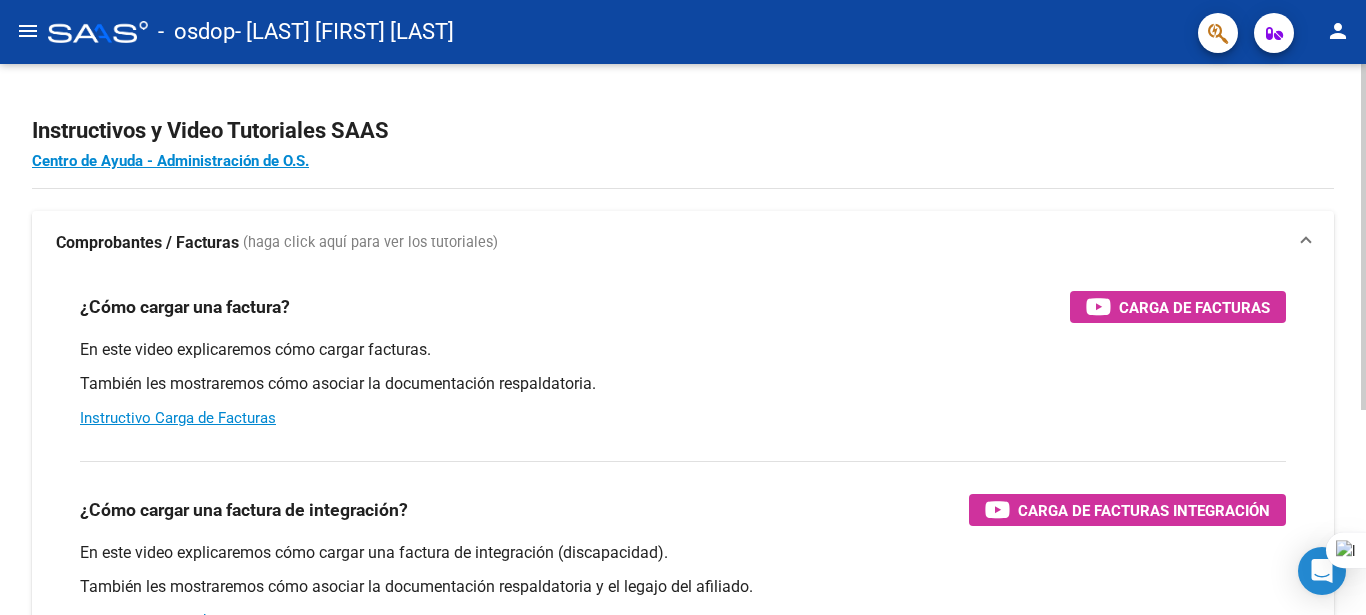 drag, startPoint x: 1365, startPoint y: 289, endPoint x: 1363, endPoint y: 317, distance: 28.071337 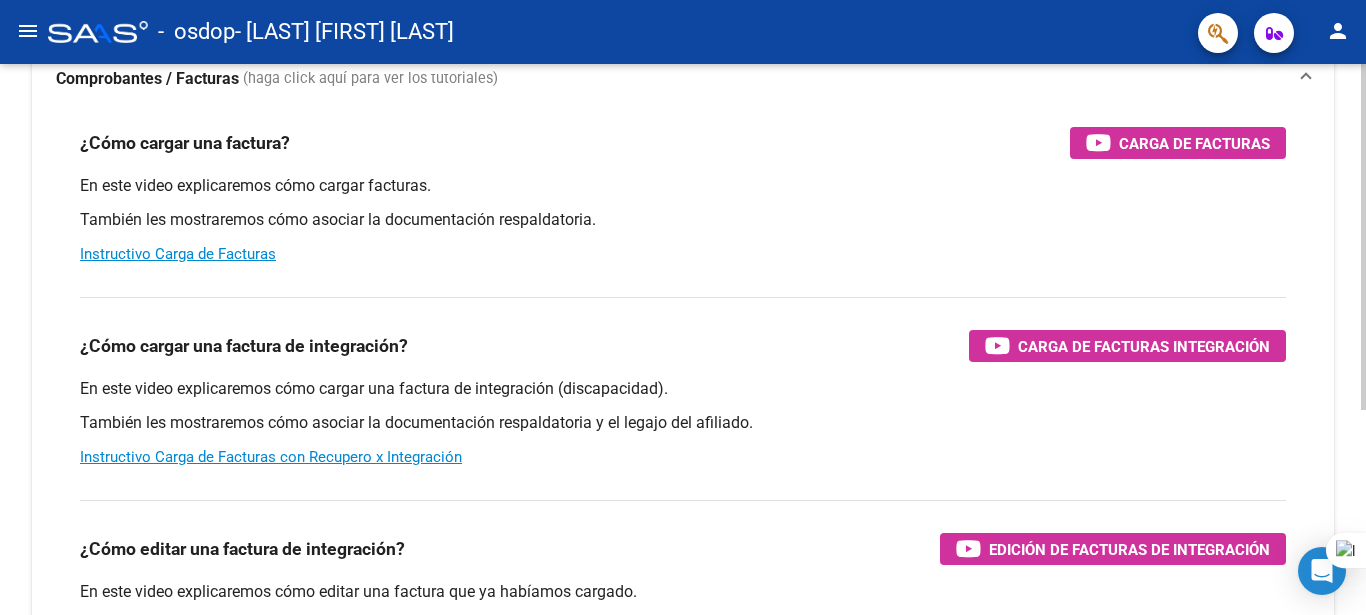scroll, scrollTop: 166, scrollLeft: 0, axis: vertical 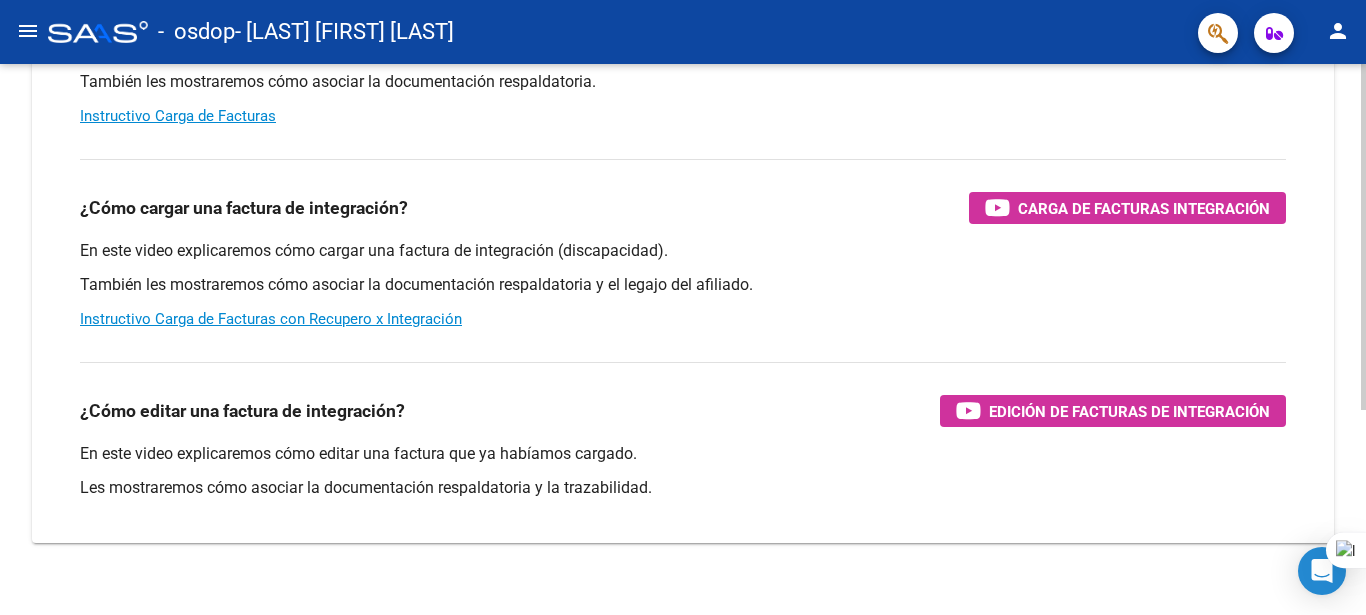 click on "menu -   osdop   - BENEDETTI LUISINA NATALIA person    Prestadores / Proveedores Facturas - Listado/Carga Facturas - Documentación Pagos x Transferencia Auditorías - Listado Auditorías - Comentarios Auditorías - Cambios Área Prestadores - Listado    Instructivos    Datos de contacto Instructivos y Video Tutoriales SAAS Centro de Ayuda - Administración de O.S. Comprobantes / Facturas     (haga click aquí para ver los tutoriales) ¿Cómo cargar una factura?    Carga de Facturas En este video explicaremos cómo cargar facturas. También les mostraremos cómo asociar la documentación respaldatoria. Instructivo Carga de Facturas ¿Cómo cargar una factura de integración?    Carga de Facturas Integración En este video explicaremos cómo cargar una factura de integración (discapacidad). También les mostraremos cómo asociar la documentación respaldatoria y el legajo del afiliado. Instructivo Carga de Facturas con Recupero x Integración ¿Cómo editar una factura de integración?" at bounding box center (683, 307) 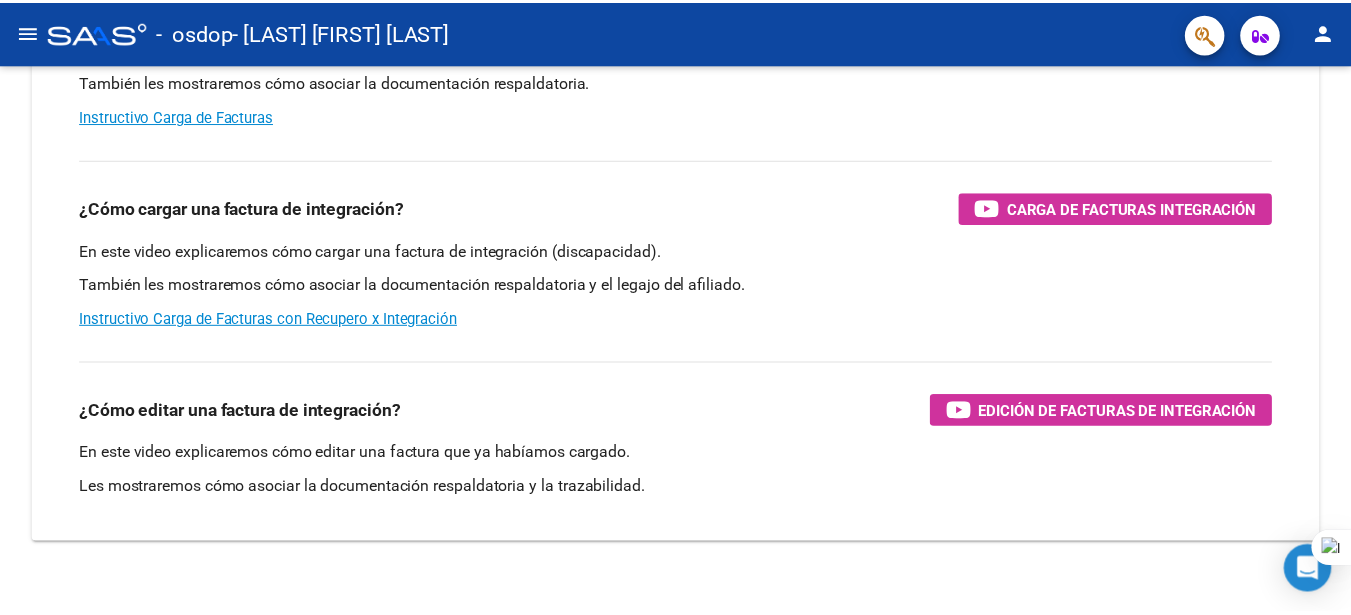 scroll, scrollTop: 318, scrollLeft: 0, axis: vertical 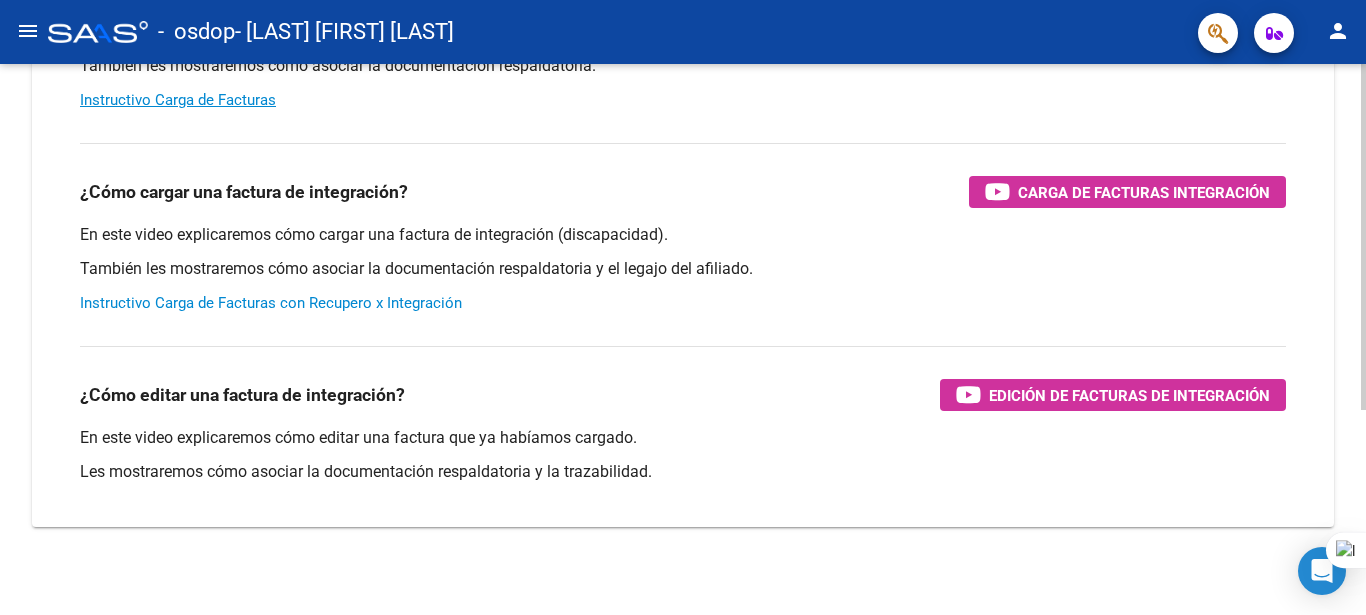 click on "Instructivo Carga de Facturas con Recupero x Integración" at bounding box center (271, 303) 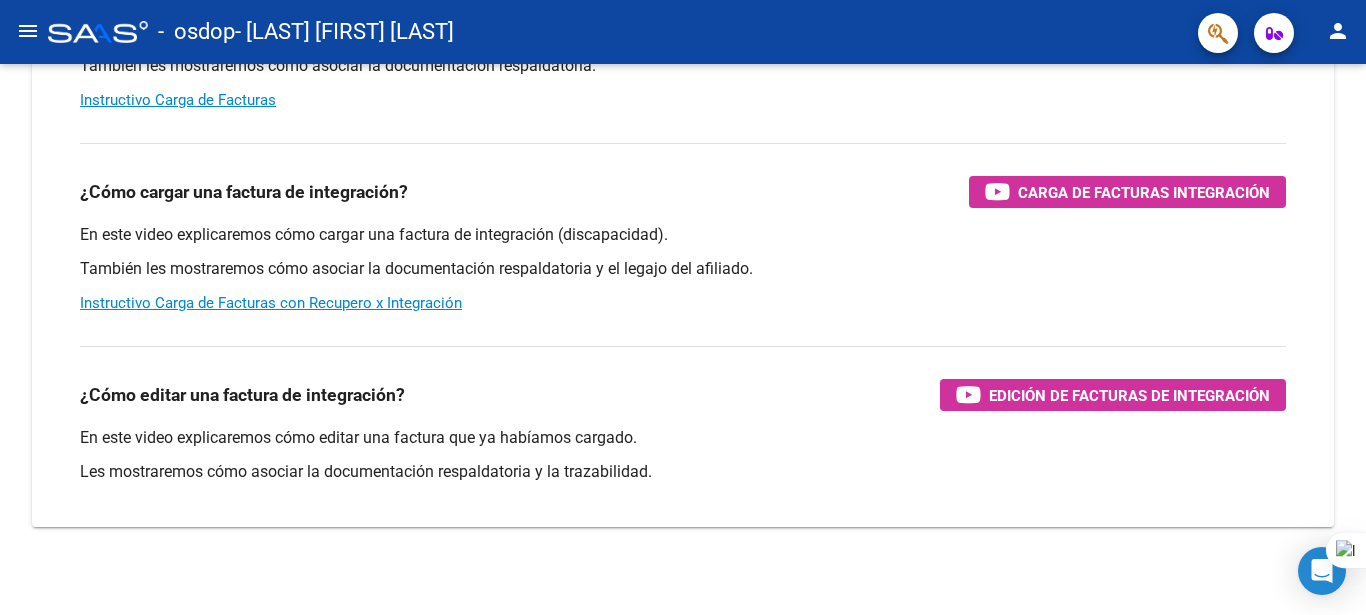 click on "person" 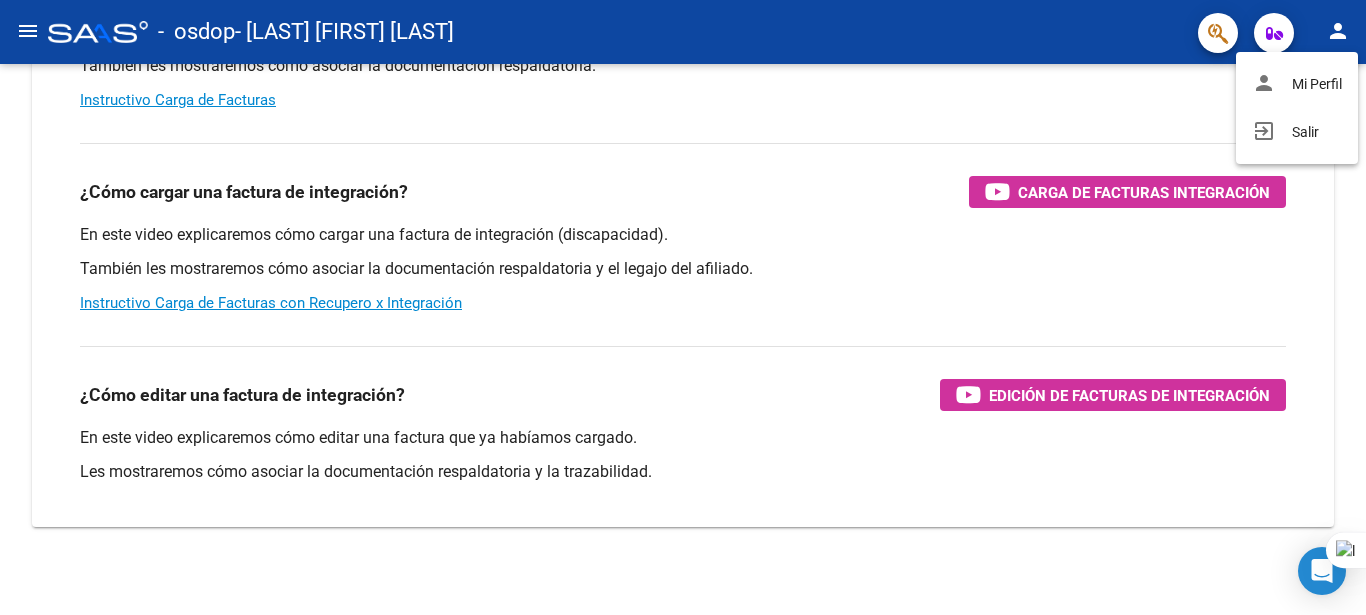 click at bounding box center [683, 307] 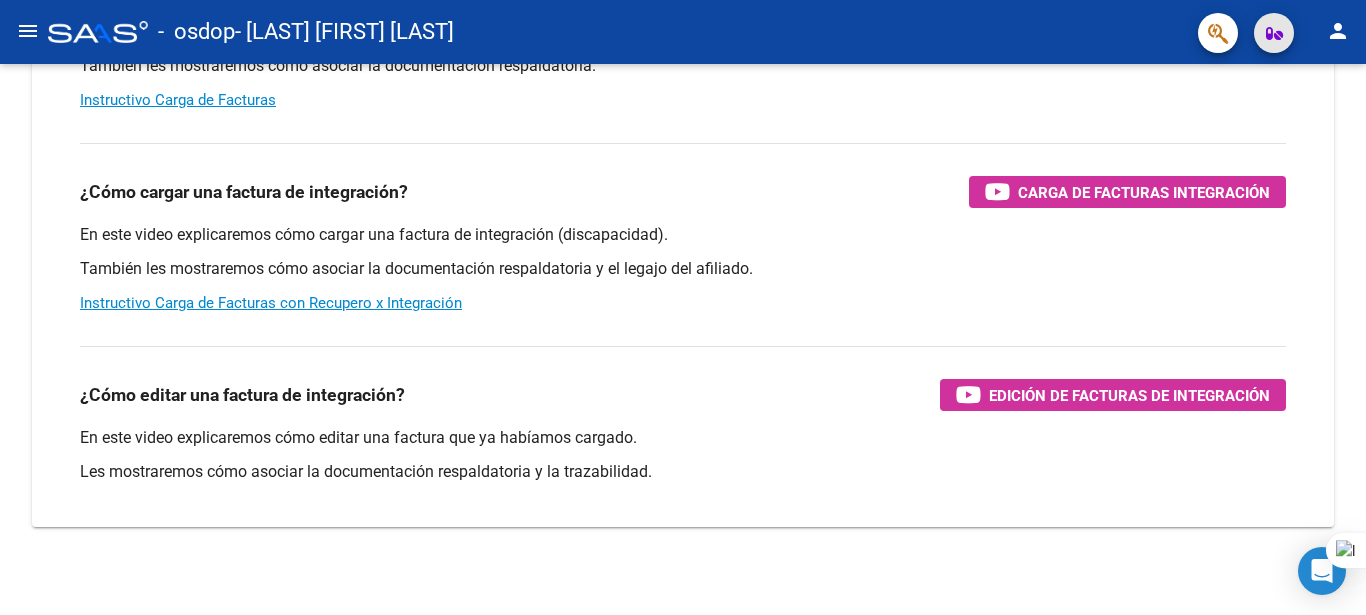 click 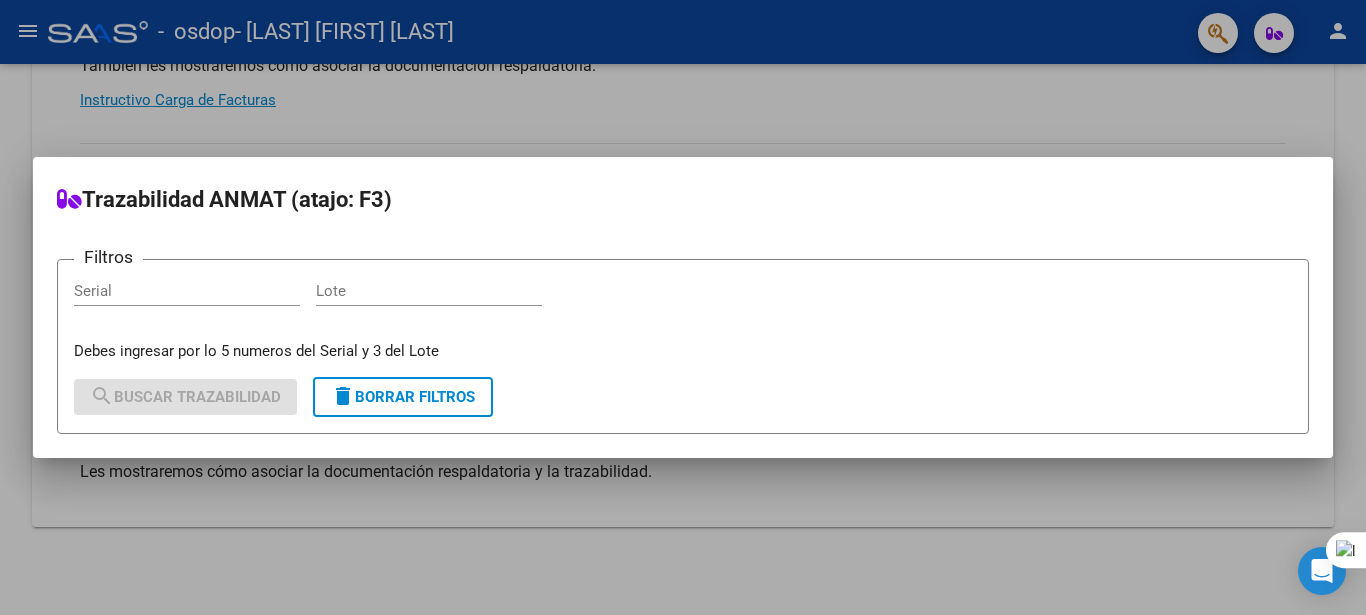 click at bounding box center (683, 307) 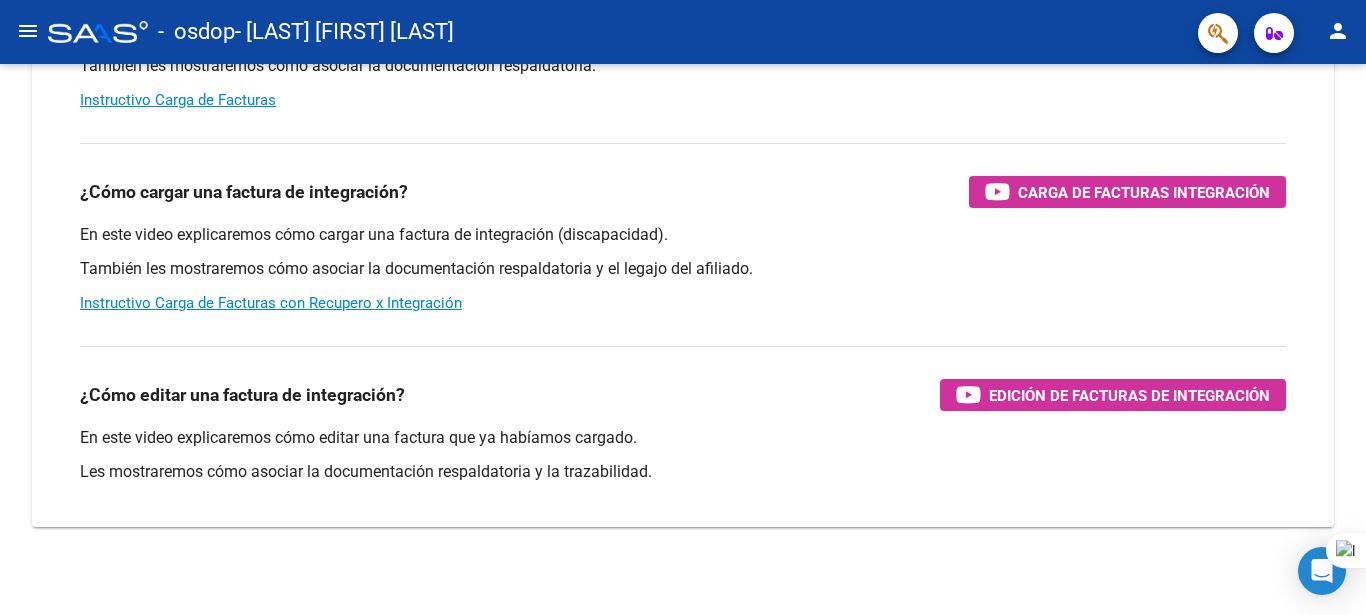 click 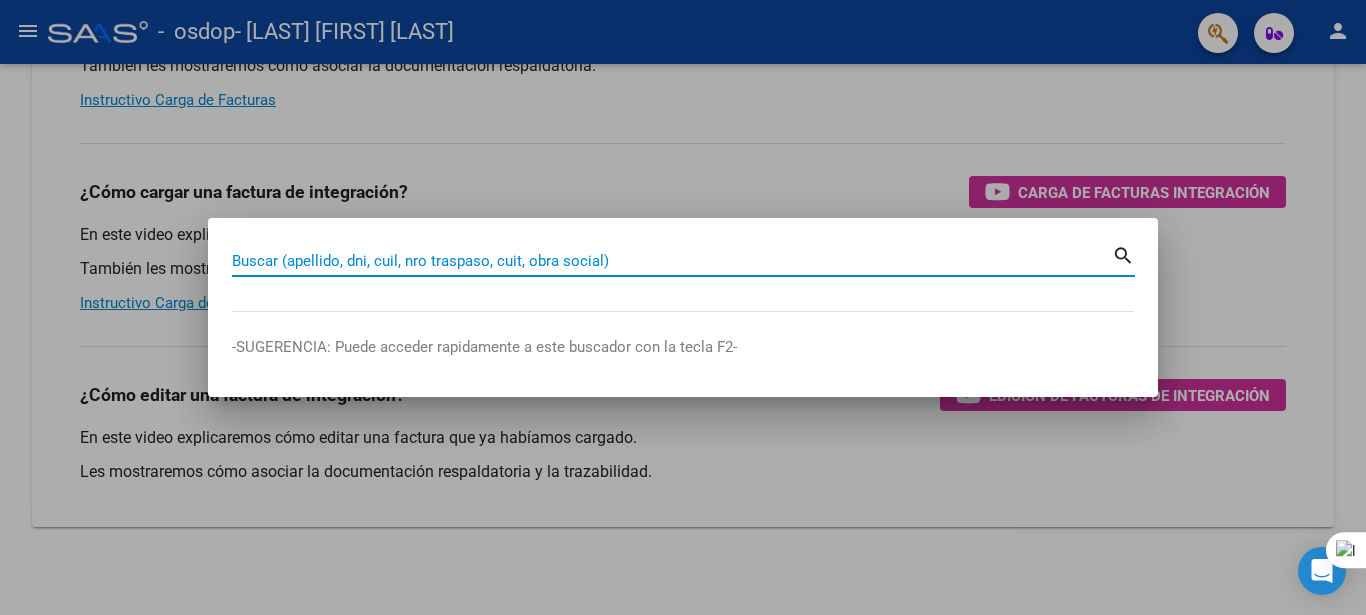 click at bounding box center (683, 307) 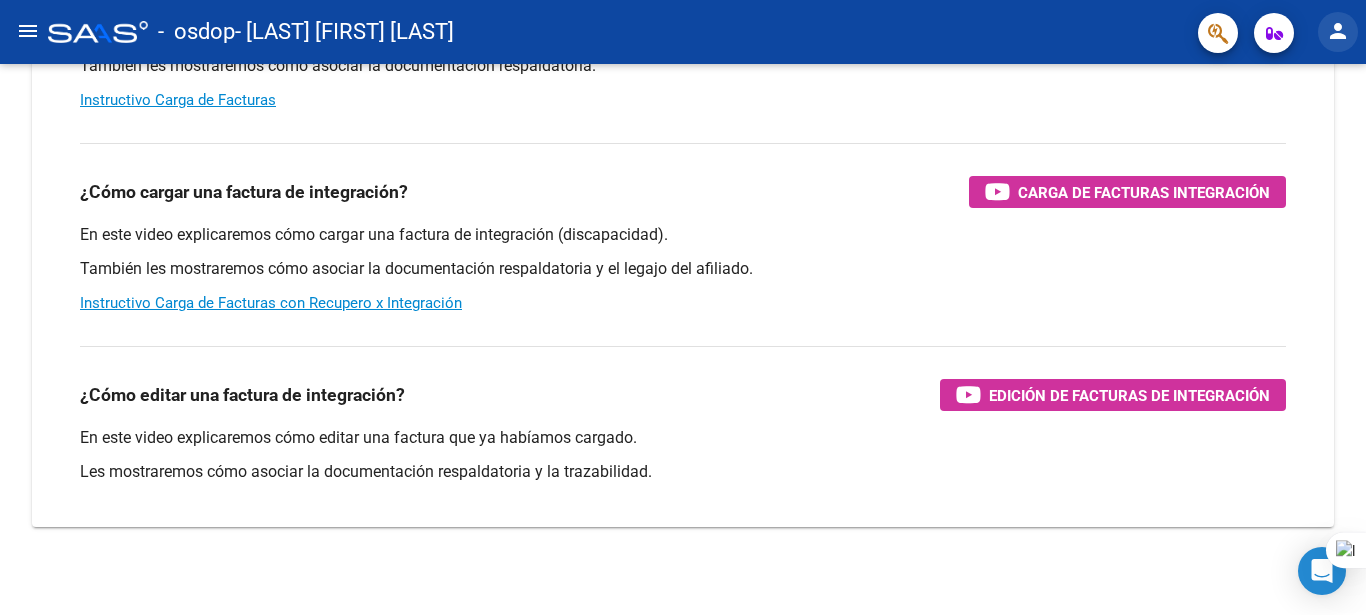 click on "person" 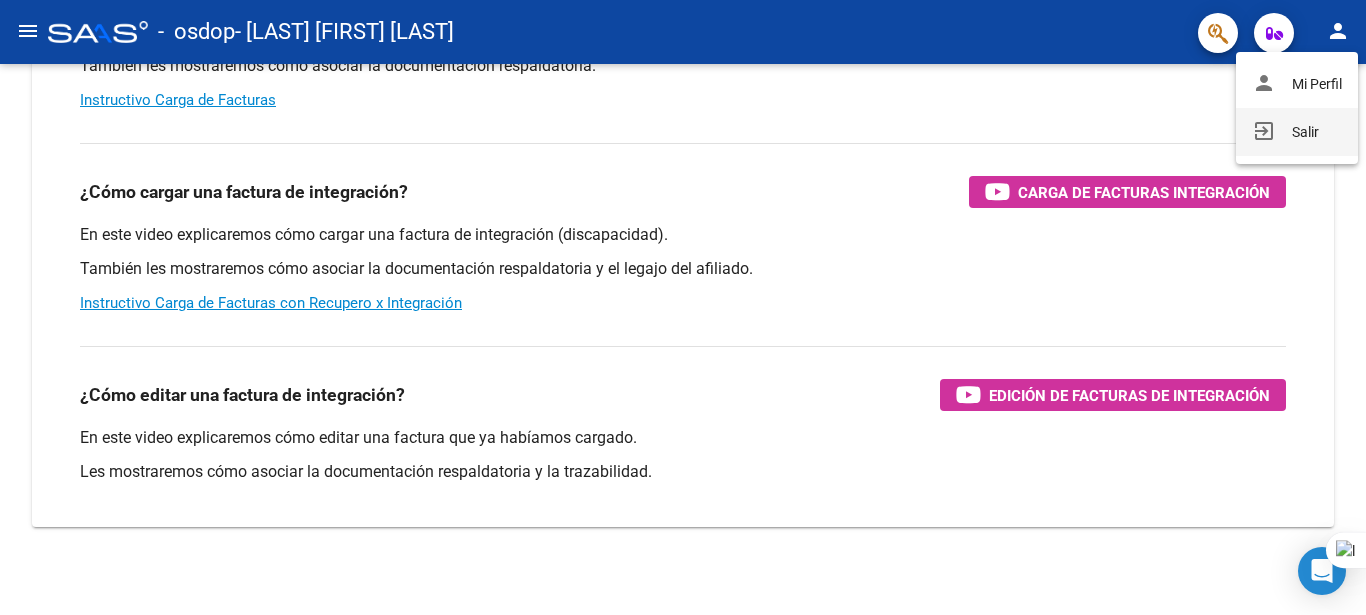 click on "exit_to_app  Salir" at bounding box center [1297, 132] 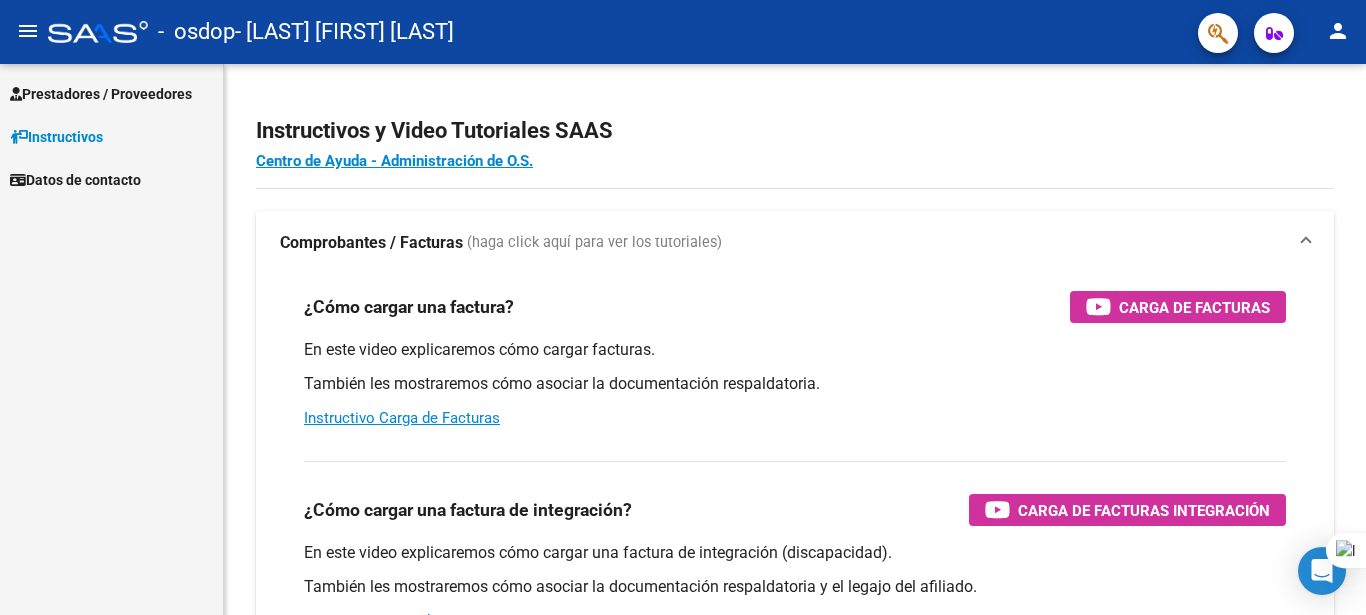 scroll, scrollTop: 0, scrollLeft: 0, axis: both 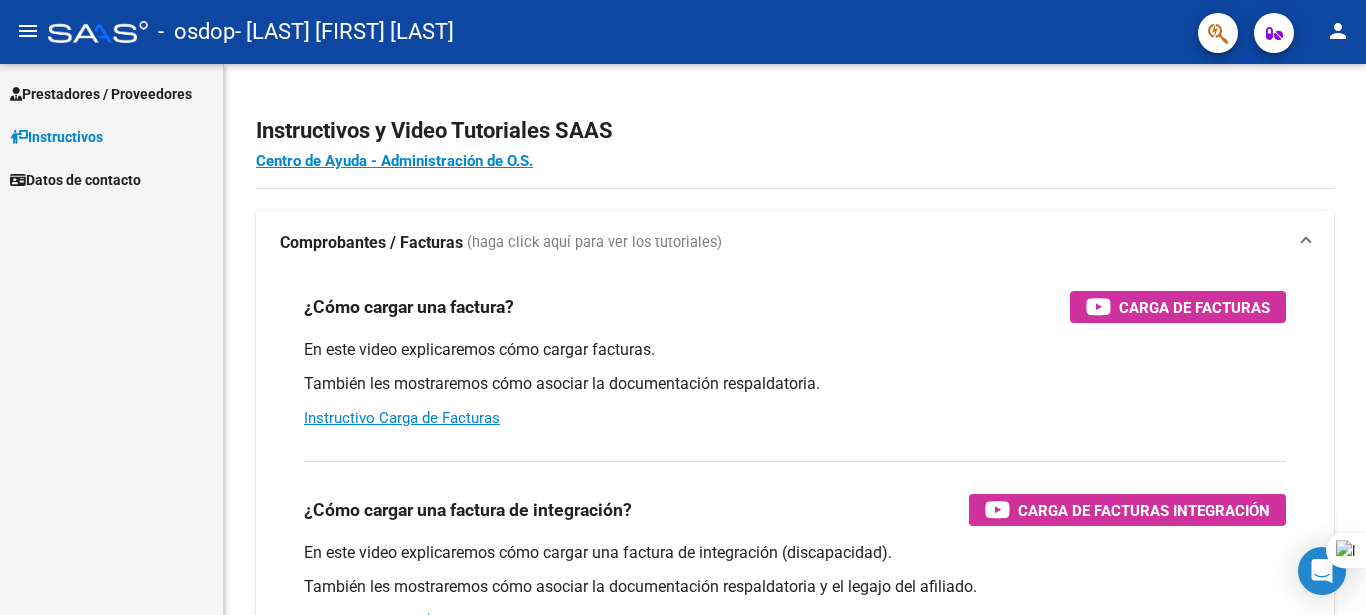 drag, startPoint x: 1365, startPoint y: 304, endPoint x: 1365, endPoint y: 326, distance: 22 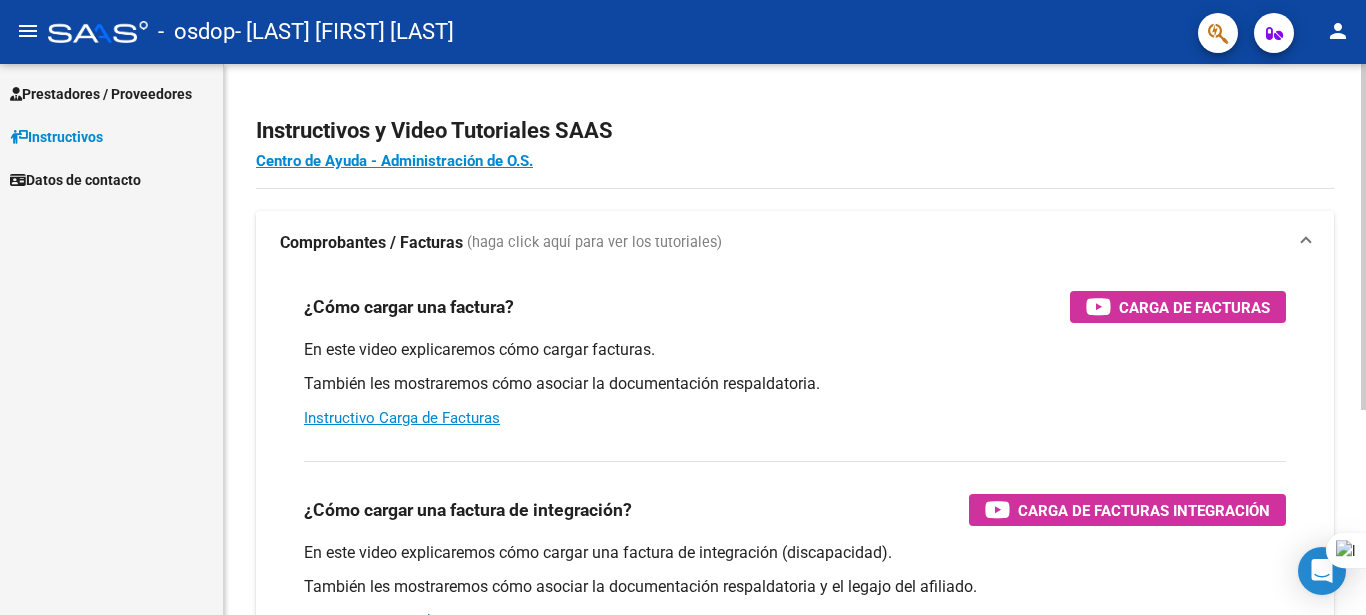 scroll, scrollTop: 326, scrollLeft: 0, axis: vertical 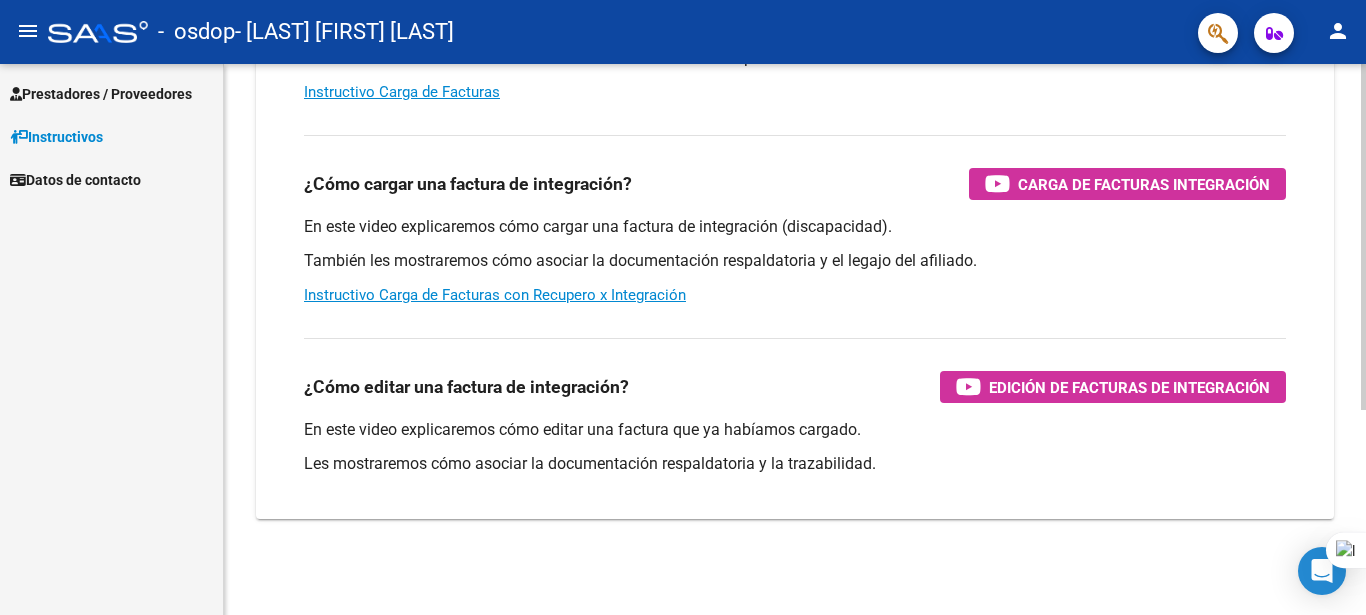 click 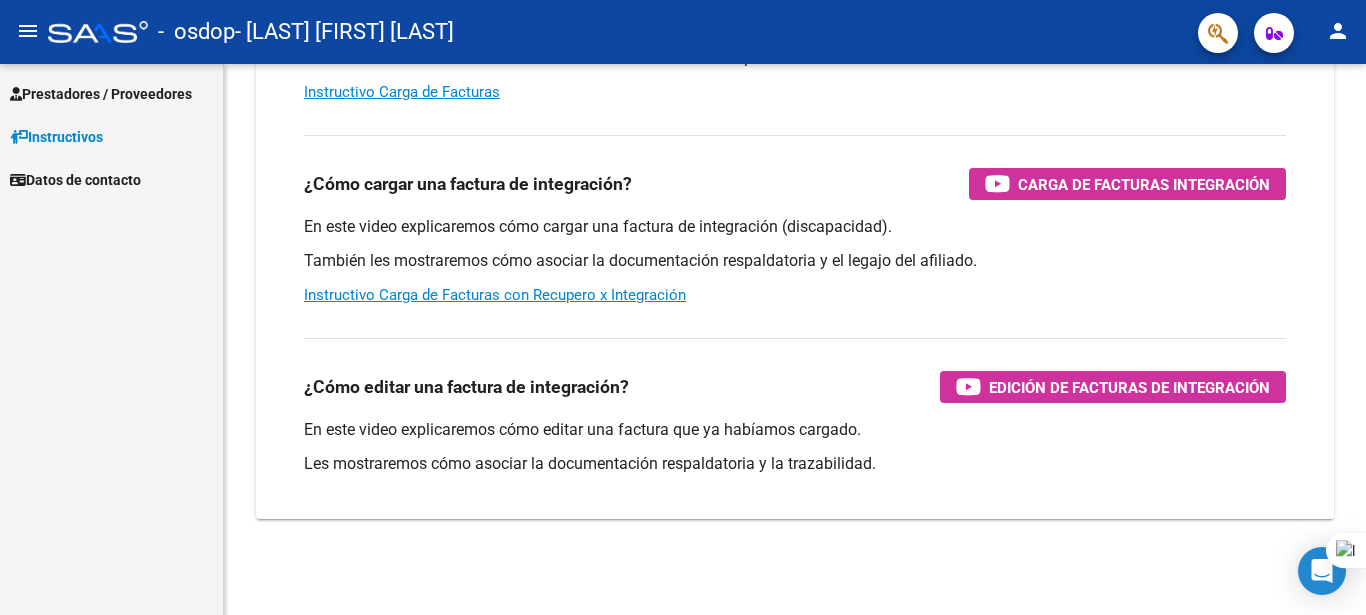 click on "Prestadores / Proveedores" at bounding box center (101, 94) 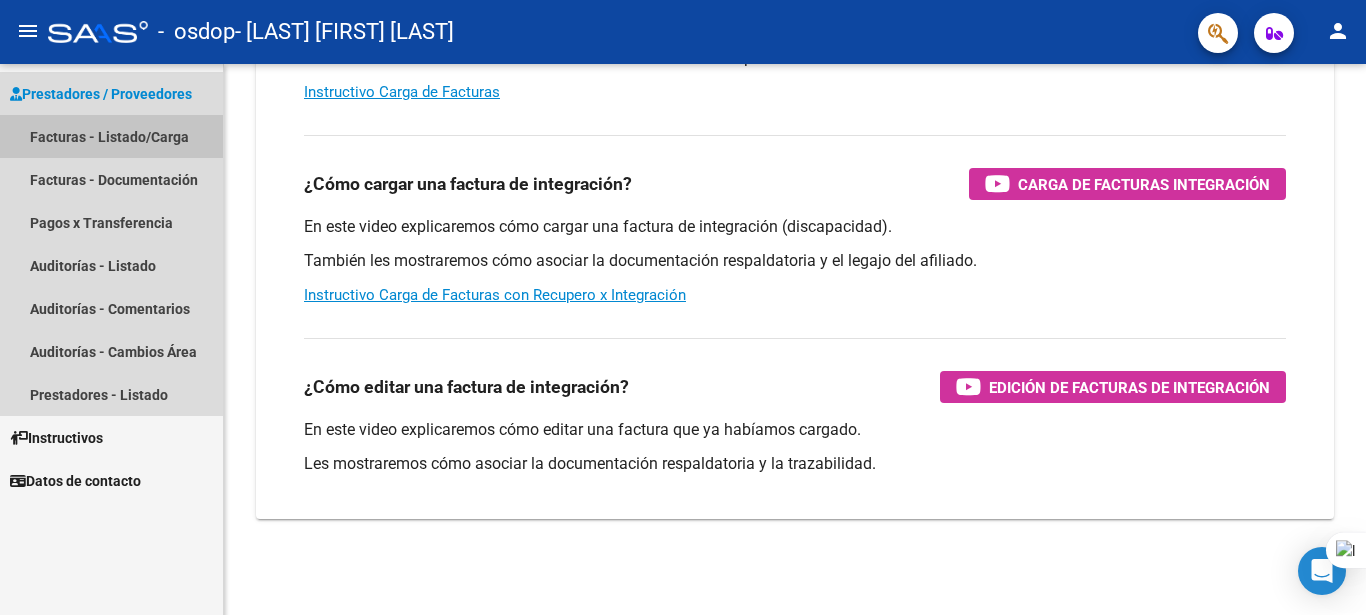 click on "Facturas - Listado/Carga" at bounding box center (111, 136) 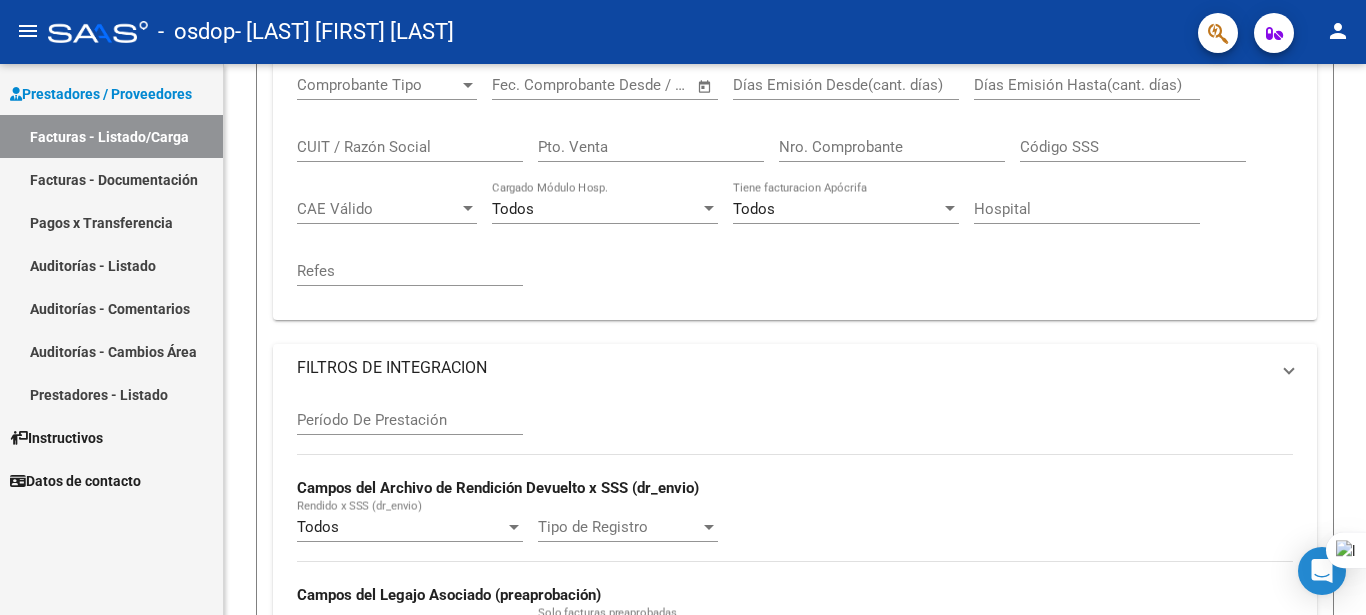 click on "Facturas - Listado/Carga" at bounding box center [111, 136] 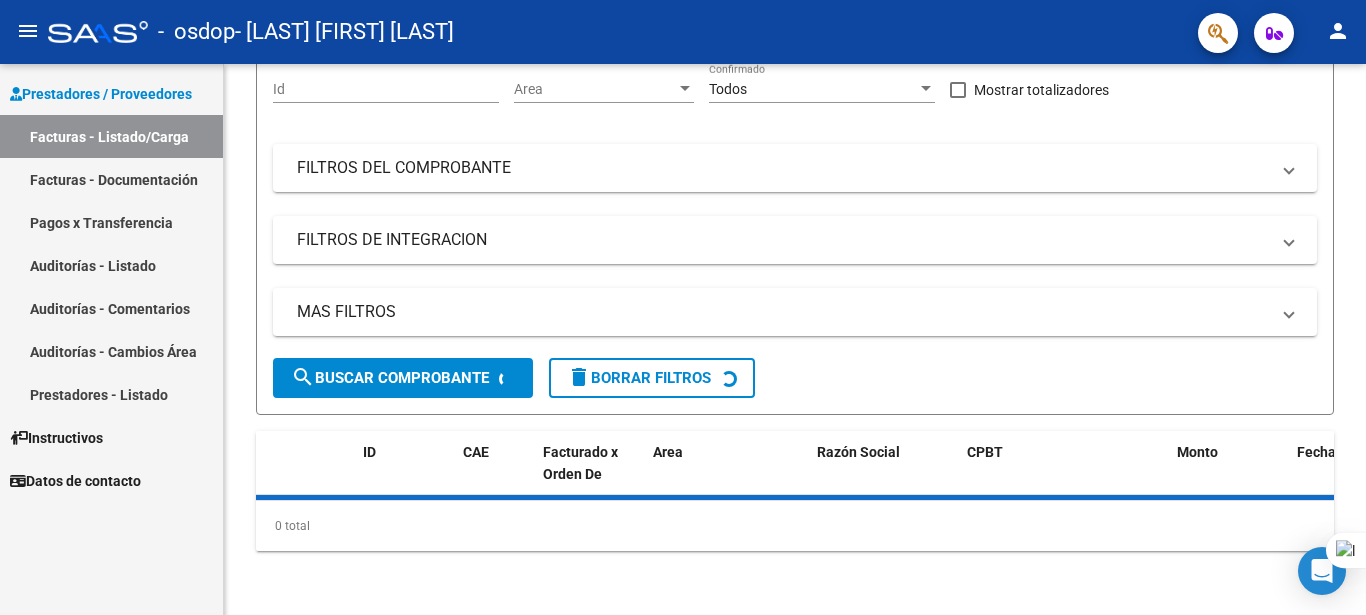 scroll, scrollTop: 0, scrollLeft: 0, axis: both 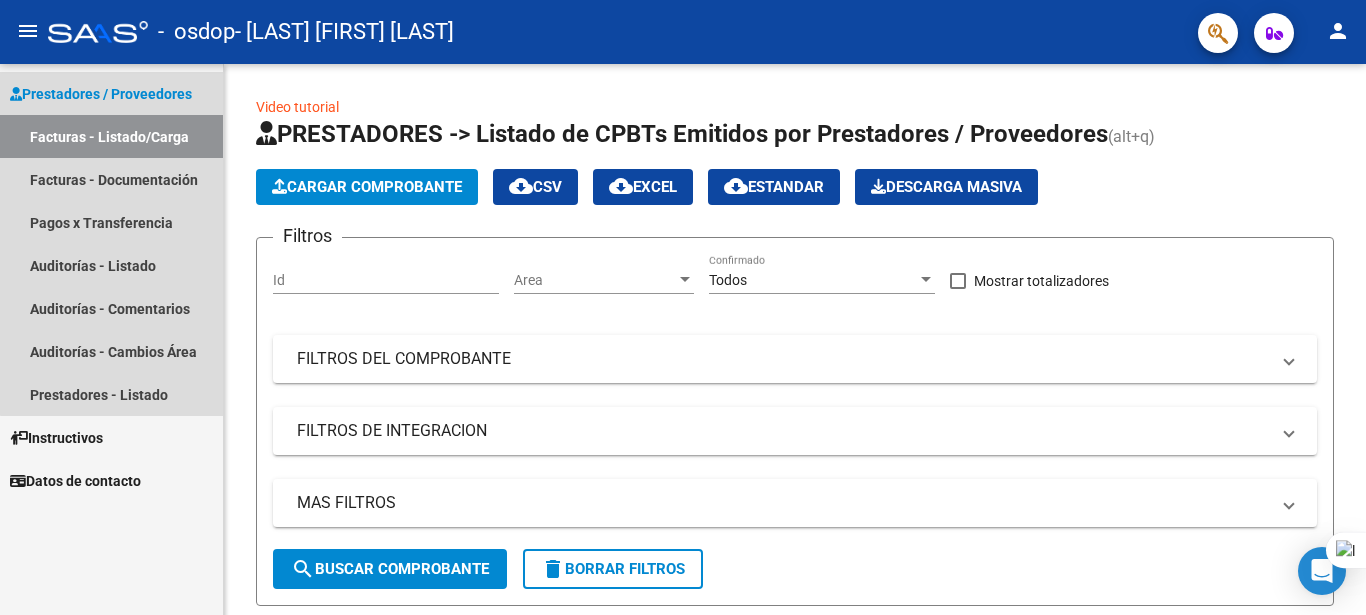click on "Facturas - Listado/Carga" at bounding box center (111, 136) 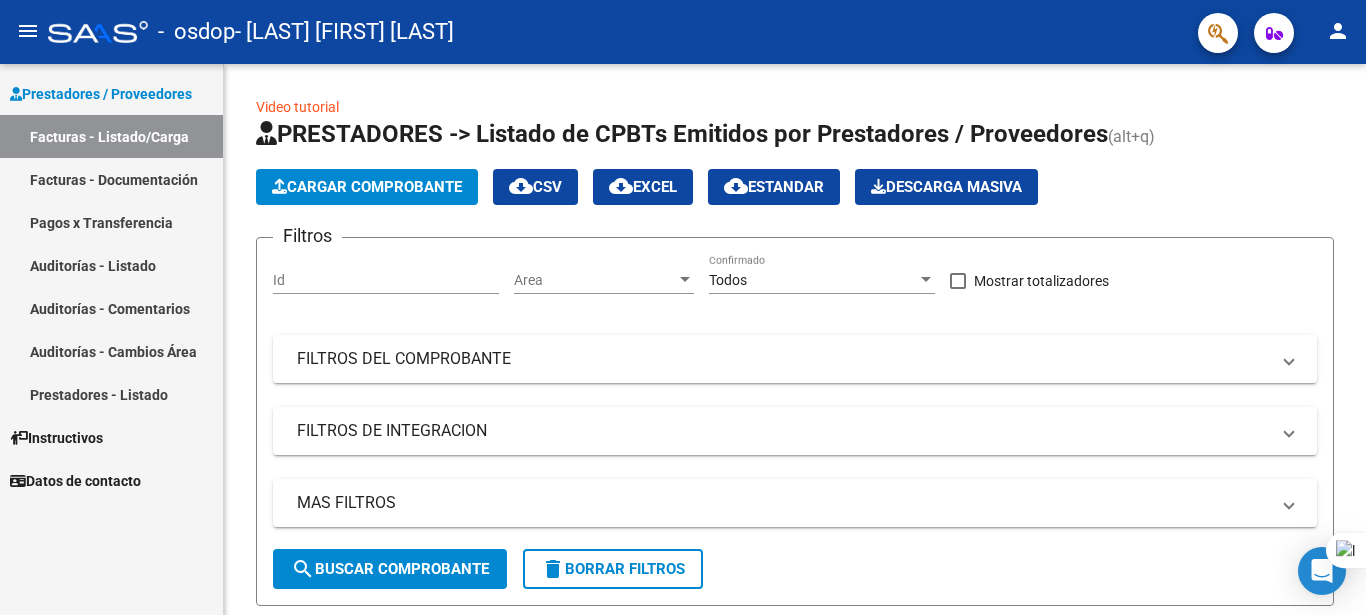 click on "Facturas - Listado/Carga" at bounding box center [111, 136] 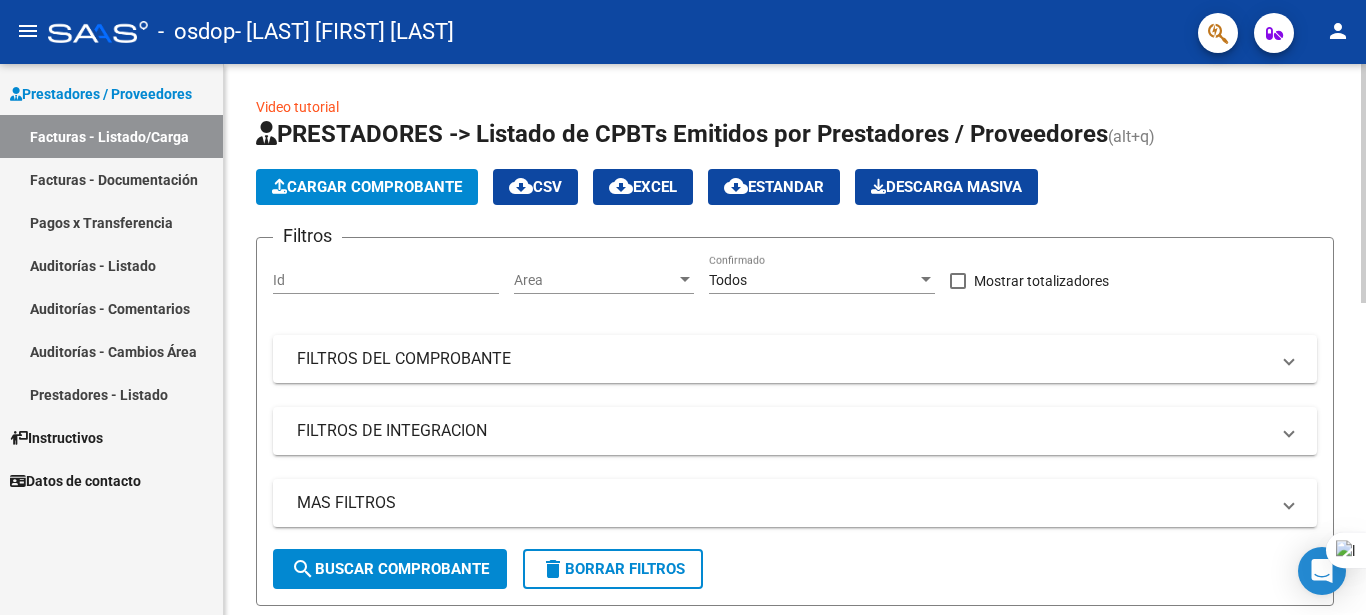 click on "Video tutorial" 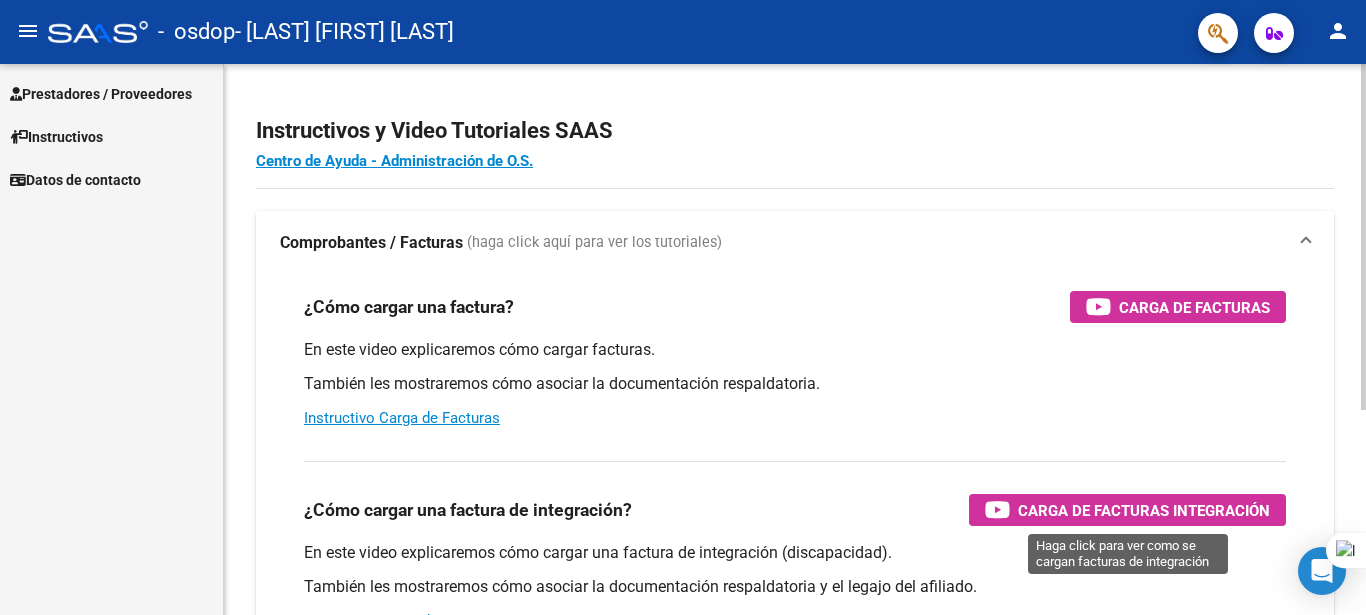 click at bounding box center [997, 509] 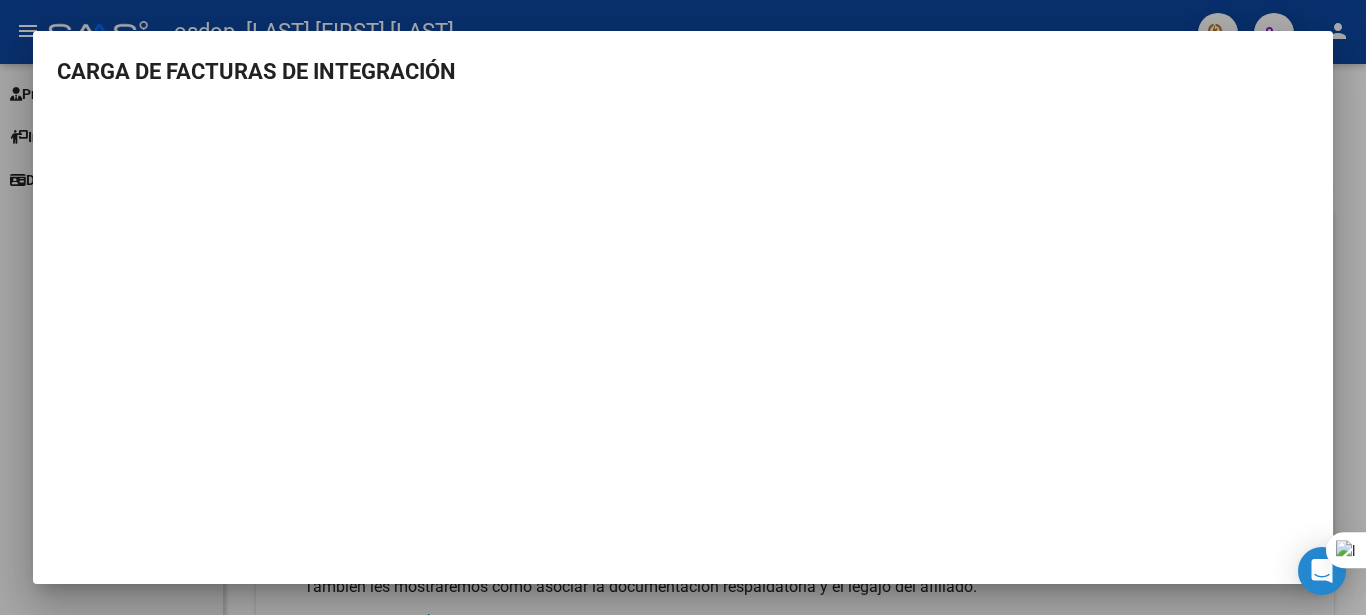 click at bounding box center [683, 307] 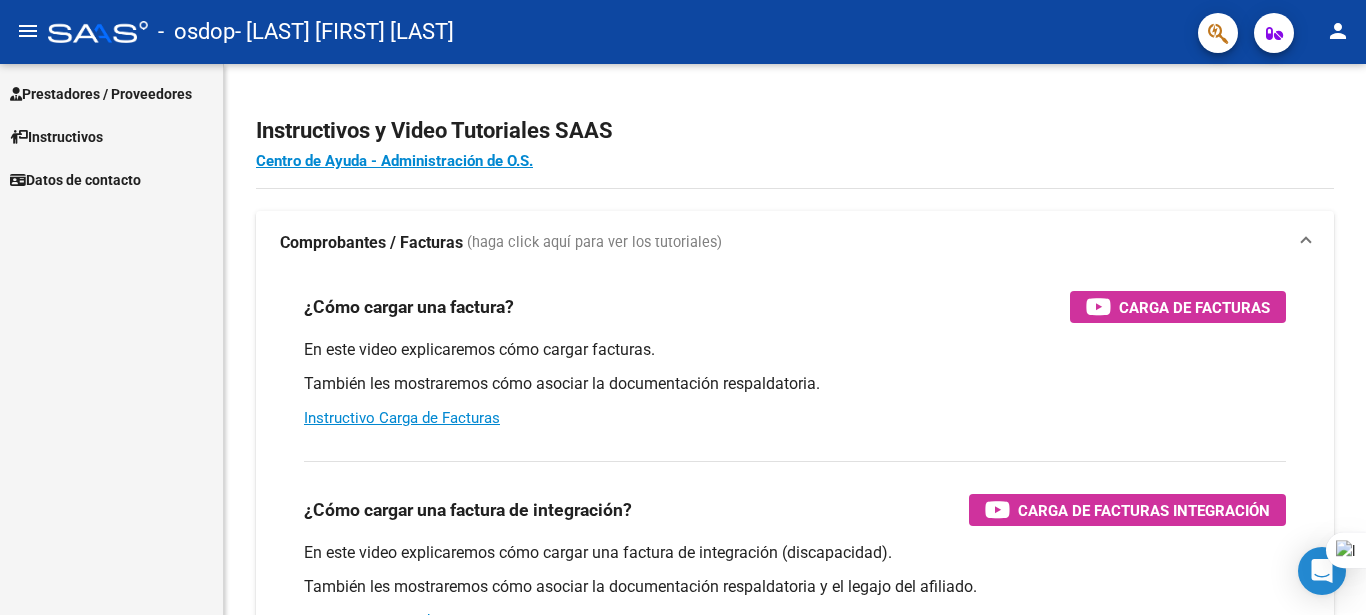 click on "Datos de contacto" at bounding box center (75, 180) 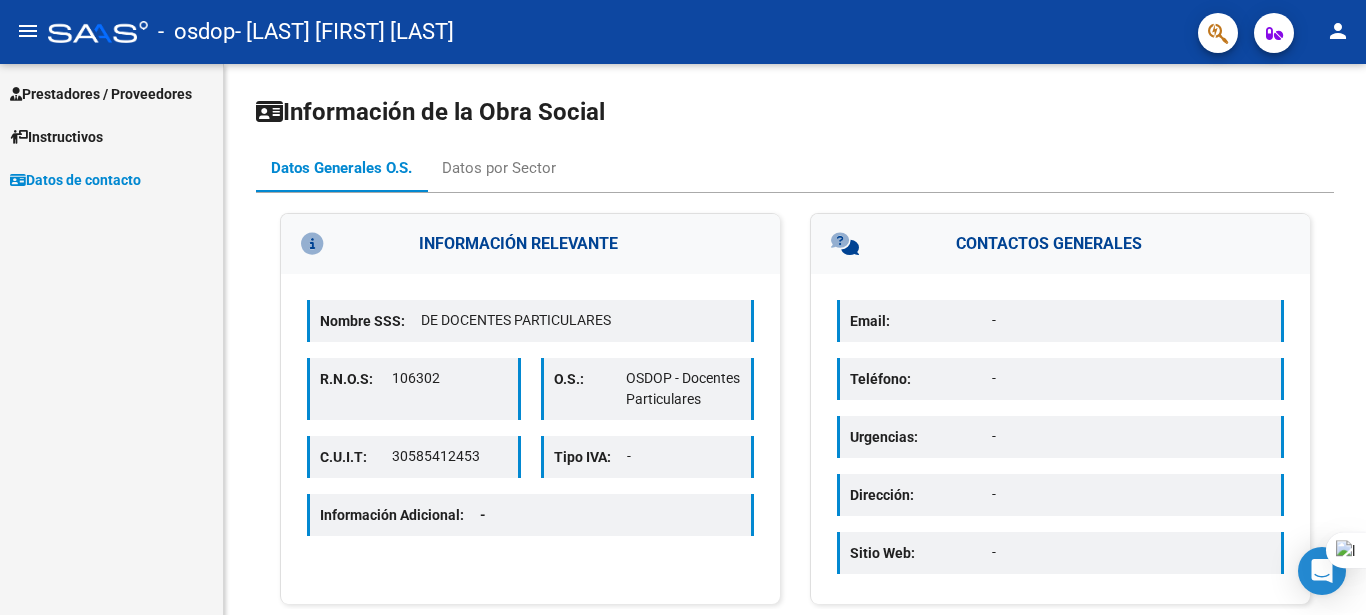 click at bounding box center [1365, 307] 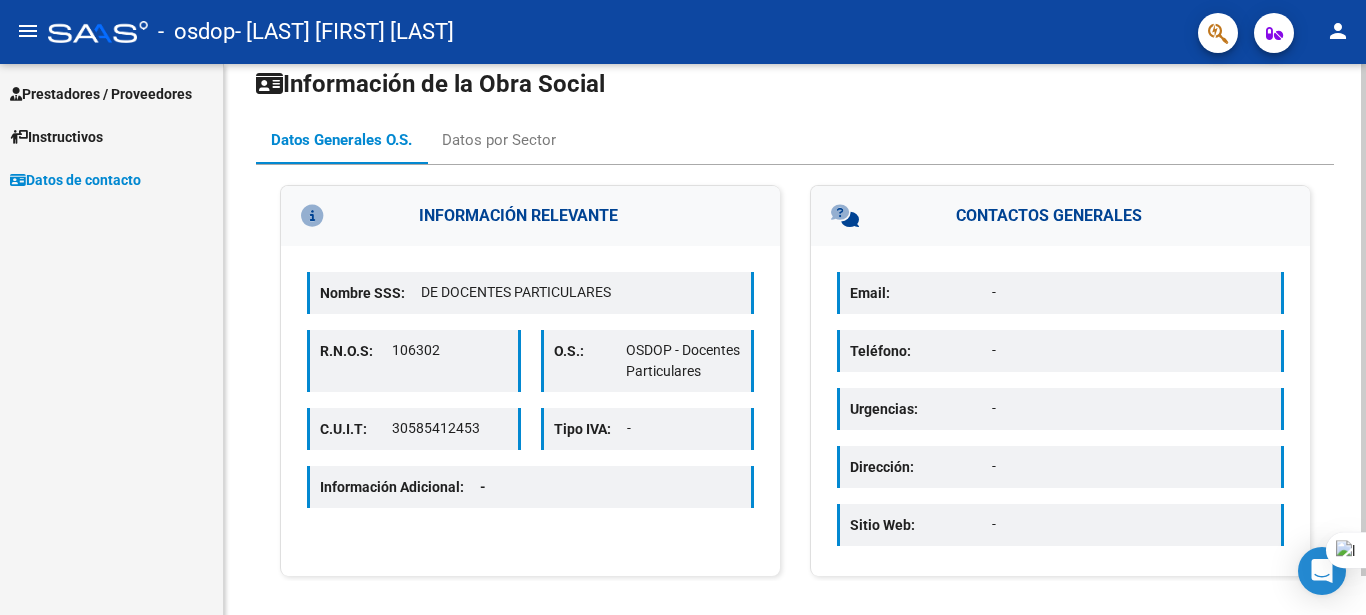 scroll, scrollTop: 42, scrollLeft: 0, axis: vertical 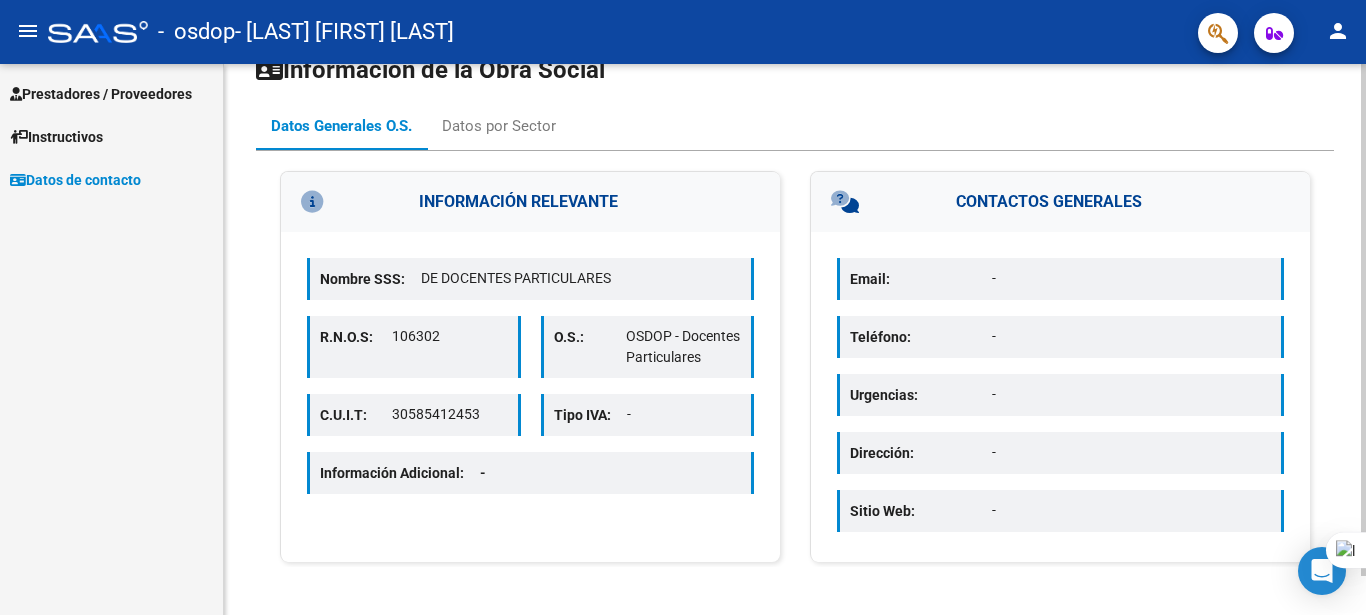 click on "menu -   osdop   - [LAST] [FIRST] [LAST] person    Prestadores / Proveedores Facturas - Listado/Carga Facturas - Documentación Pagos x Transferencia Auditorías - Listado Auditorías - Comentarios Auditorías - Cambios Área Prestadores - Listado    Instructivos    Datos de contacto  Información de la Obra Social Datos Generales O.S. Datos por Sector  INFORMACIÓN RELEVANTE   Nombre SSS:   DE DOCENTES PARTICULARES   R.N.O.S:   [NUMBER]   O.S.:   OSDOP - Docentes Particulares   C.U.I.T:   [NUMBER]   Tipo IVA:   -   Información Adicional:  -  CONTACTOS GENERALES   Email:   -   Teléfono:   -   Urgencias:   -   Dirección:   -   Sitio Web:   -  Today Notifications people Social Ligula Purus Adipiscing local_offer PromotionsEtiam Ligula Dapibus info Updates Sollicitudin Euismod Fringilla delete_sweep Removed 6 items from task list martes, 24 de marzo de 2015 check_circle Completed 2 projects jueves, 26 de marzo de 2015 notifications_paused Muted notifications sábado, 28 de marzo de 2015" at bounding box center [683, 307] 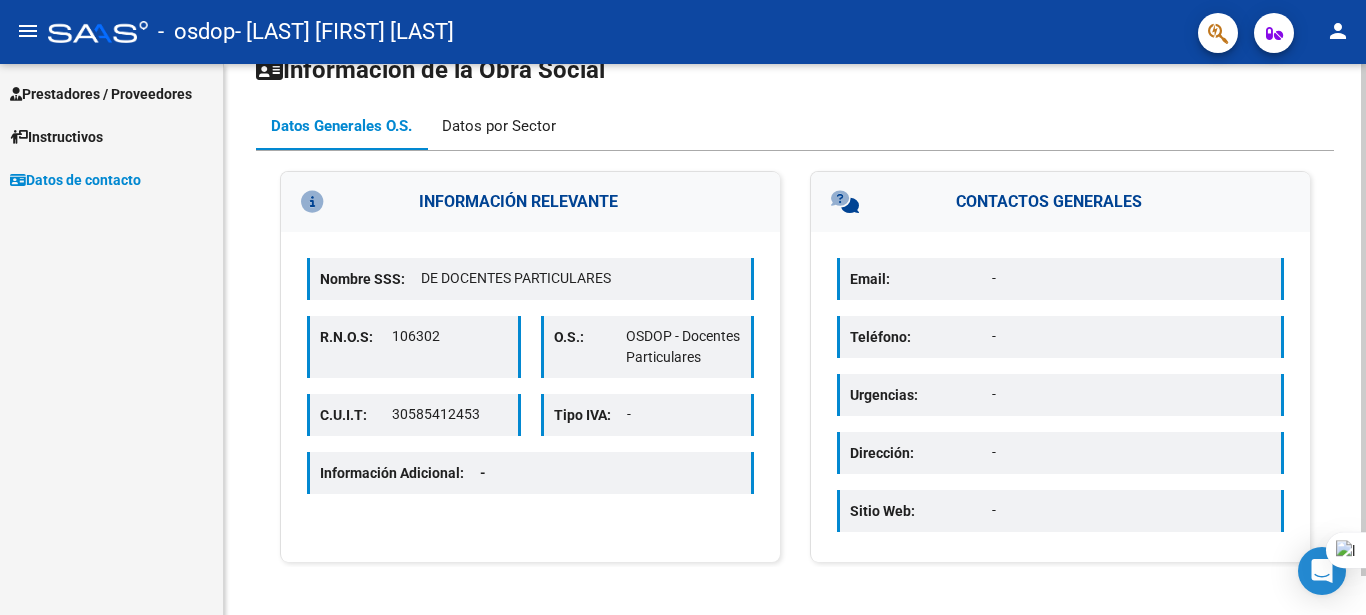 click on "Datos por Sector" at bounding box center (499, 126) 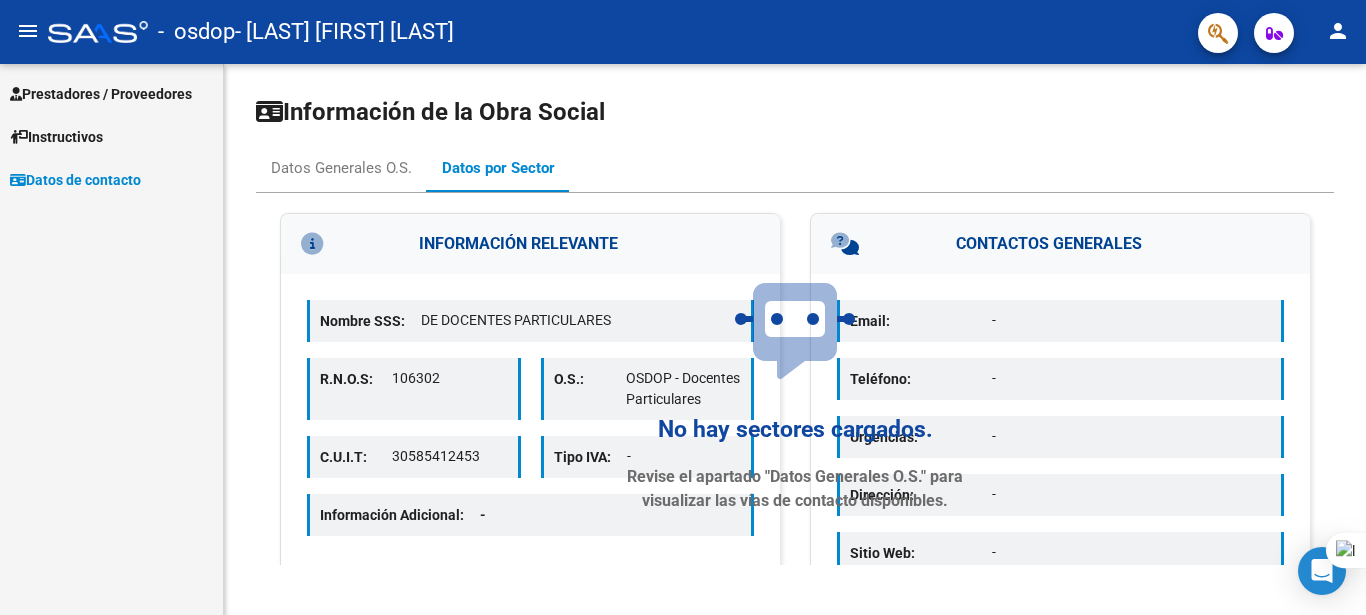 scroll, scrollTop: 0, scrollLeft: 0, axis: both 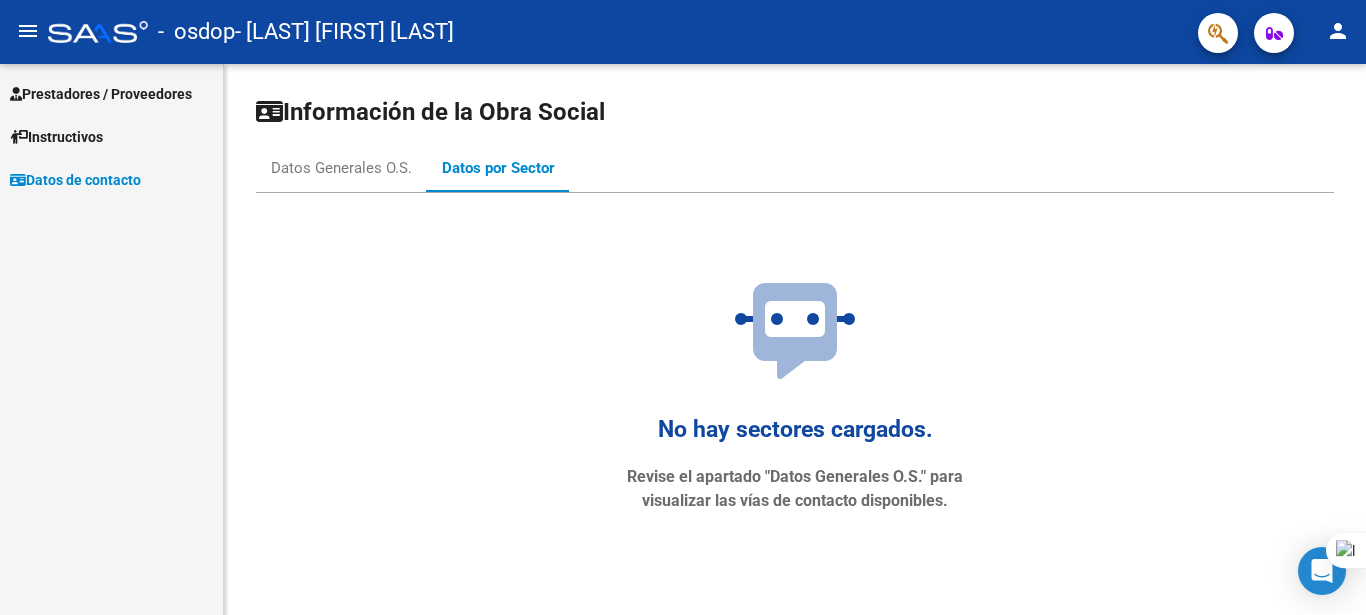 click on "menu" 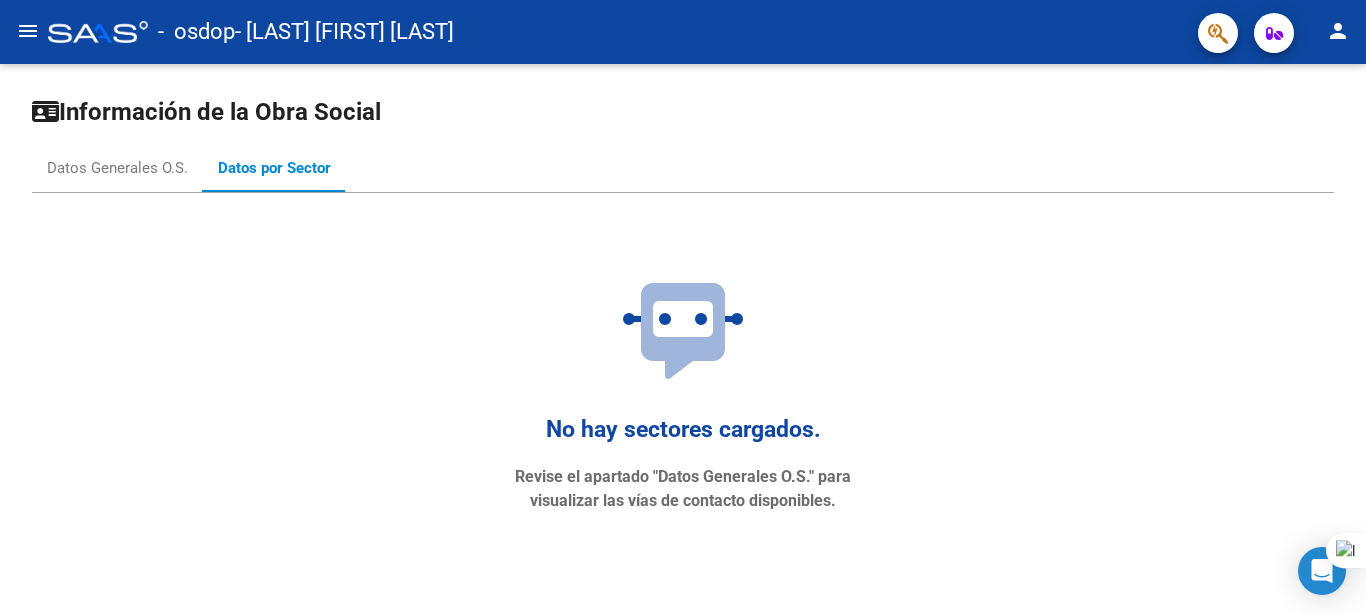 click on "menu" 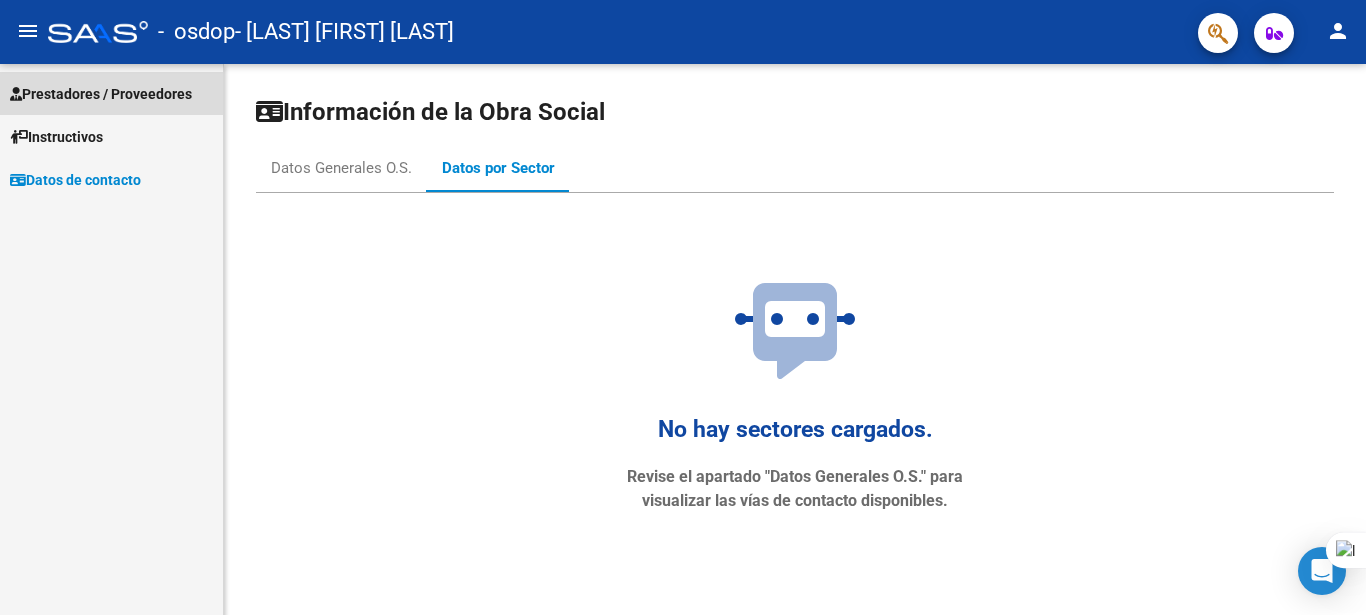 click on "Prestadores / Proveedores" at bounding box center [101, 94] 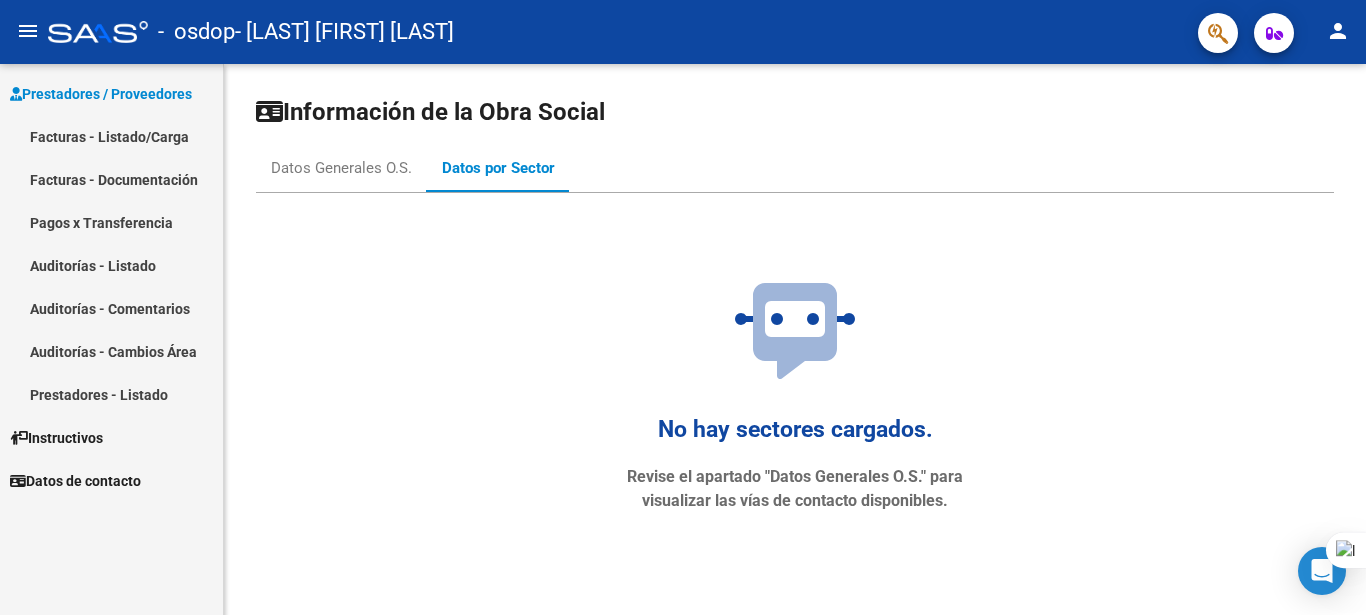 click on "Prestadores - Listado" at bounding box center (111, 394) 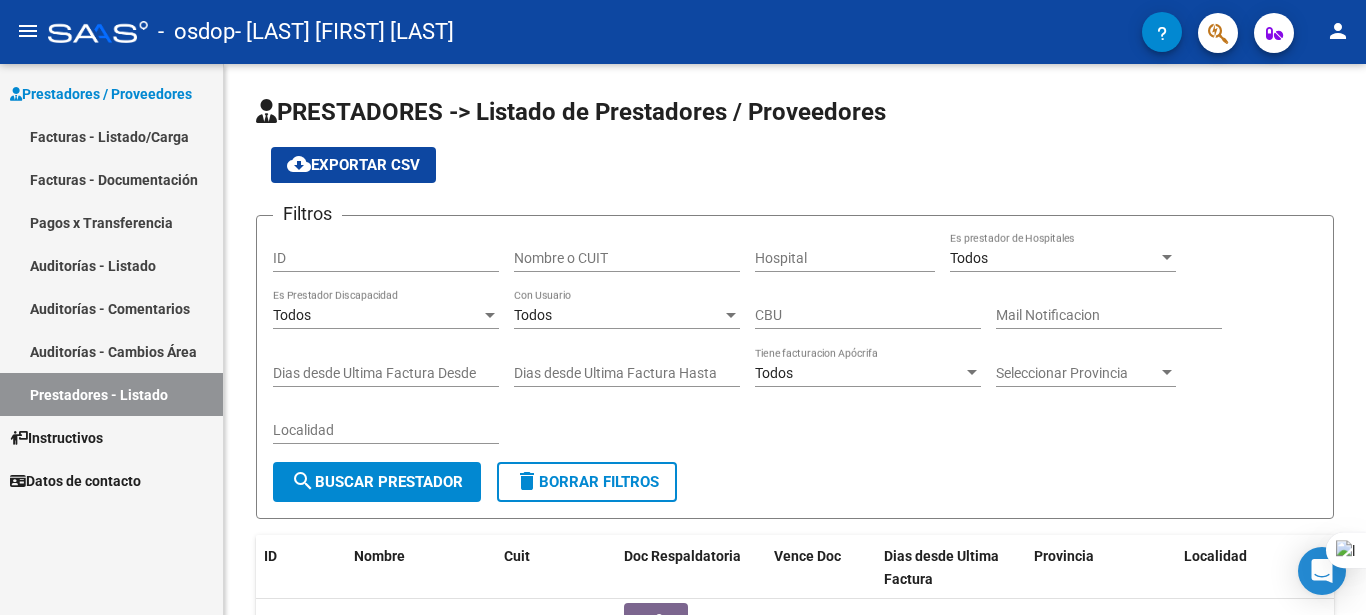 drag, startPoint x: 1365, startPoint y: 232, endPoint x: 1365, endPoint y: 306, distance: 74 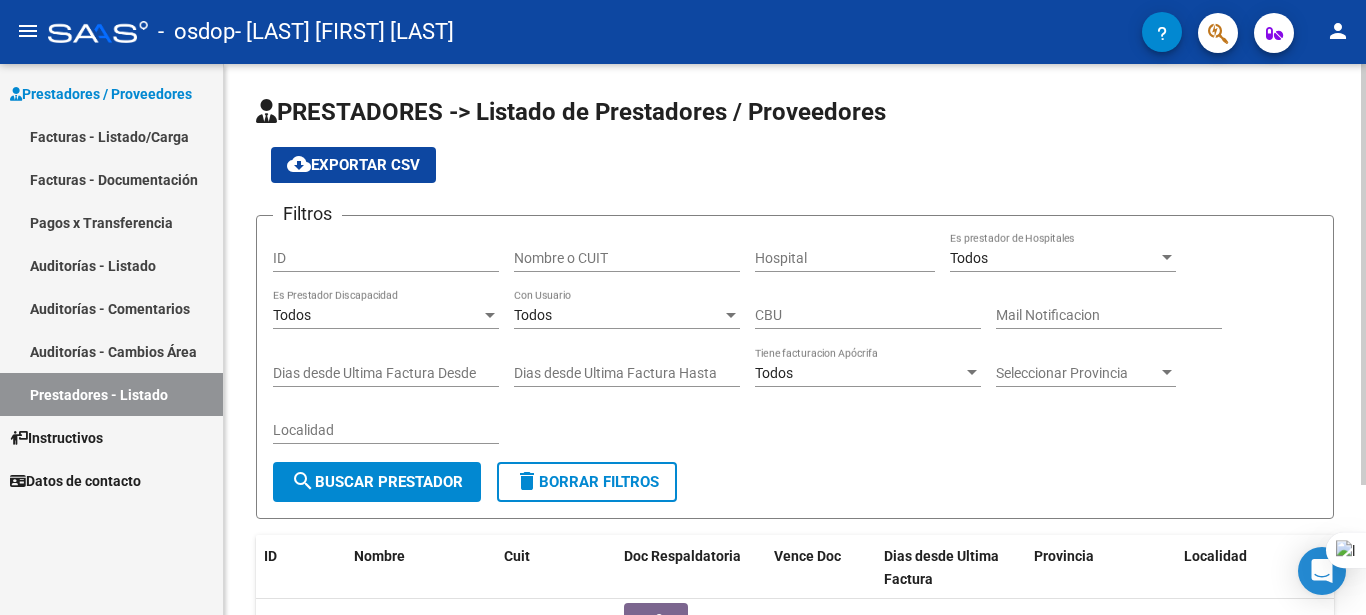 drag, startPoint x: 1365, startPoint y: 401, endPoint x: 1338, endPoint y: 365, distance: 45 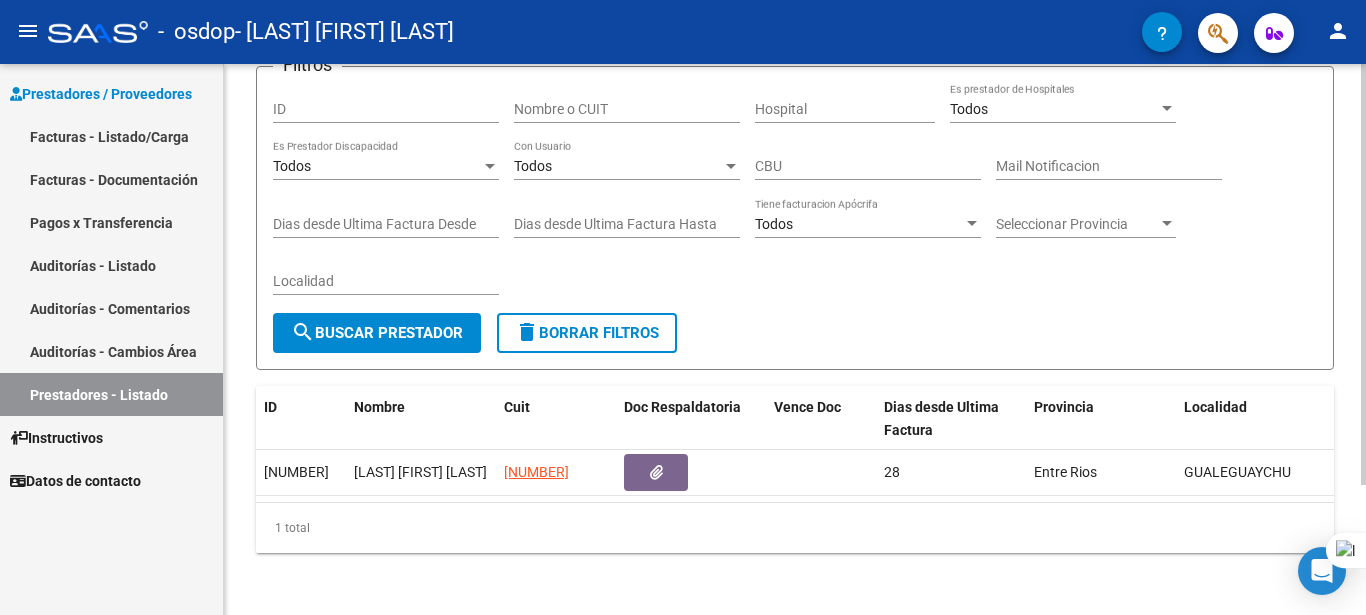 scroll, scrollTop: 162, scrollLeft: 0, axis: vertical 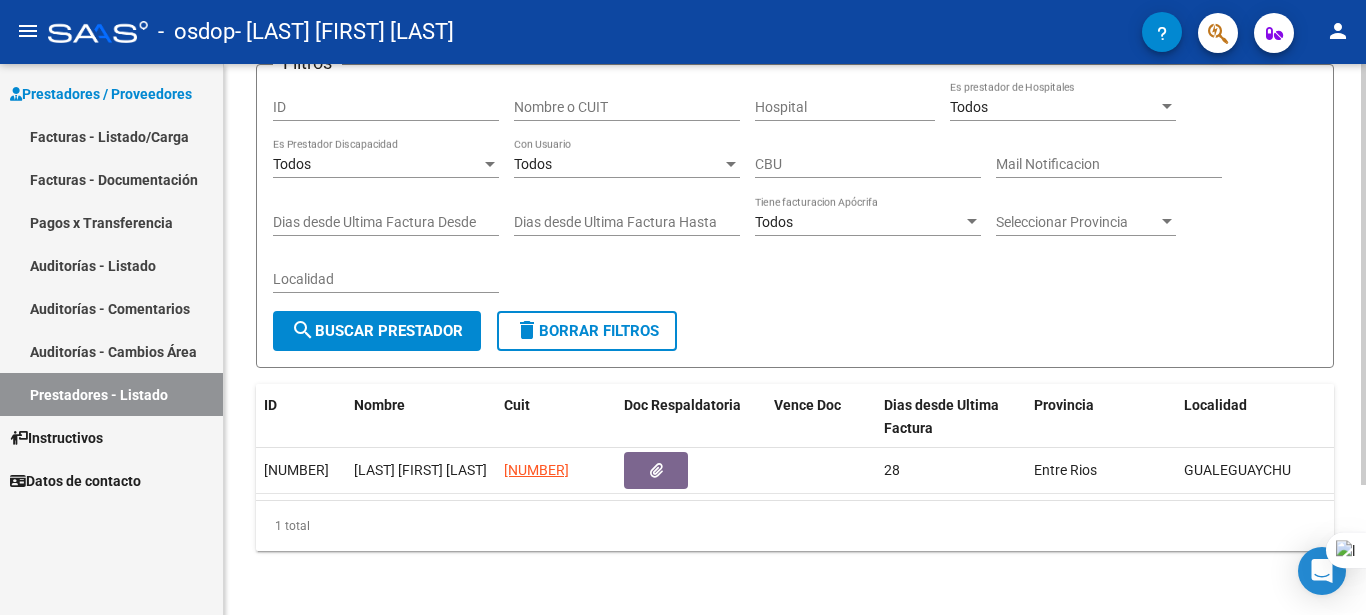 click 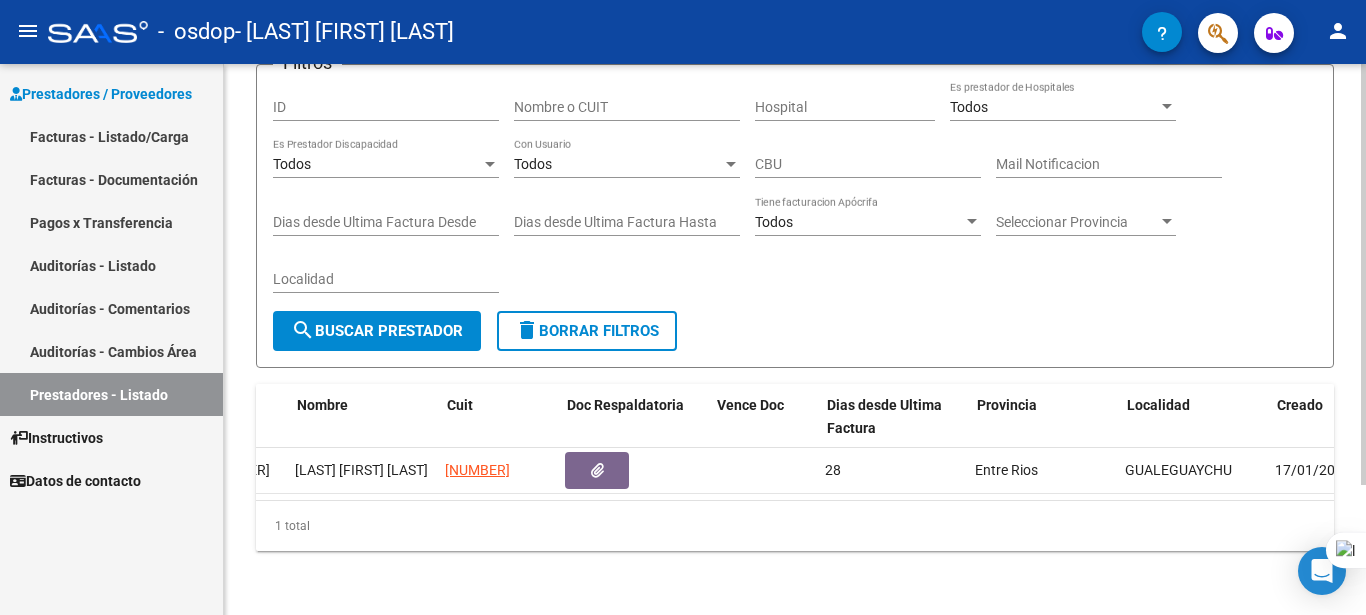 scroll, scrollTop: 0, scrollLeft: 51, axis: horizontal 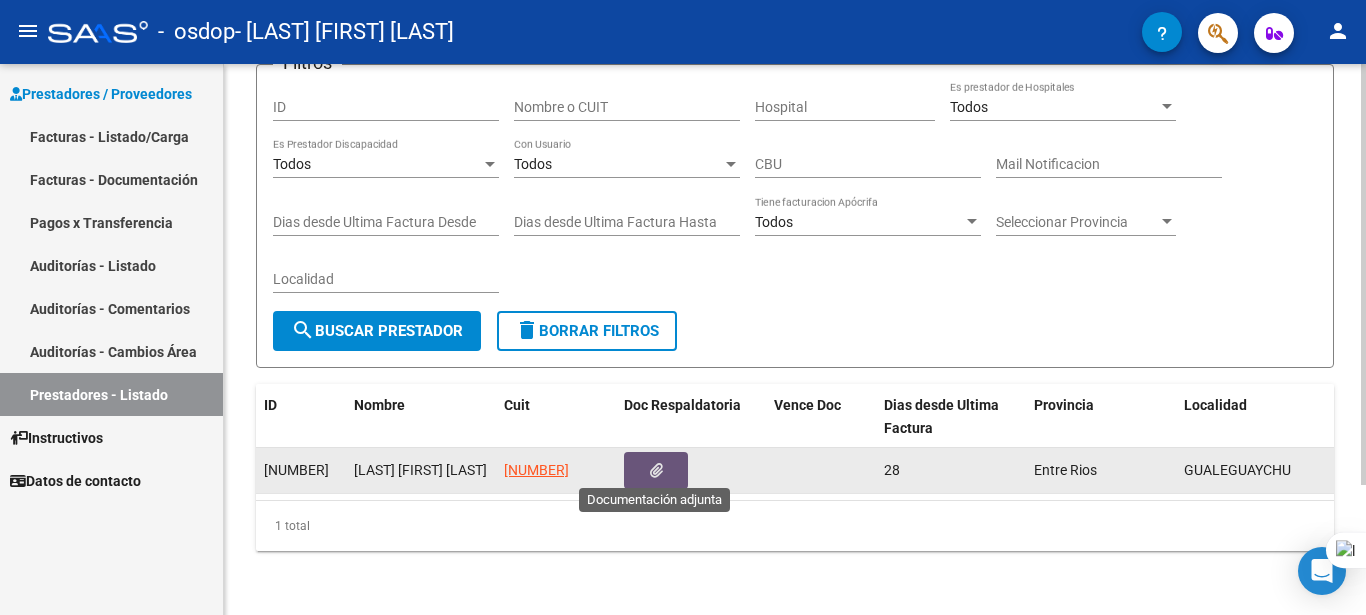 click 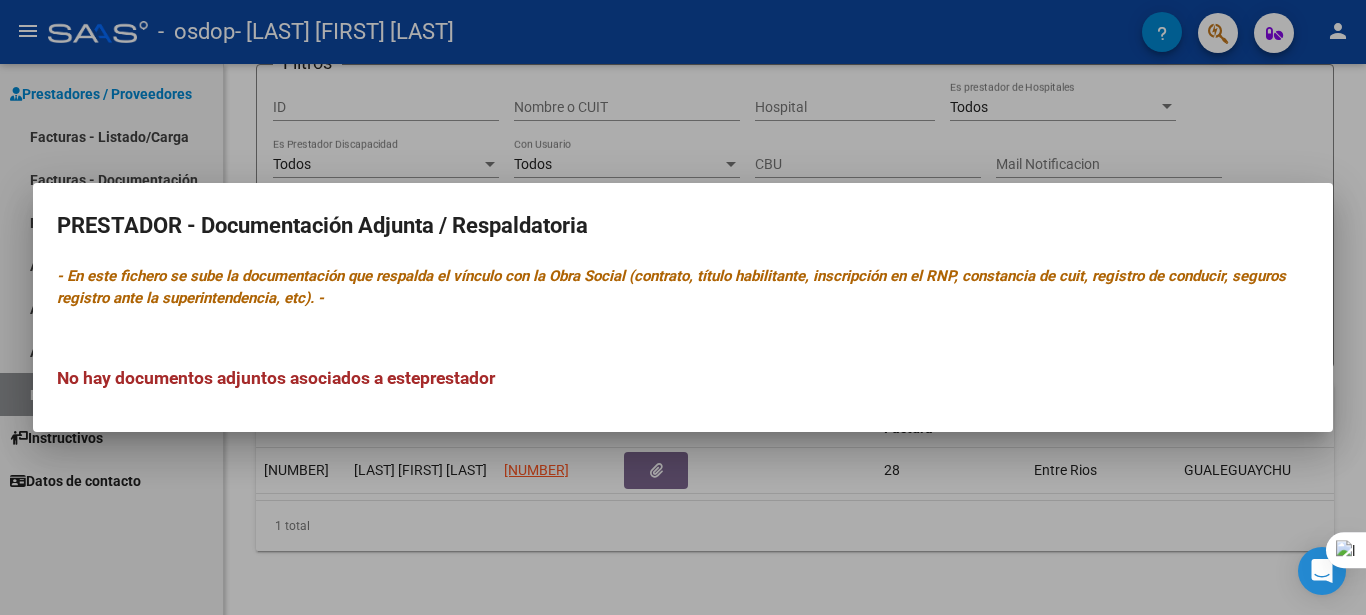 click at bounding box center [683, 307] 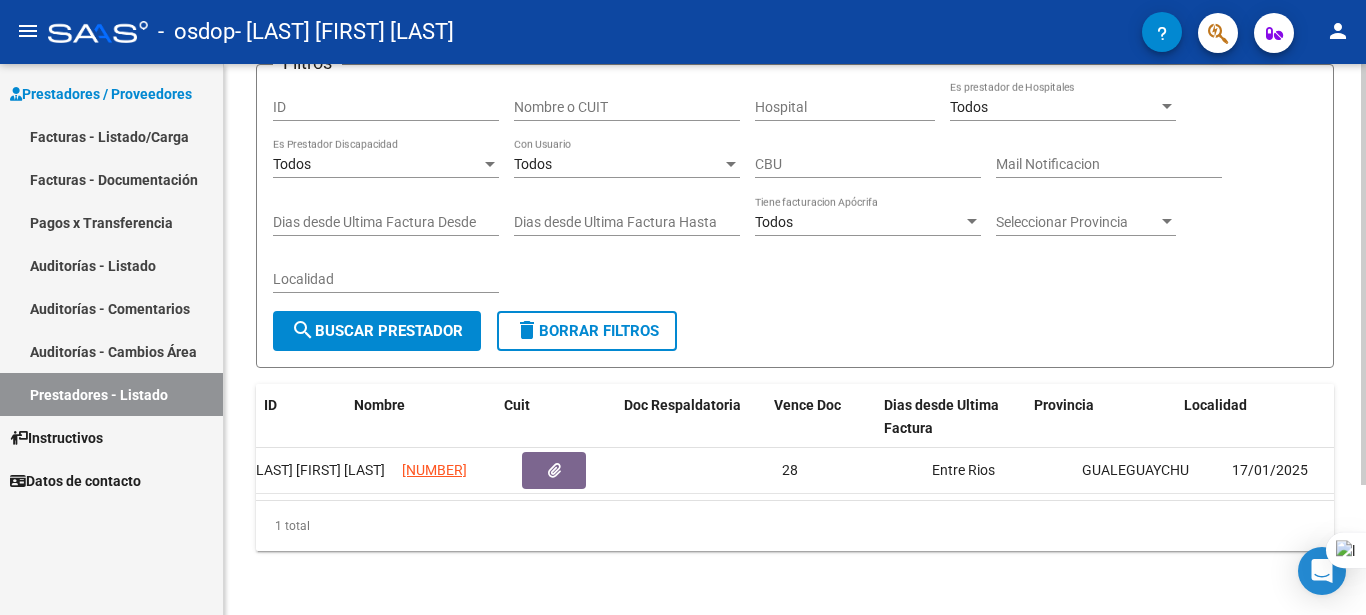 scroll, scrollTop: 0, scrollLeft: 0, axis: both 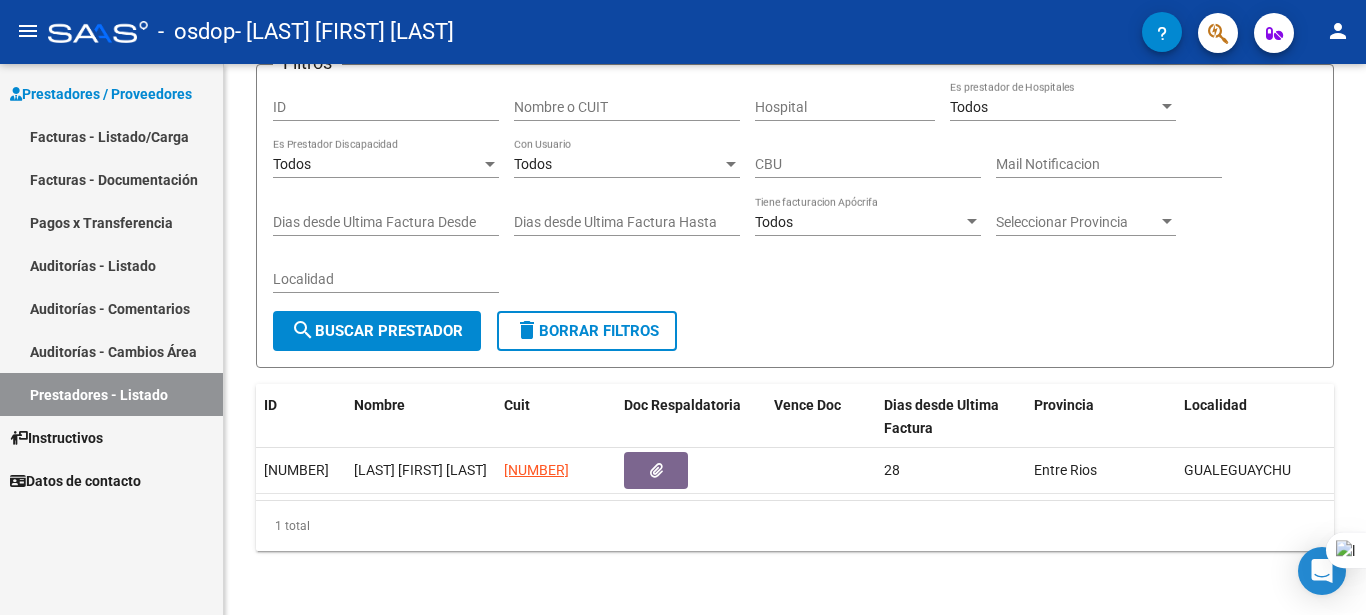click on "Auditorías - Cambios Área" at bounding box center [111, 351] 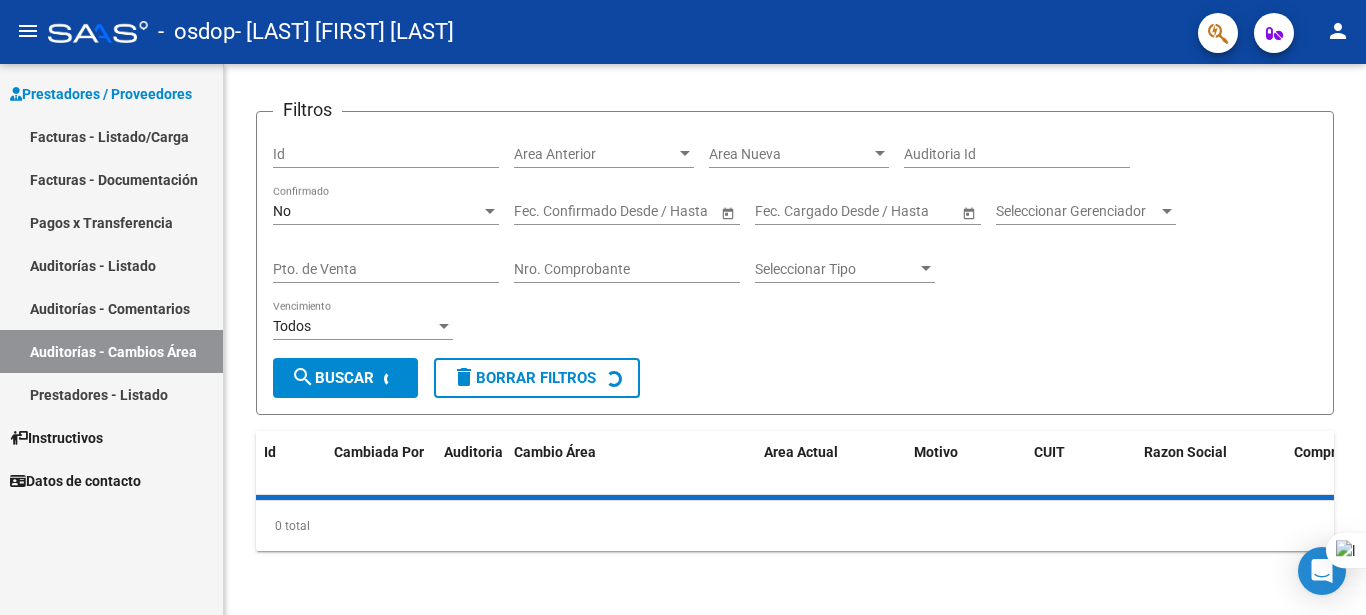 scroll, scrollTop: 0, scrollLeft: 0, axis: both 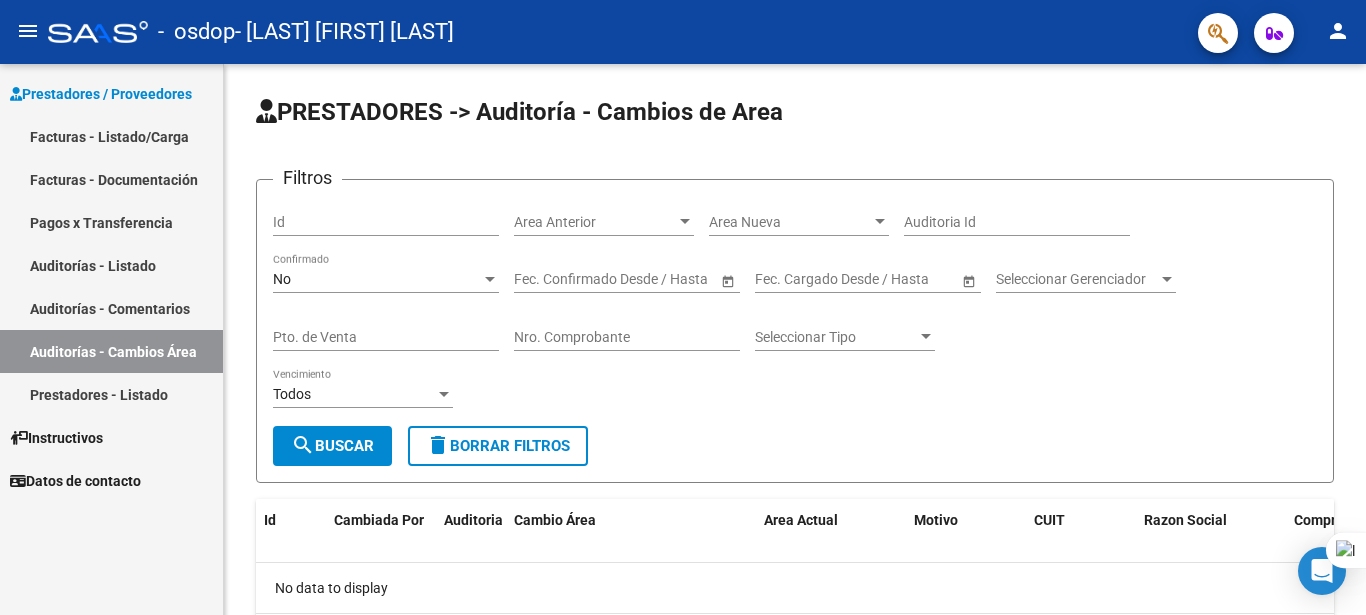 click on "Auditorías - Comentarios" at bounding box center (111, 308) 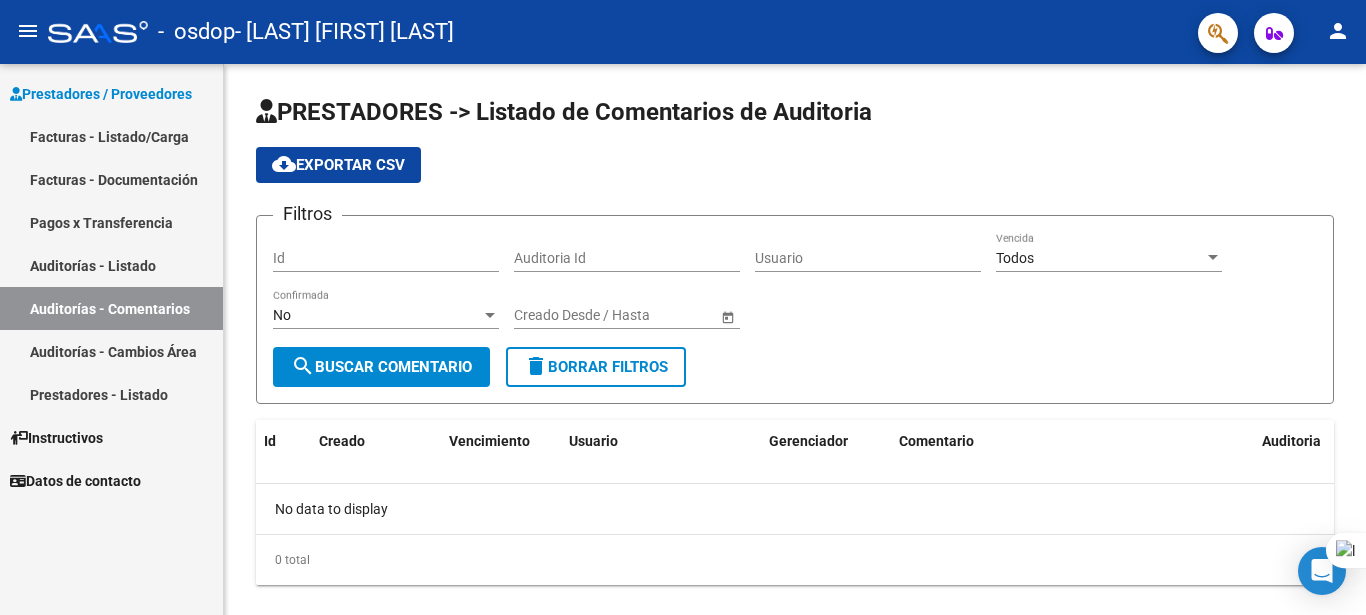 click on "Auditorías - Listado" at bounding box center (111, 265) 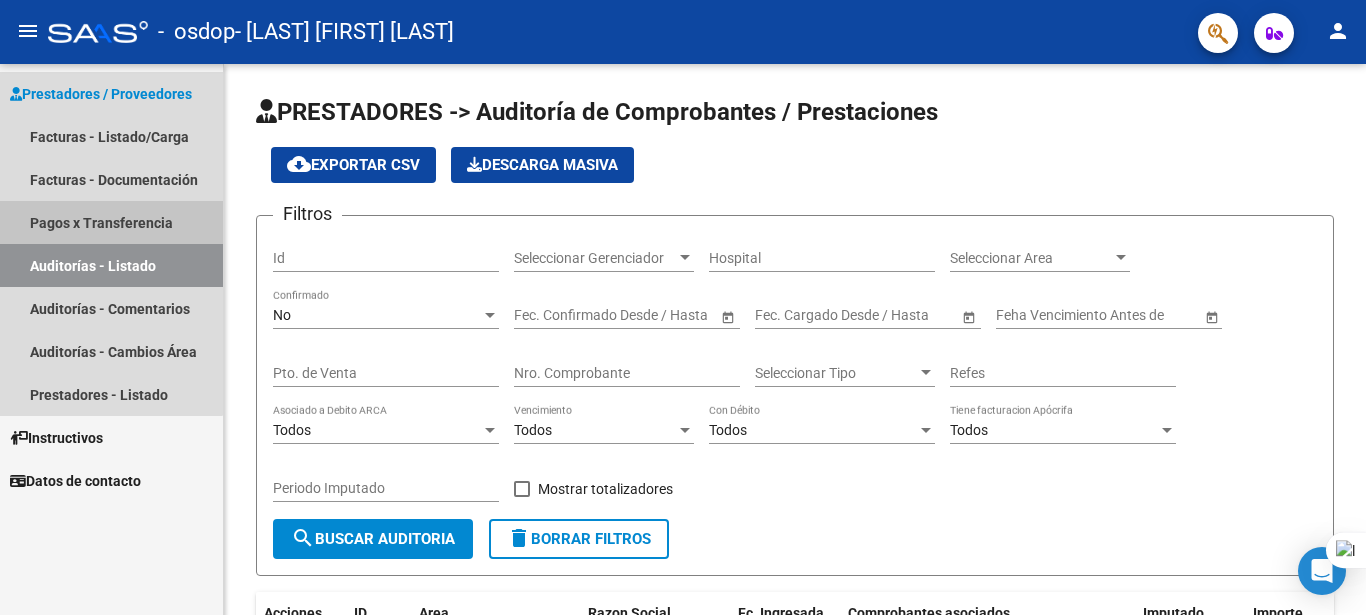 click on "Pagos x Transferencia" at bounding box center [111, 222] 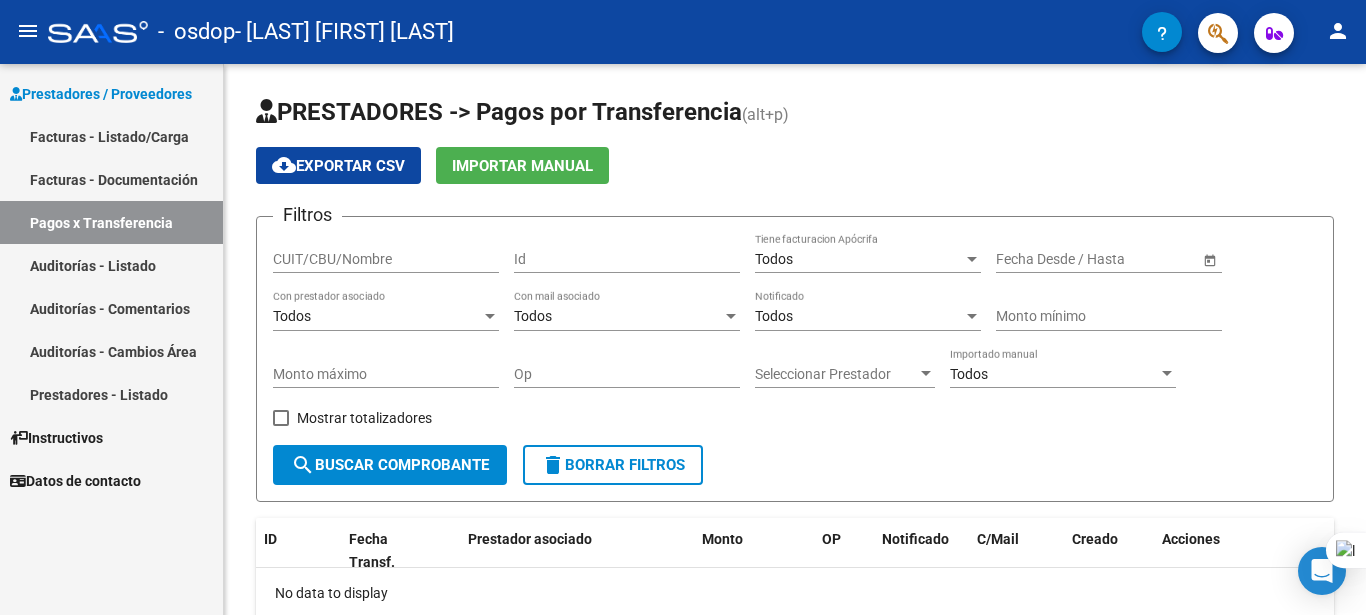 drag, startPoint x: 1365, startPoint y: 381, endPoint x: 1365, endPoint y: 422, distance: 41 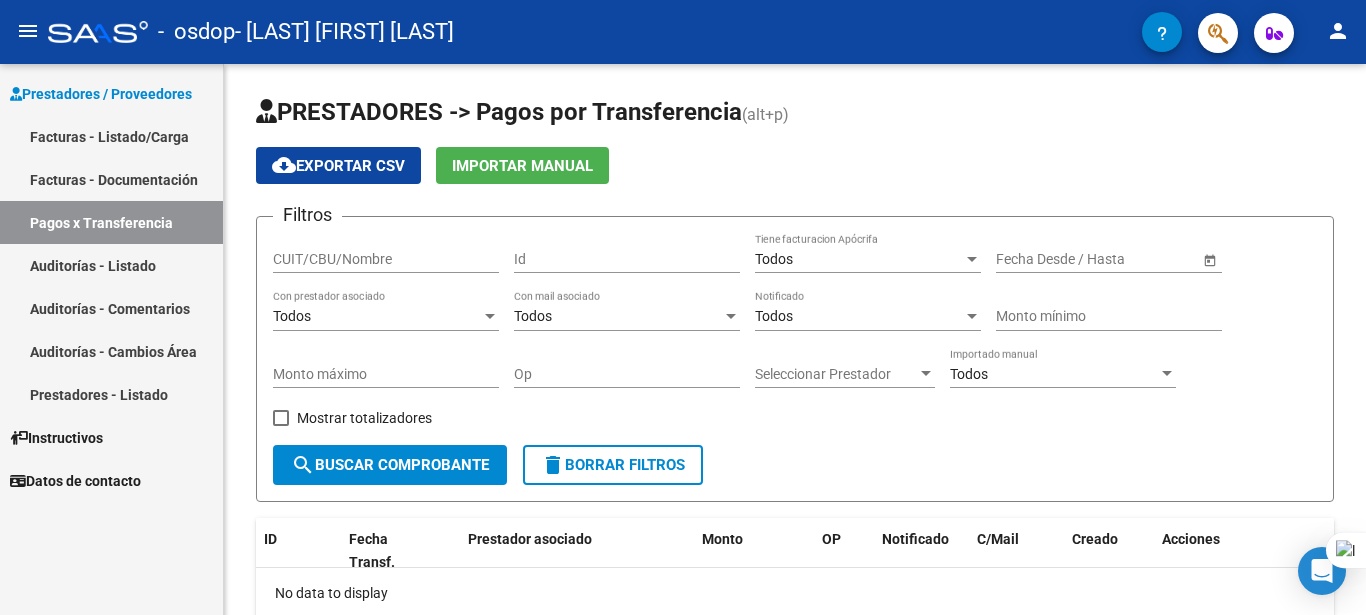 drag, startPoint x: 1356, startPoint y: 443, endPoint x: 1365, endPoint y: 518, distance: 75.53807 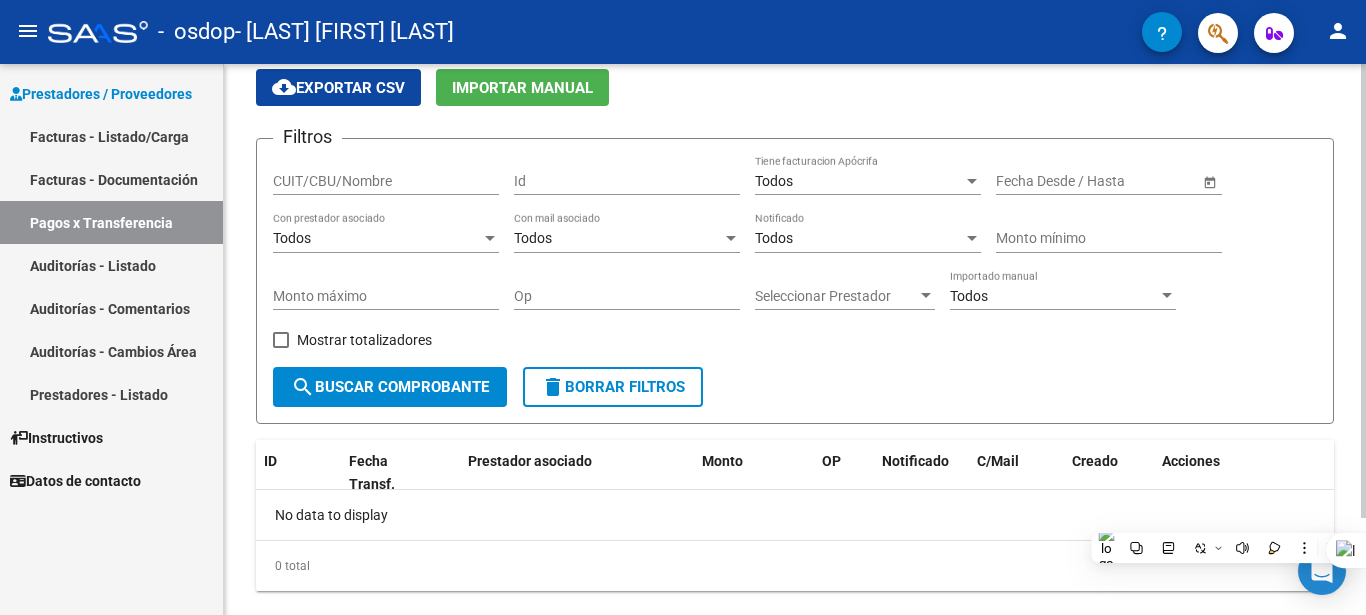 scroll, scrollTop: 74, scrollLeft: 0, axis: vertical 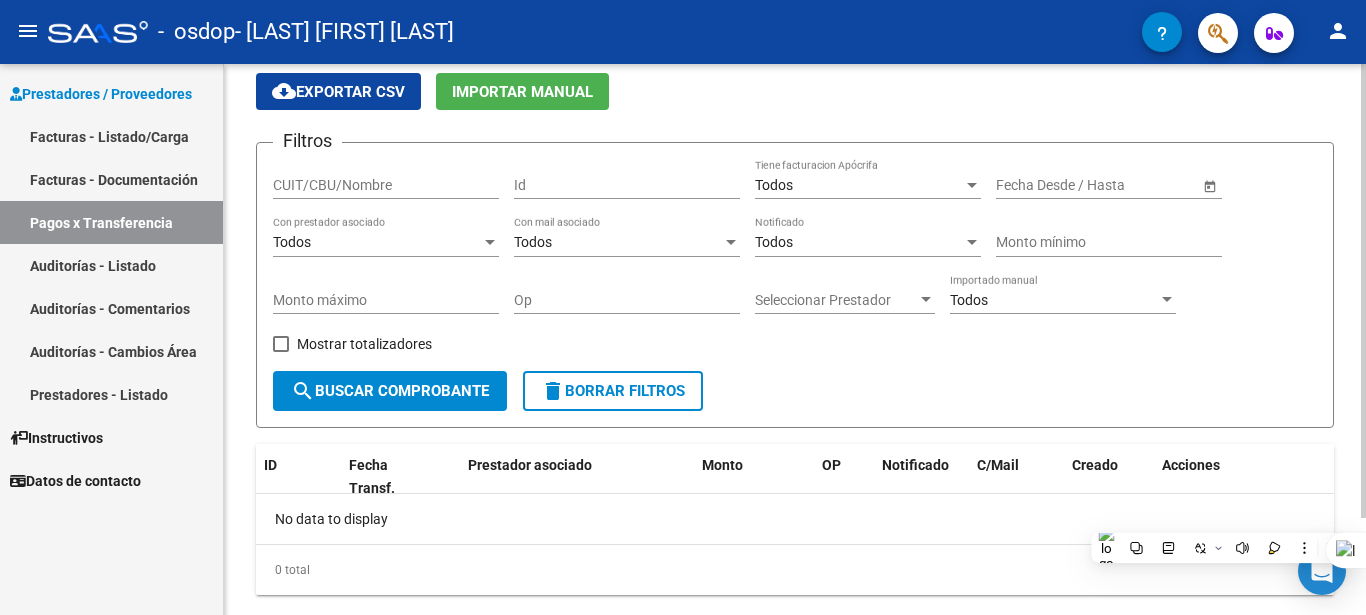 click on "menu -   osdop   - [LAST] [FIRST] [LAST] person    Prestadores / Proveedores Facturas - Listado/Carga Facturas - Documentación Pagos x Transferencia Auditorías - Listado Auditorías - Comentarios Auditorías - Cambios Área Prestadores - Listado    Instructivos    Datos de contacto  PRESTADORES -> Pagos por Transferencia (alt+p) cloud_download  Exportar CSV   Importar Manual Filtros CUIT/CBU/Nombre Id Todos Tiene facturacion Apócrifa Start date – End date Fecha Desde / Hasta Todos Con prestador asociado Todos Con mail asociado Todos Notificado Monto mínimo Monto máximo Op Seleccionar Prestador Seleccionar Prestador Todos Importado manual    Mostrar totalizadores  search  Buscar Comprobante  delete  Borrar Filtros  ID Fecha Transf. Prestador asociado Monto OP Notificado C/Mail Creado Acciones No data to display  0 total   1  Today Notifications people Social Ligula Purus Adipiscing local_offer PromotionsEtiam Ligula Dapibus info Updates Sollicitudin Euismod Fringilla delete_sweep" at bounding box center (683, 307) 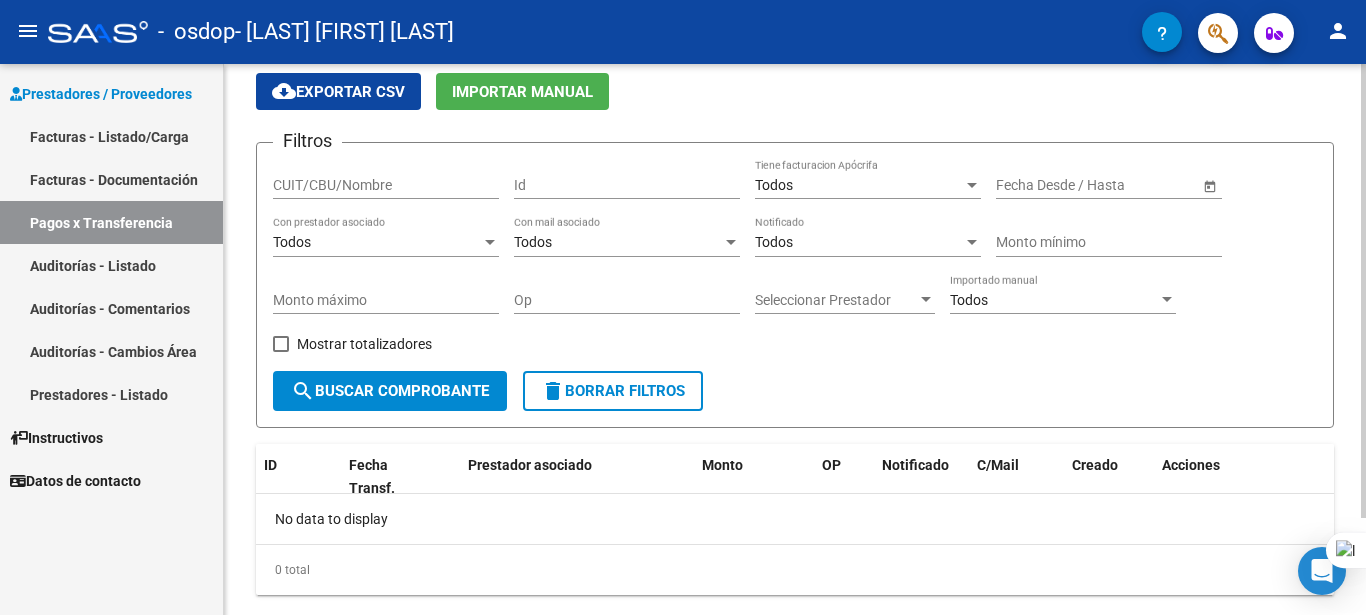 click on "search  Buscar Comprobante" 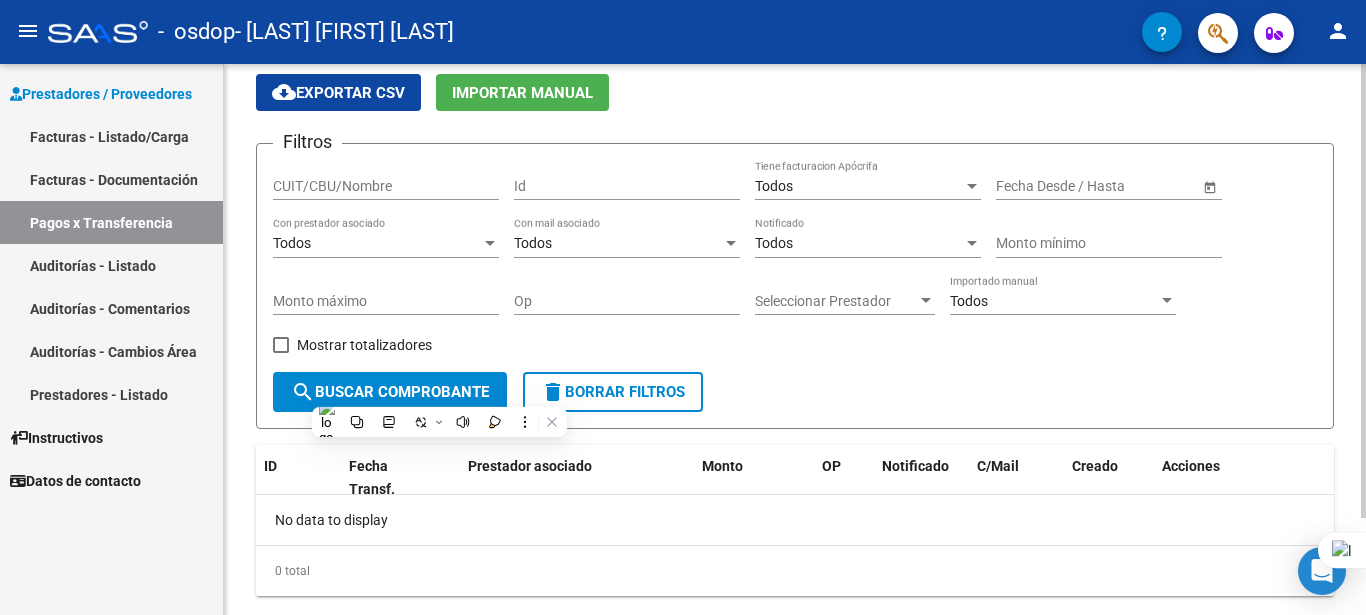 scroll, scrollTop: 74, scrollLeft: 0, axis: vertical 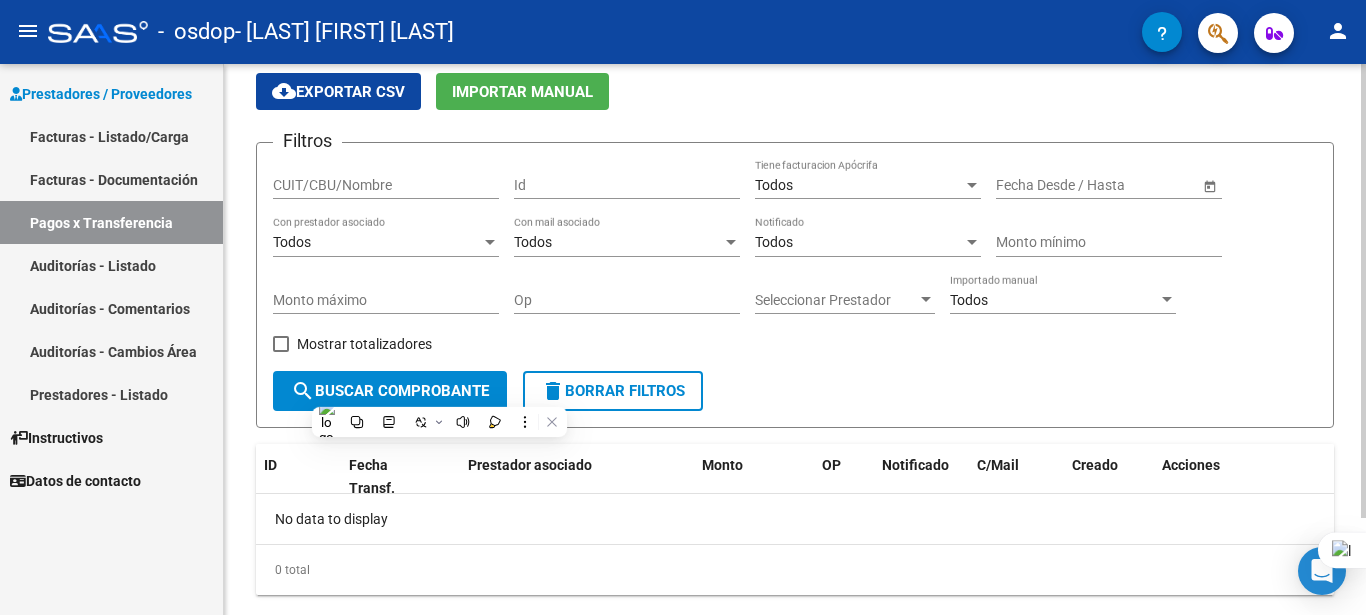 click on "search  Buscar Comprobante" 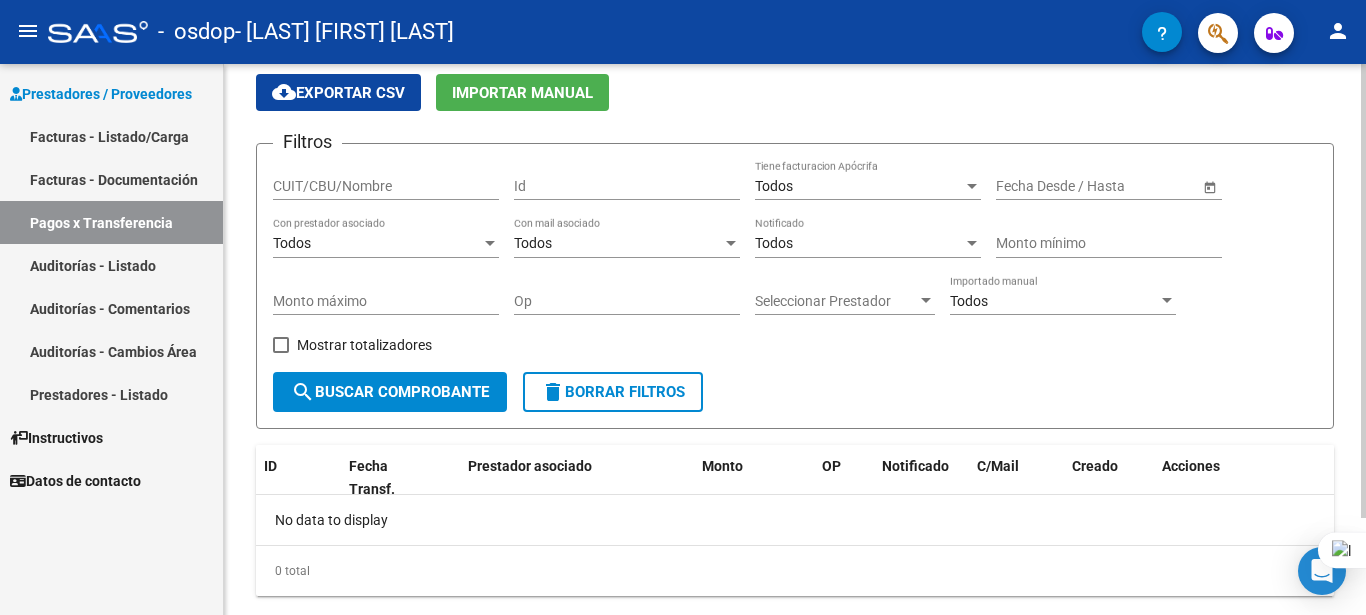 scroll, scrollTop: 74, scrollLeft: 0, axis: vertical 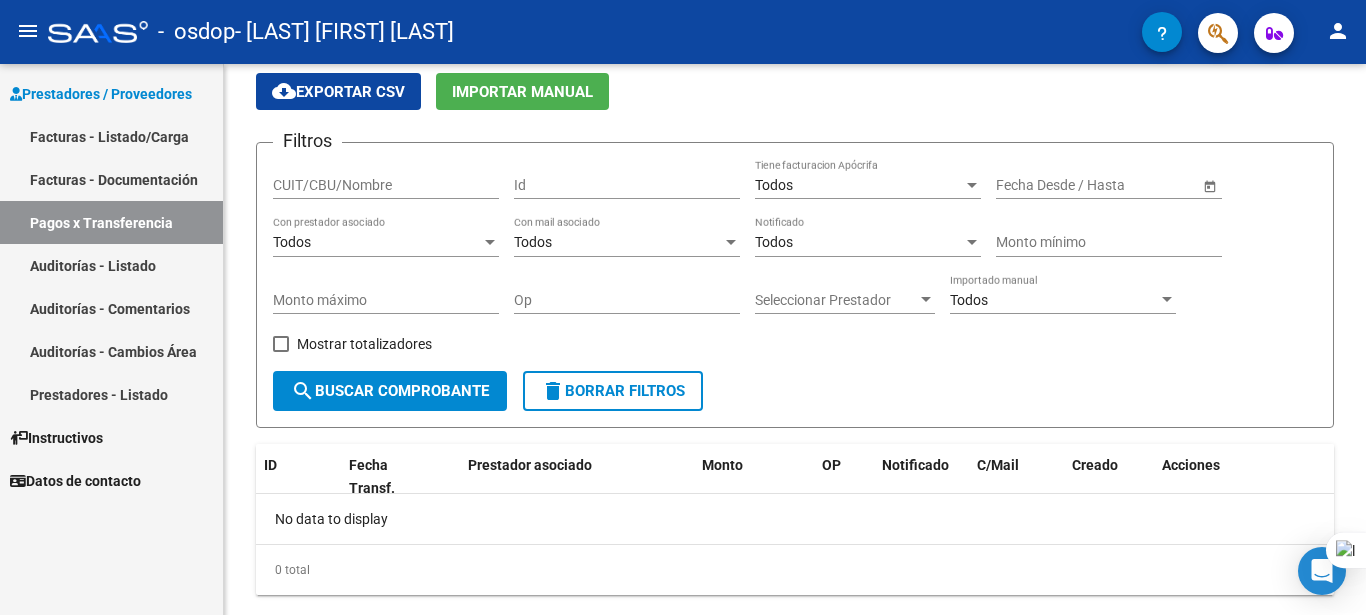click on "Facturas - Documentación" at bounding box center [111, 179] 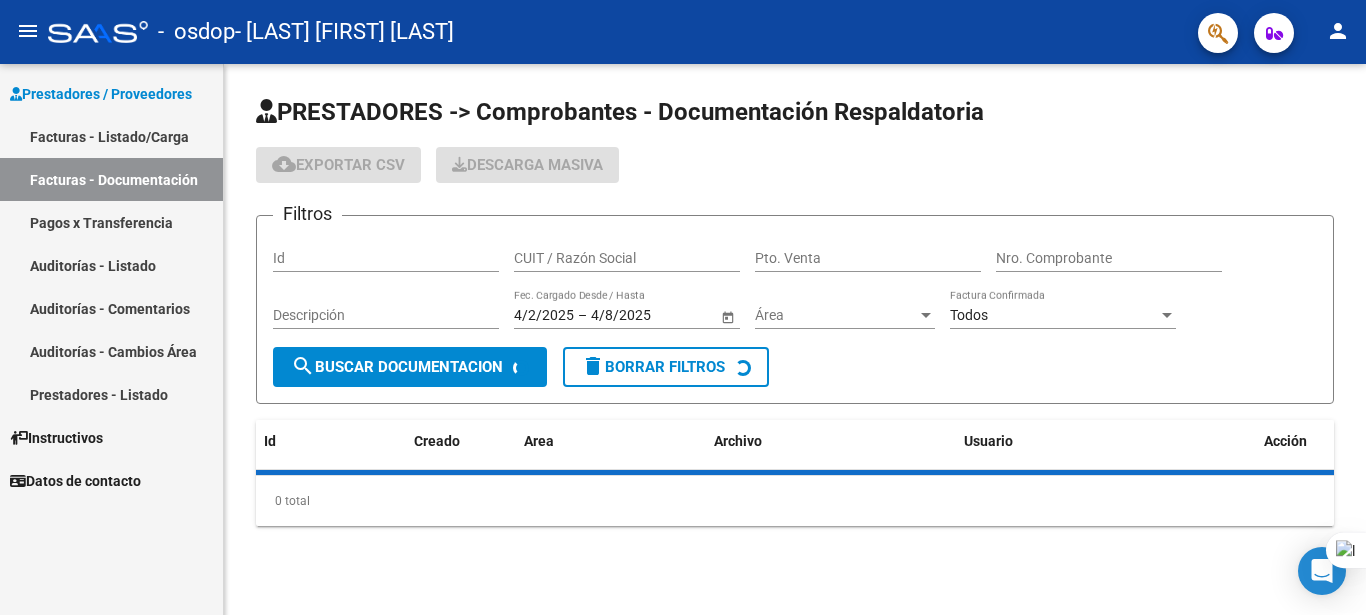 scroll, scrollTop: 0, scrollLeft: 0, axis: both 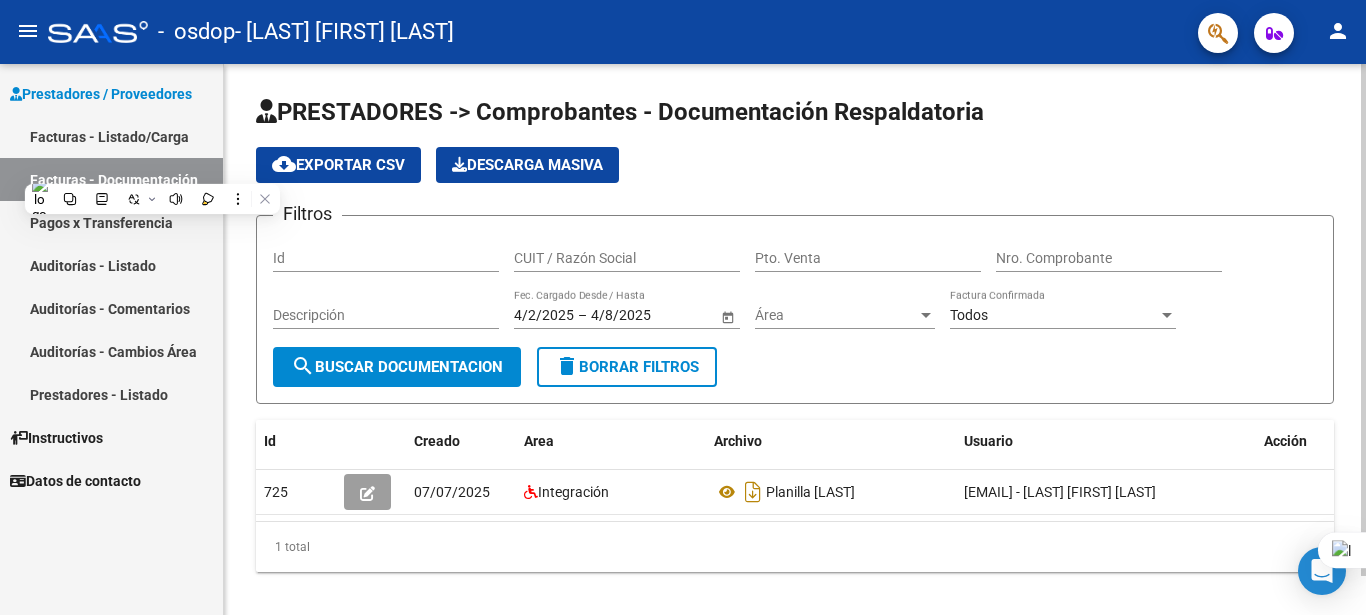 click on "cloud_download  Exportar CSV   Descarga Masiva" 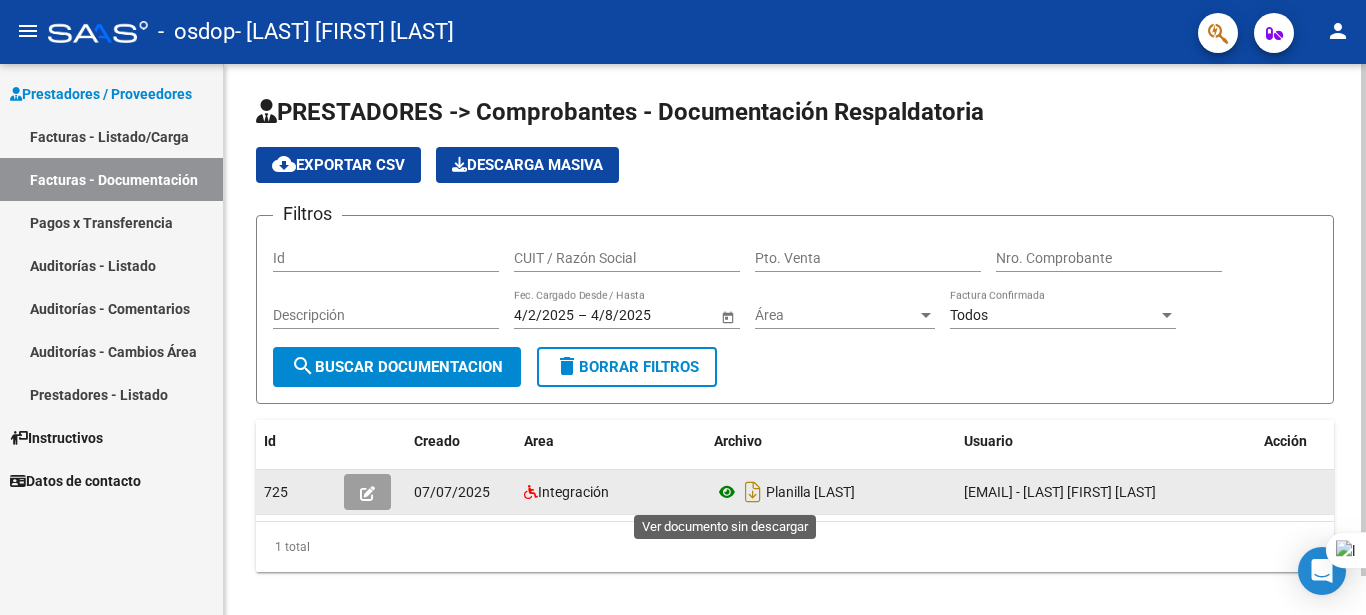 click 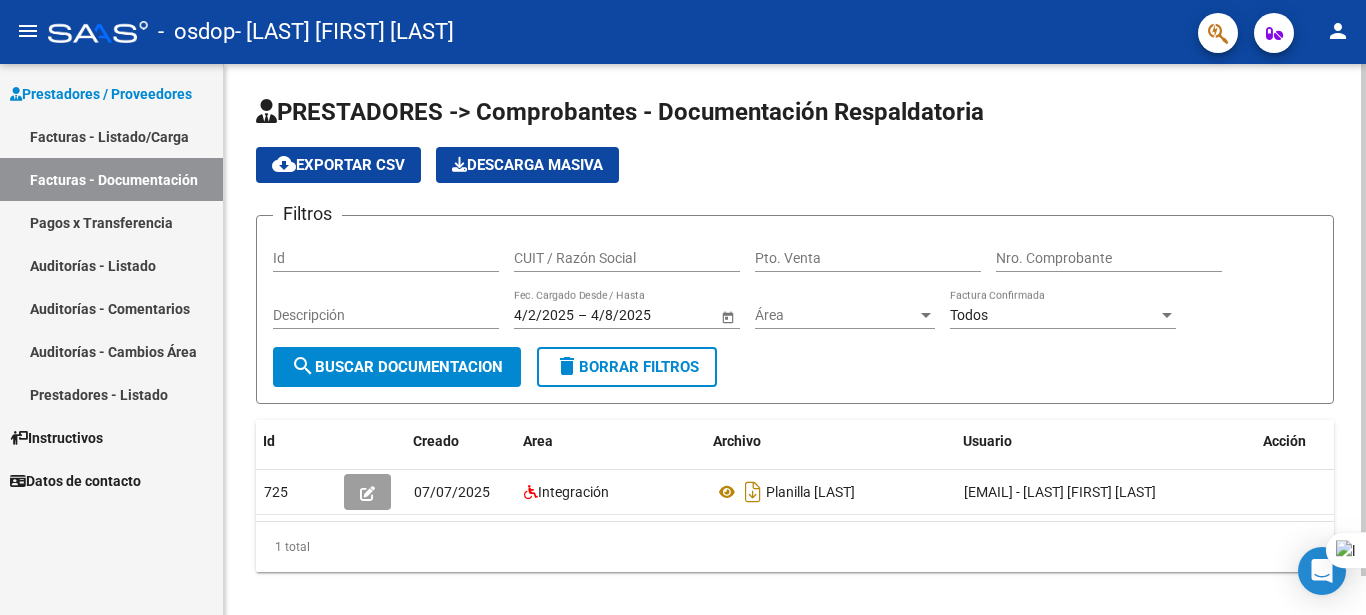 scroll, scrollTop: 0, scrollLeft: 22, axis: horizontal 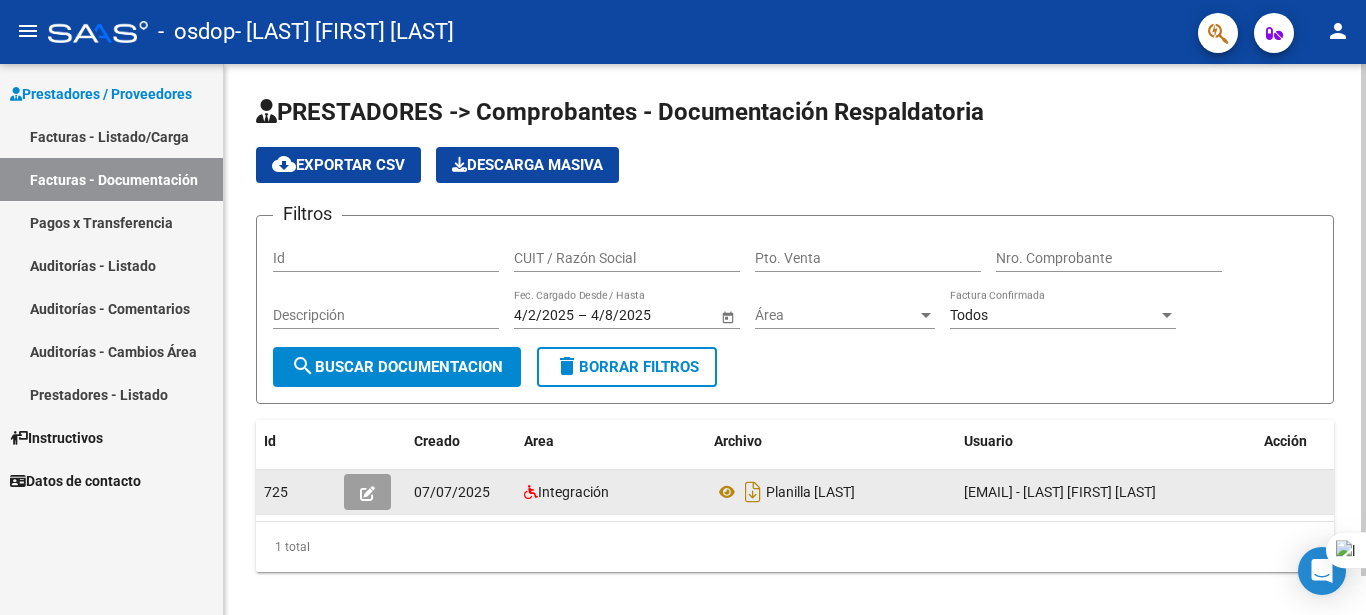 click 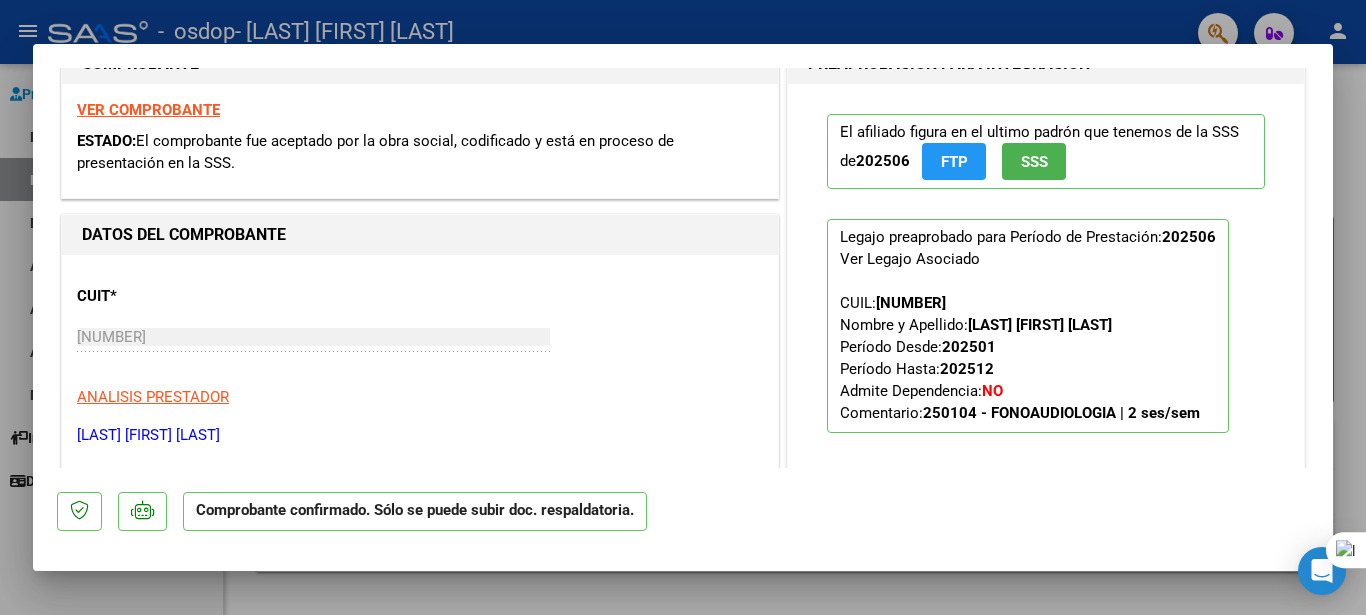 scroll, scrollTop: 344, scrollLeft: 0, axis: vertical 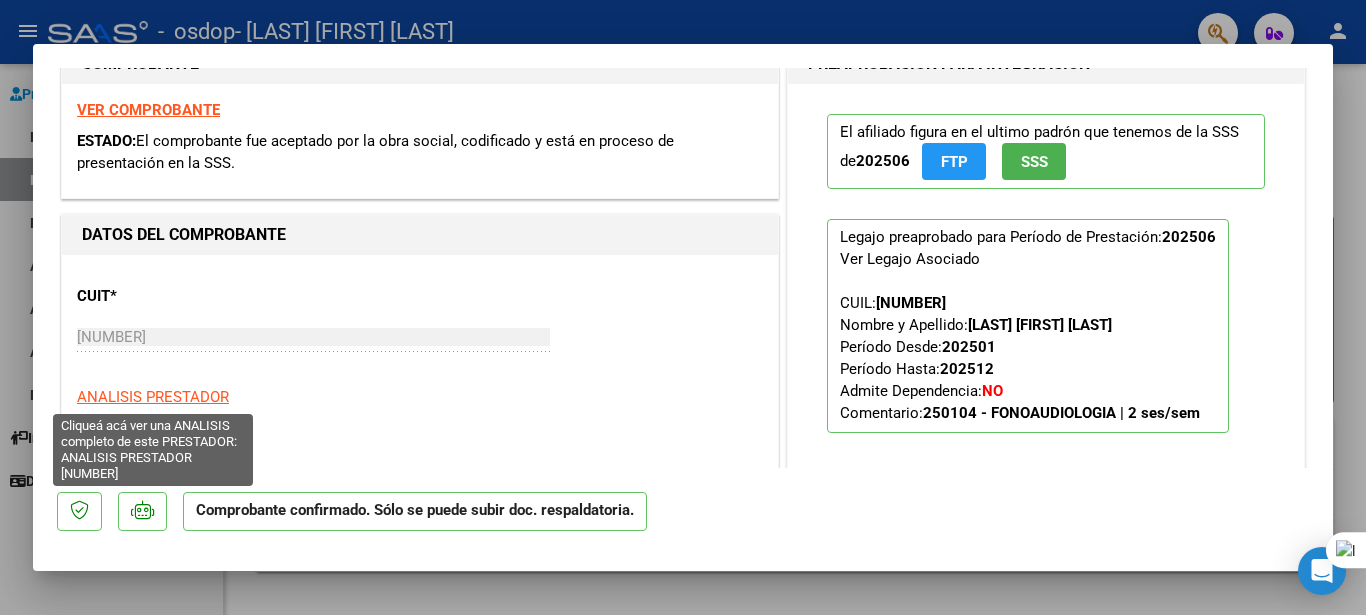 click on "ANALISIS PRESTADOR" at bounding box center [153, 397] 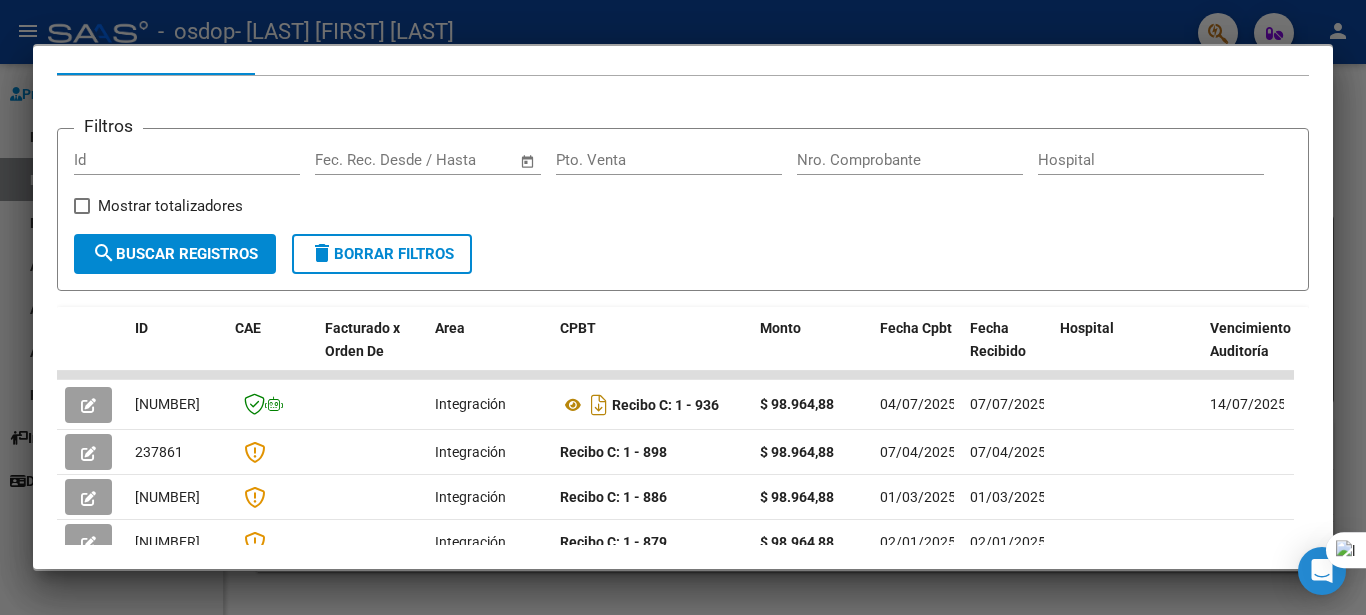 scroll, scrollTop: 259, scrollLeft: 0, axis: vertical 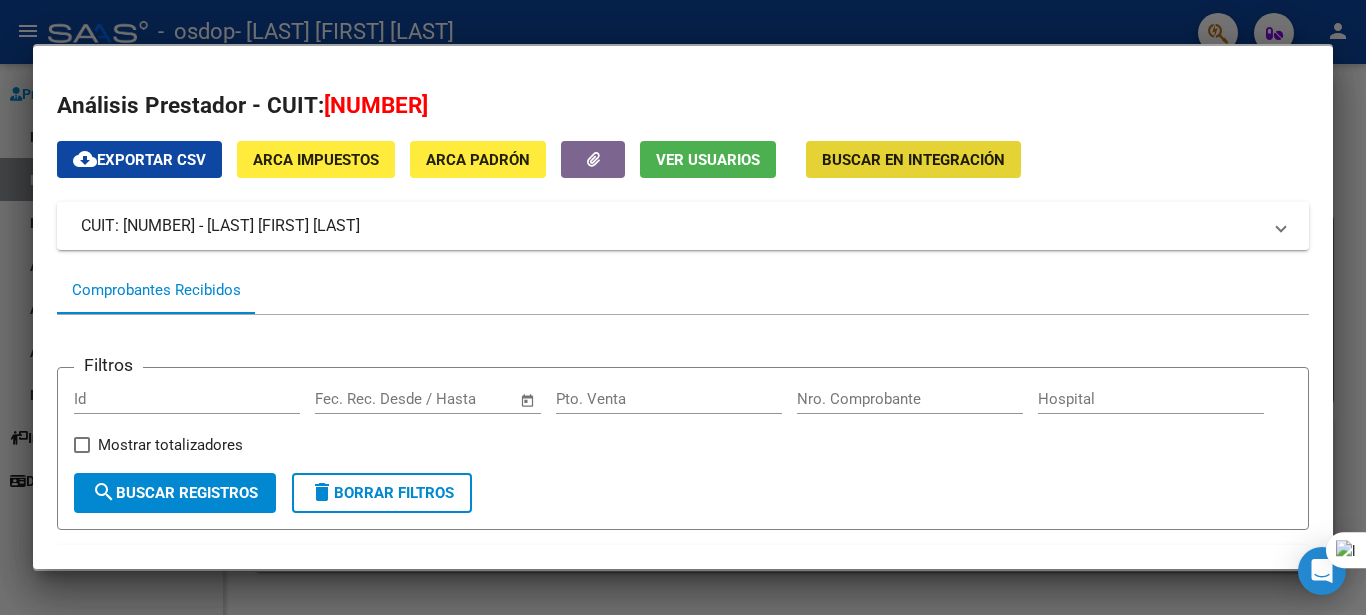 click on "Buscar en Integración" 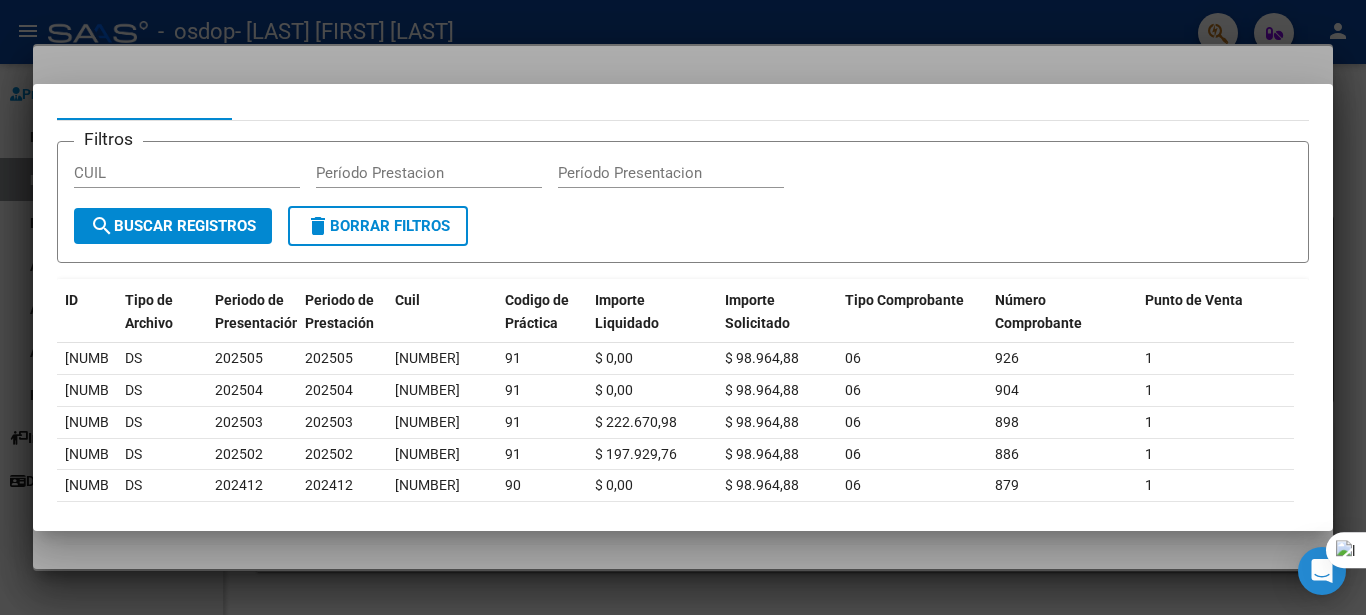 scroll, scrollTop: 55, scrollLeft: 0, axis: vertical 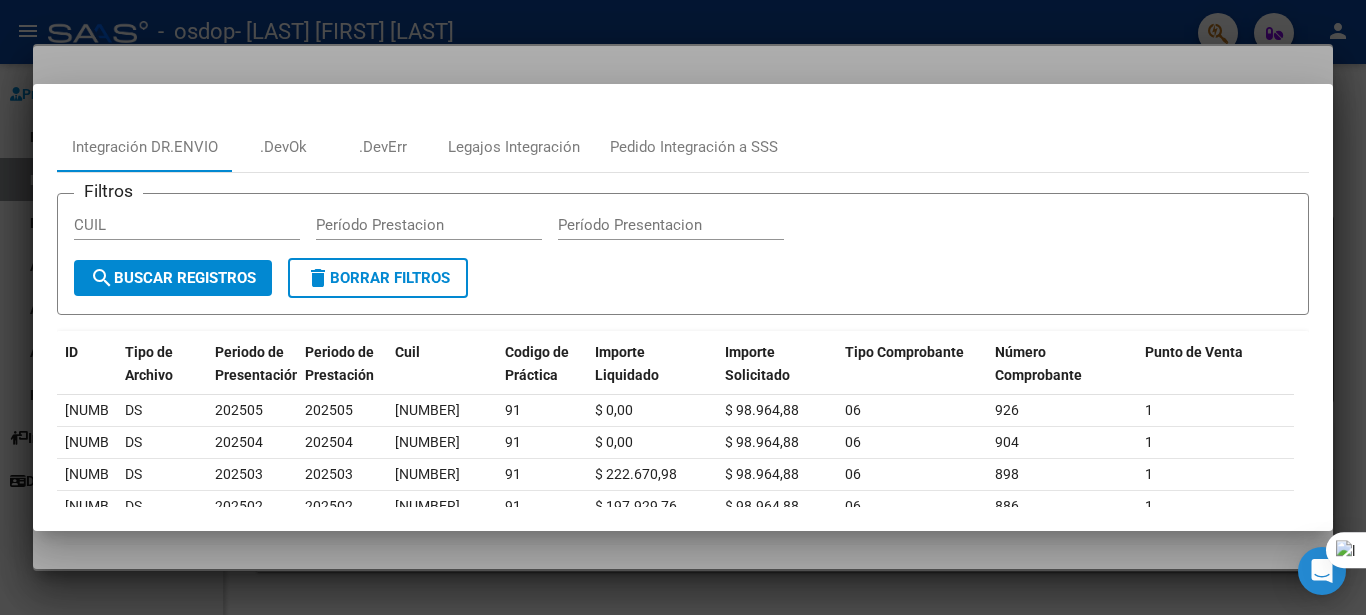 click at bounding box center [683, 307] 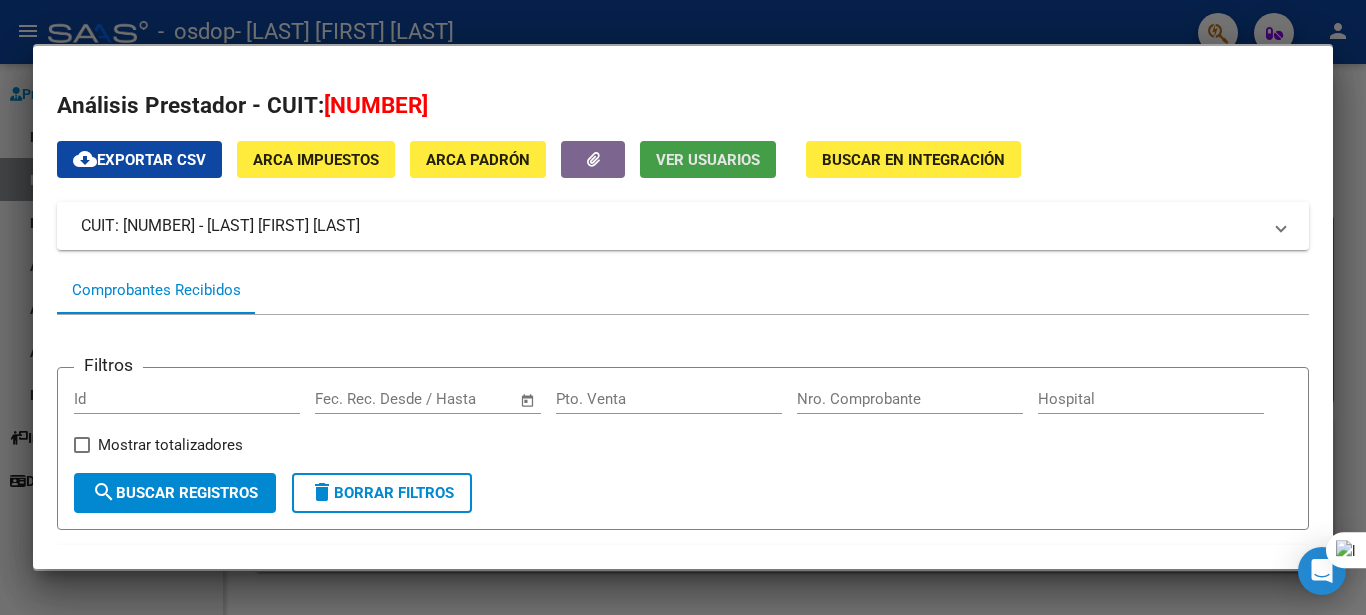 click on "Ver Usuarios" 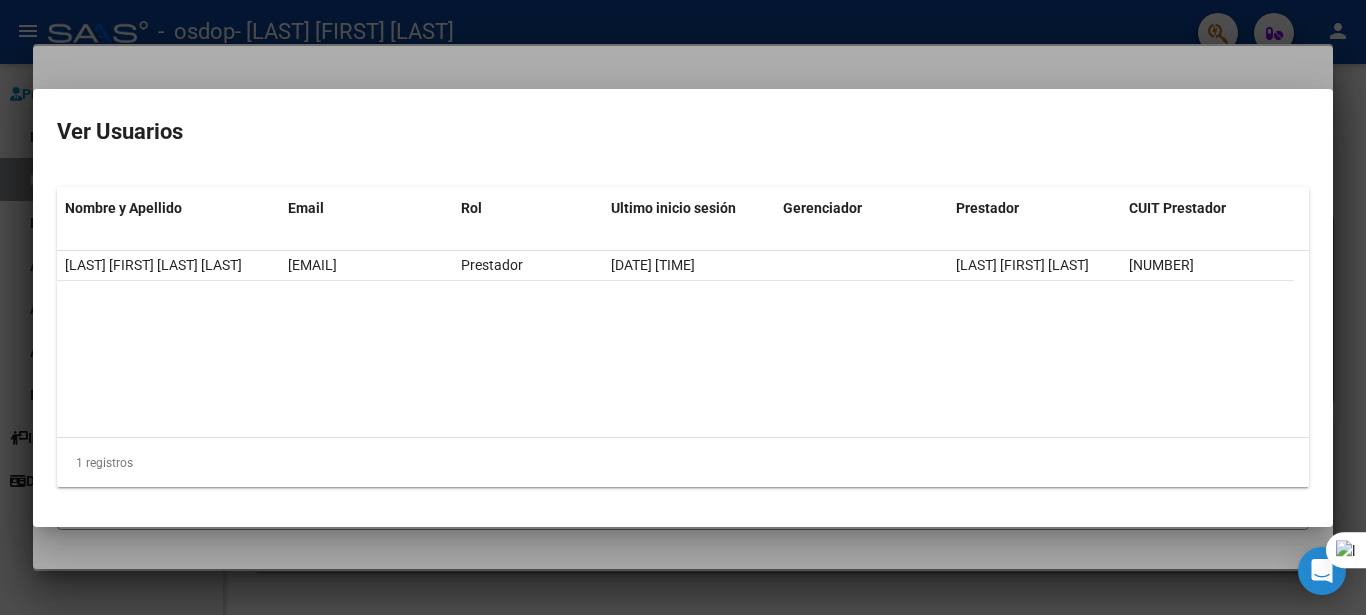 click at bounding box center (683, 307) 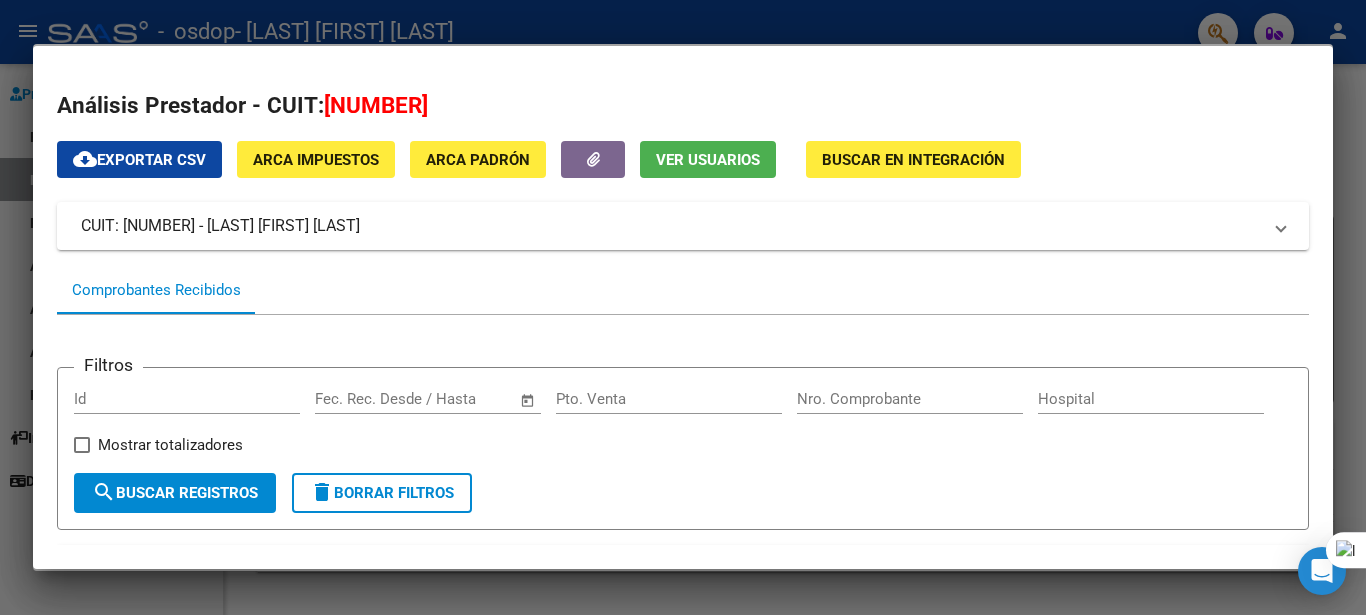 click at bounding box center [683, 307] 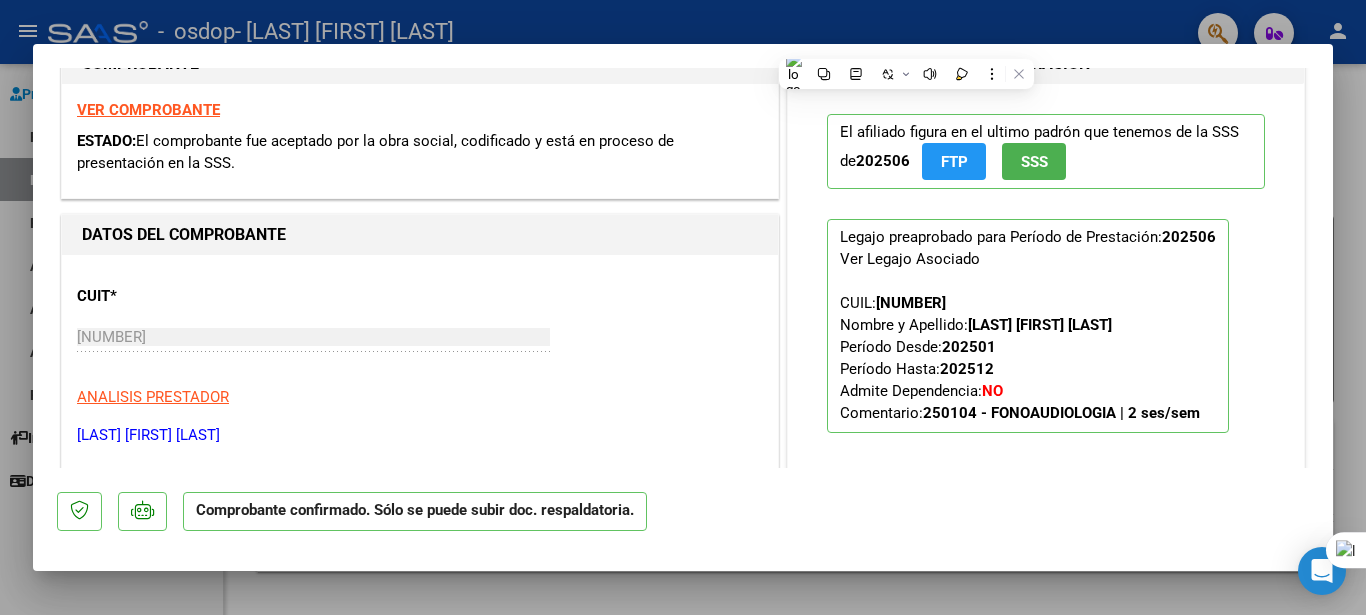 click at bounding box center [683, 307] 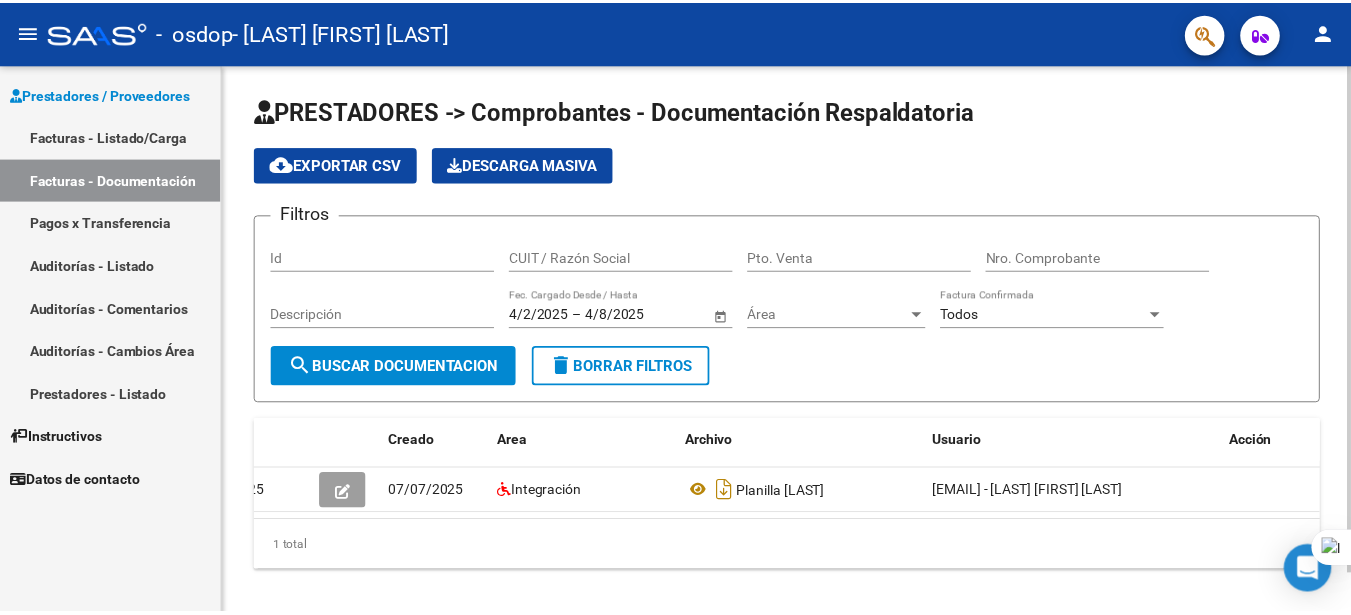 scroll, scrollTop: 0, scrollLeft: 0, axis: both 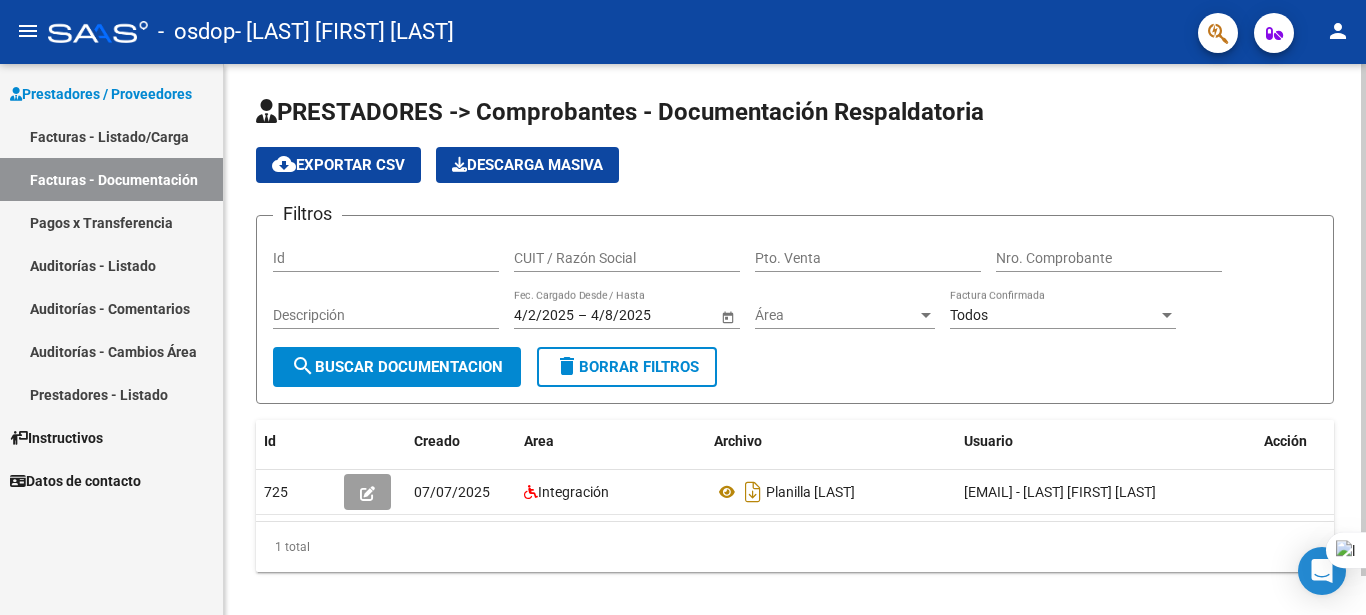 click 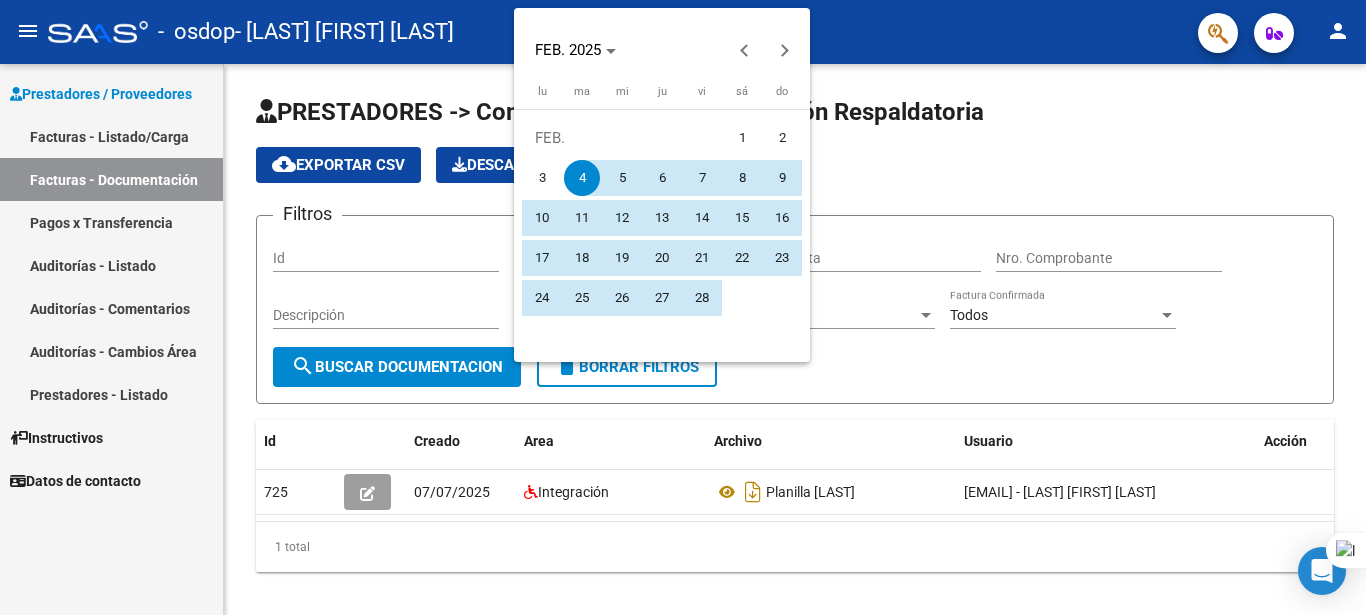 click on "4" at bounding box center (582, 178) 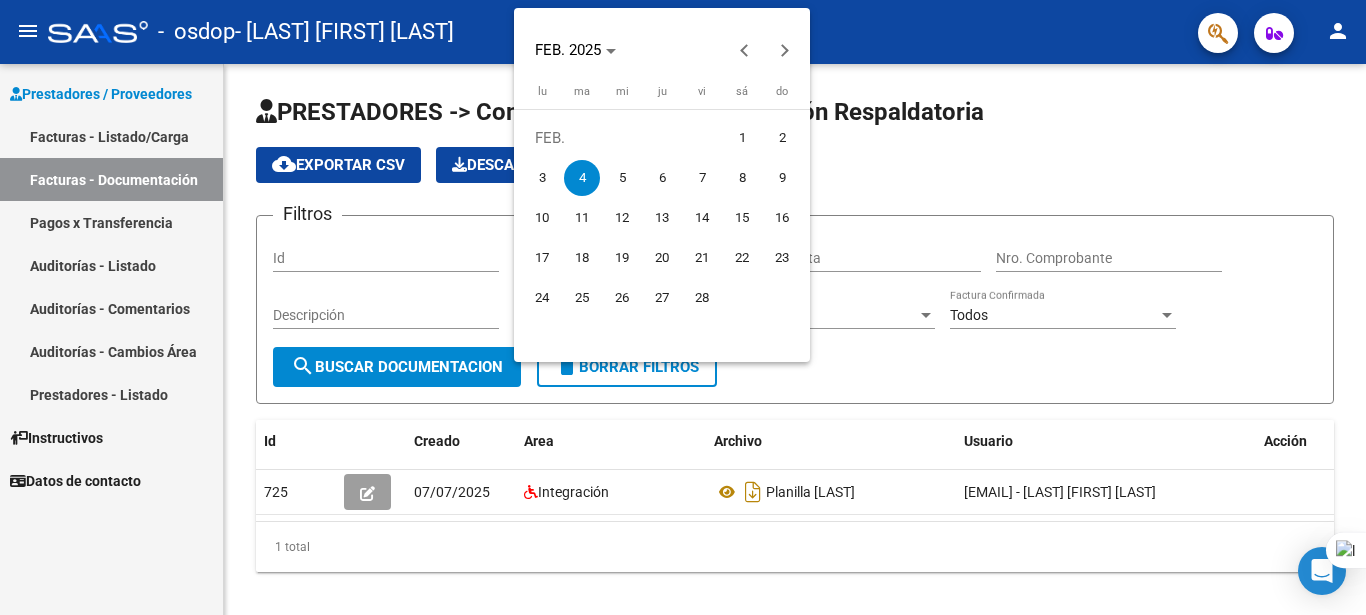 click at bounding box center [683, 307] 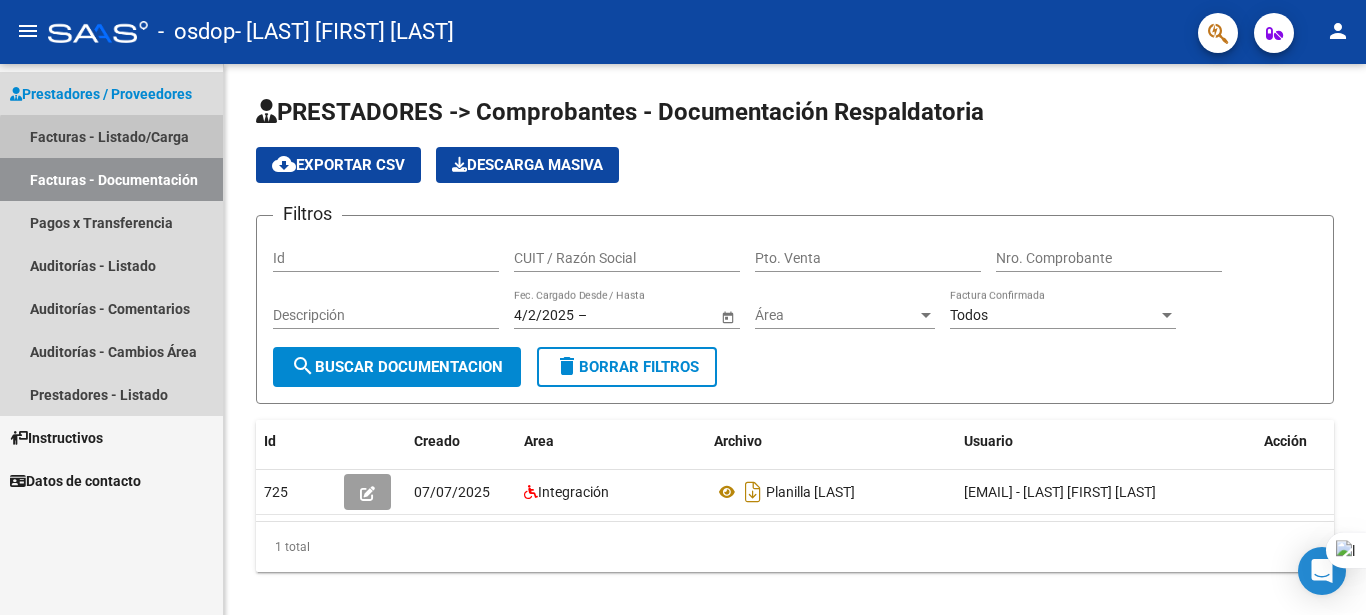 click on "Facturas - Listado/Carga" at bounding box center (111, 136) 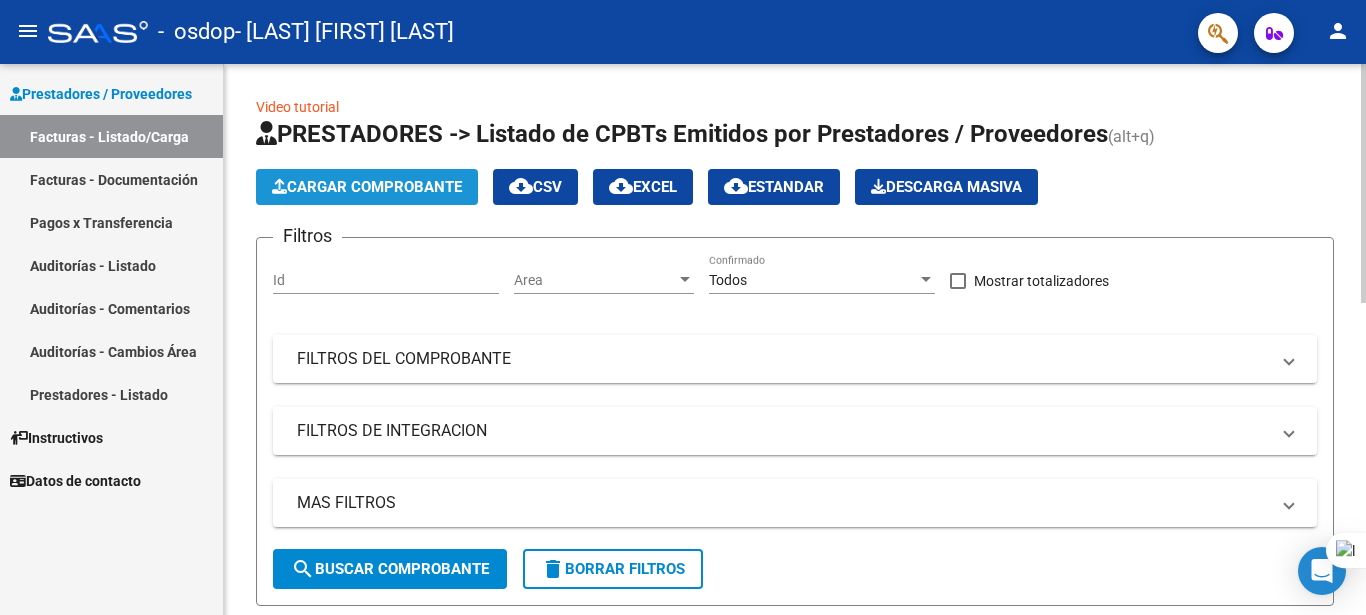 click on "Cargar Comprobante" 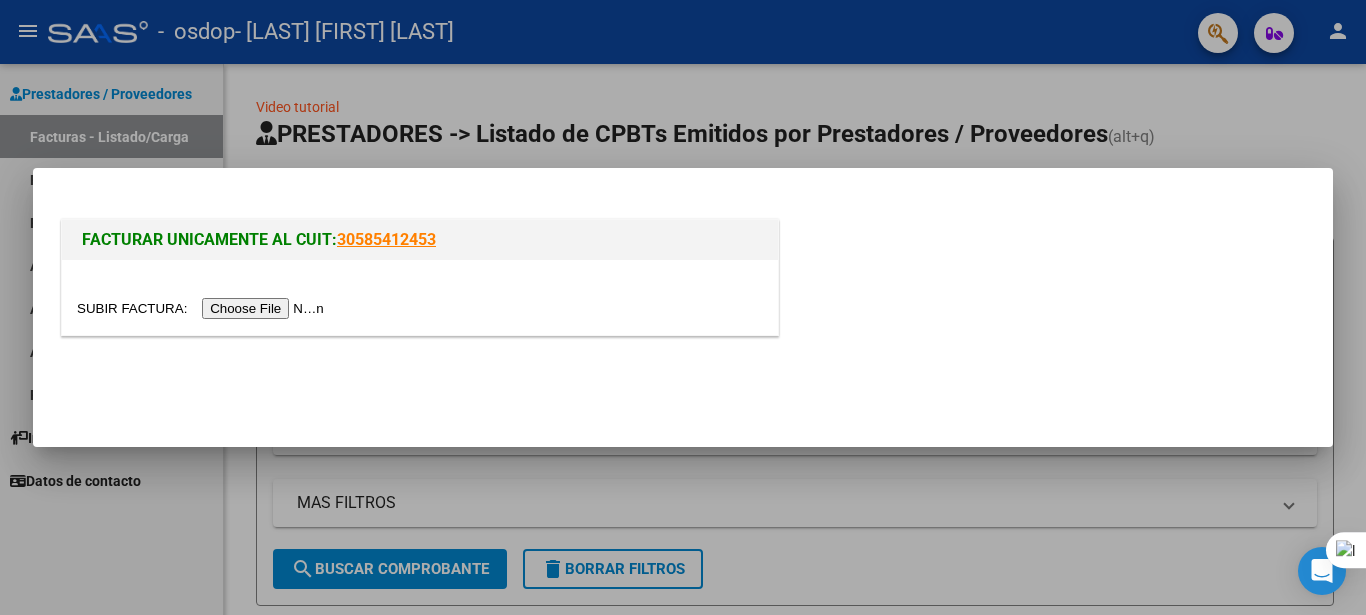 click on "30585412453" at bounding box center (386, 239) 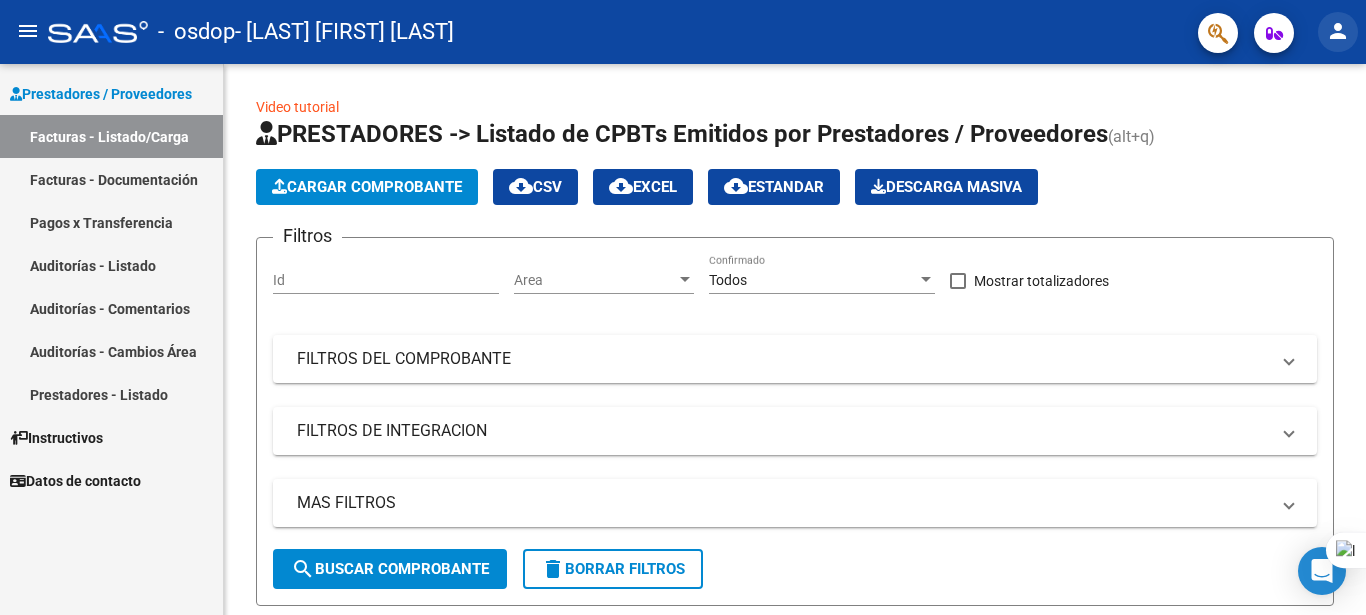 click on "person" 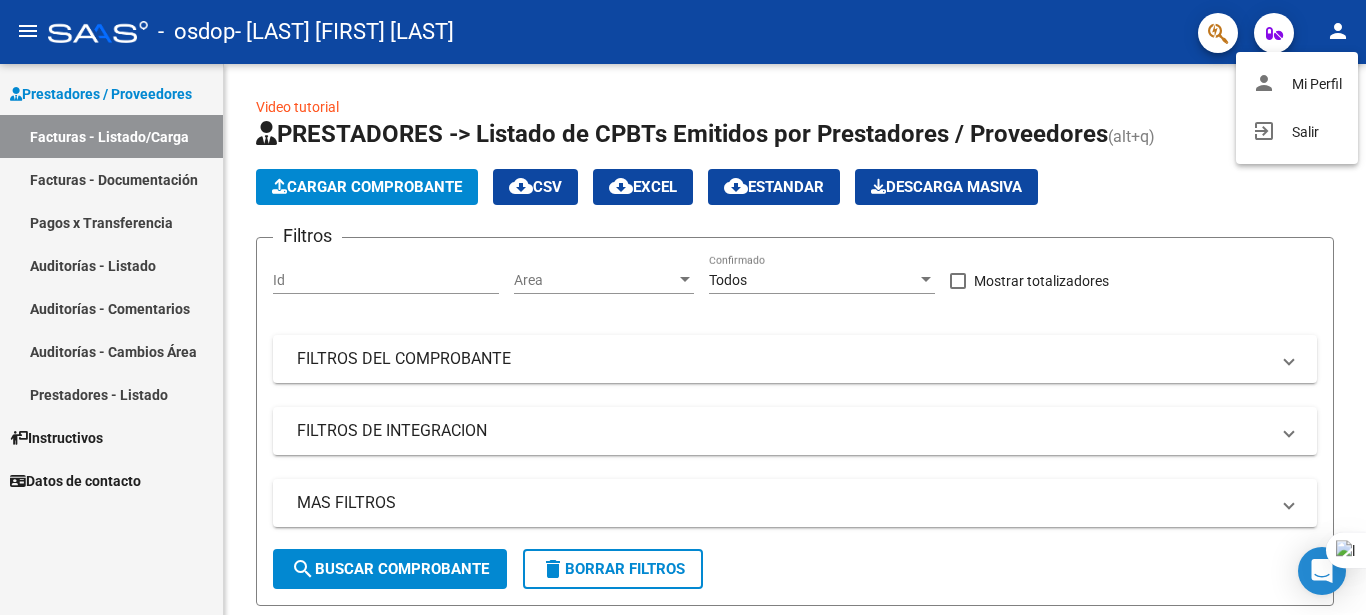 click at bounding box center (683, 307) 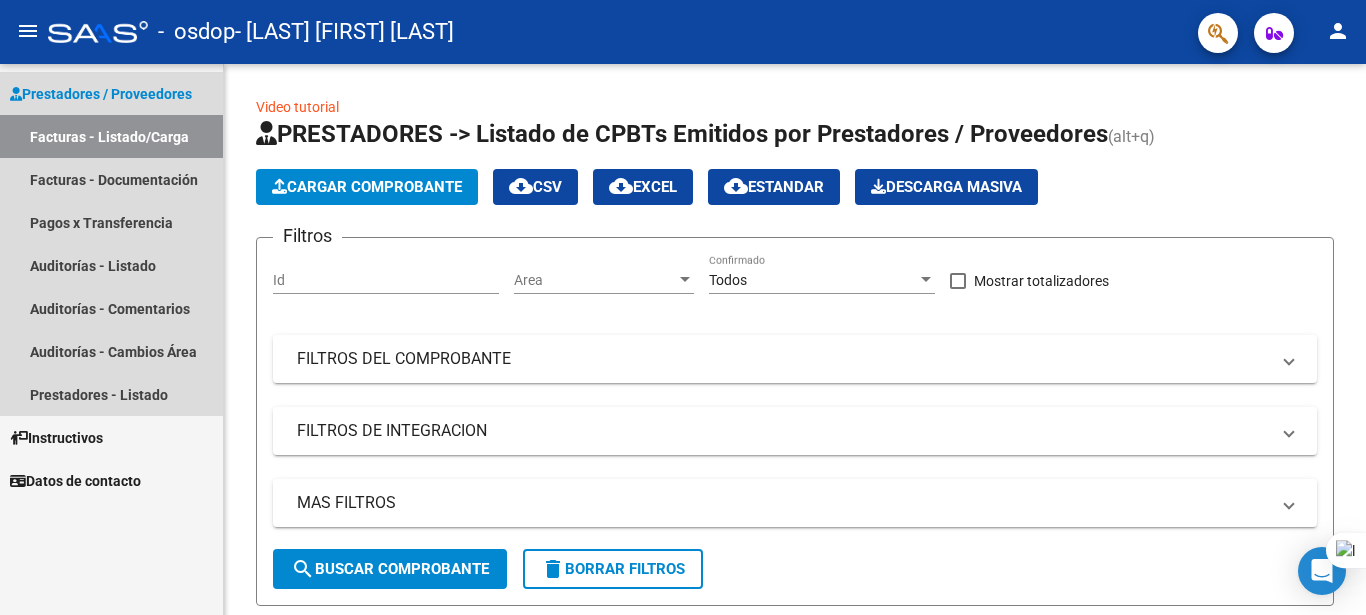 click on "Prestadores / Proveedores" at bounding box center (101, 94) 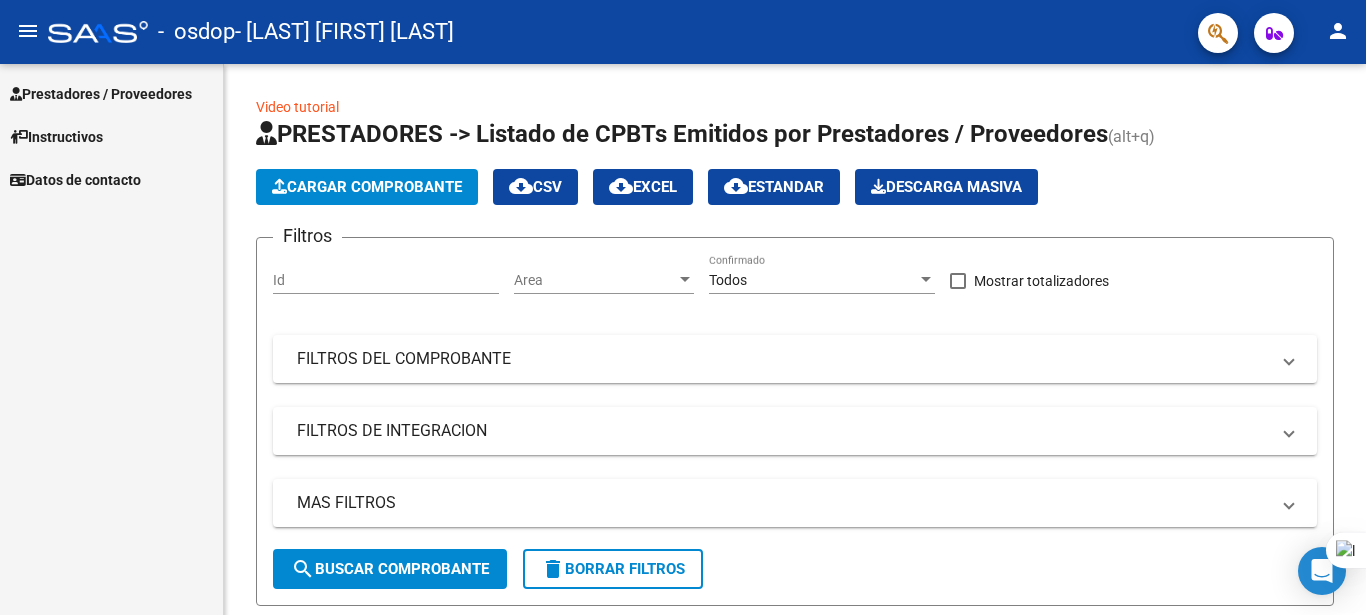 click on "menu" 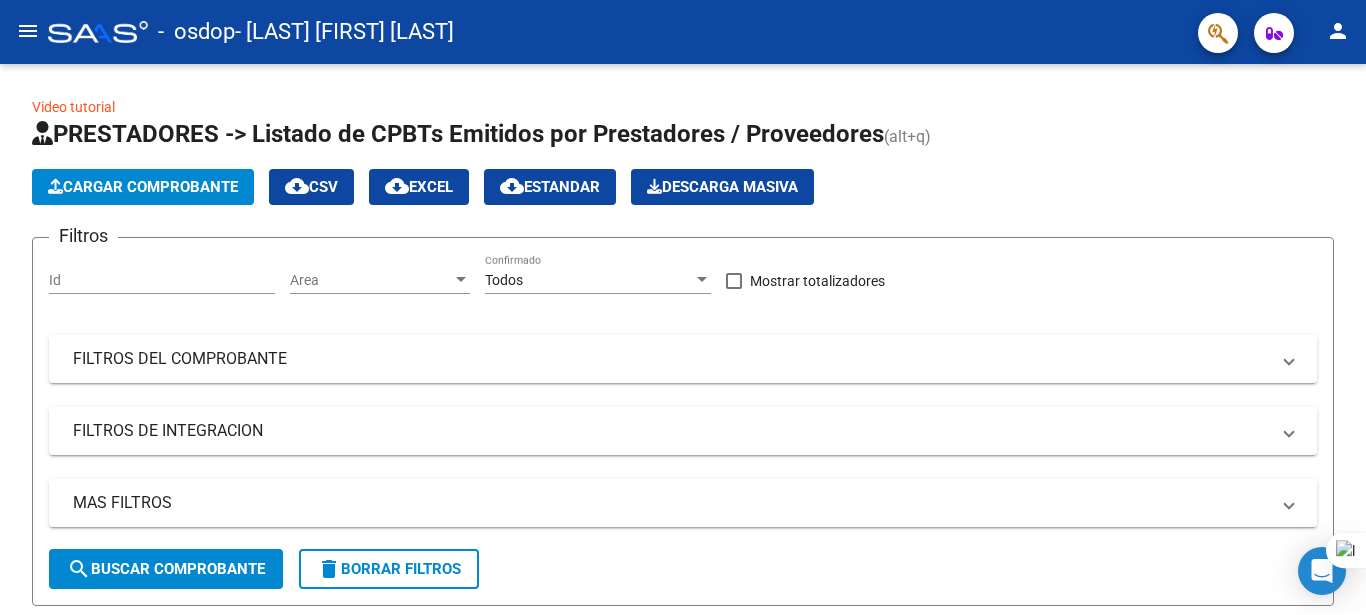 click 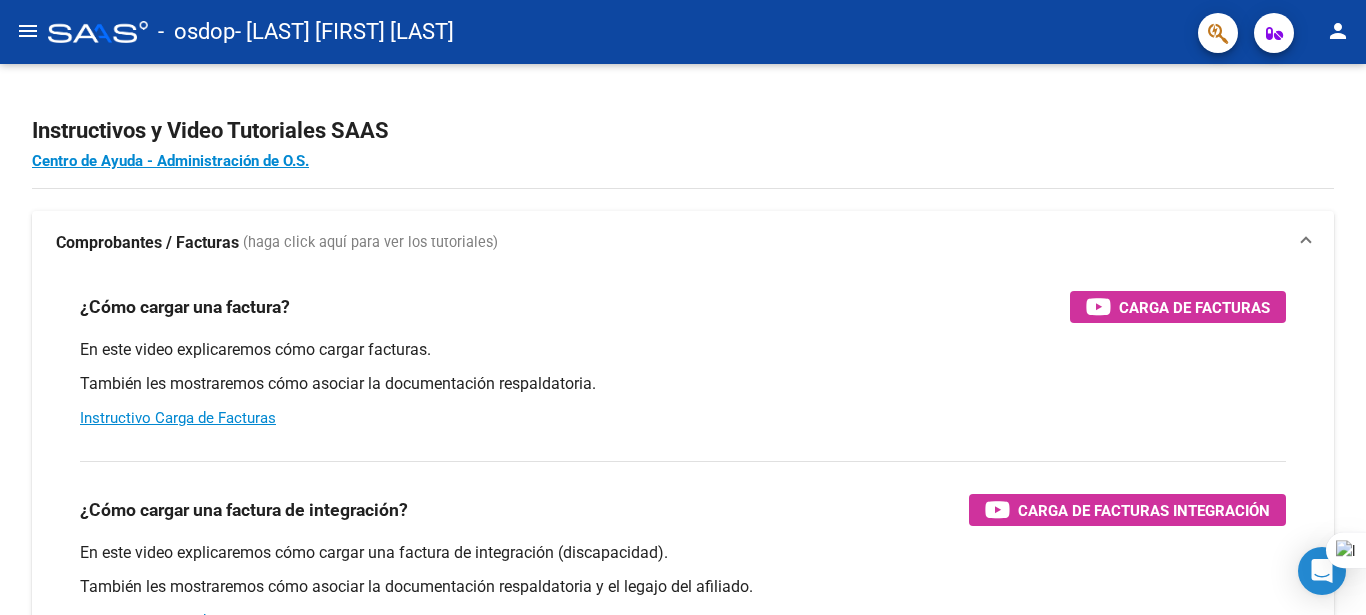 drag, startPoint x: 1365, startPoint y: 247, endPoint x: 1365, endPoint y: 379, distance: 132 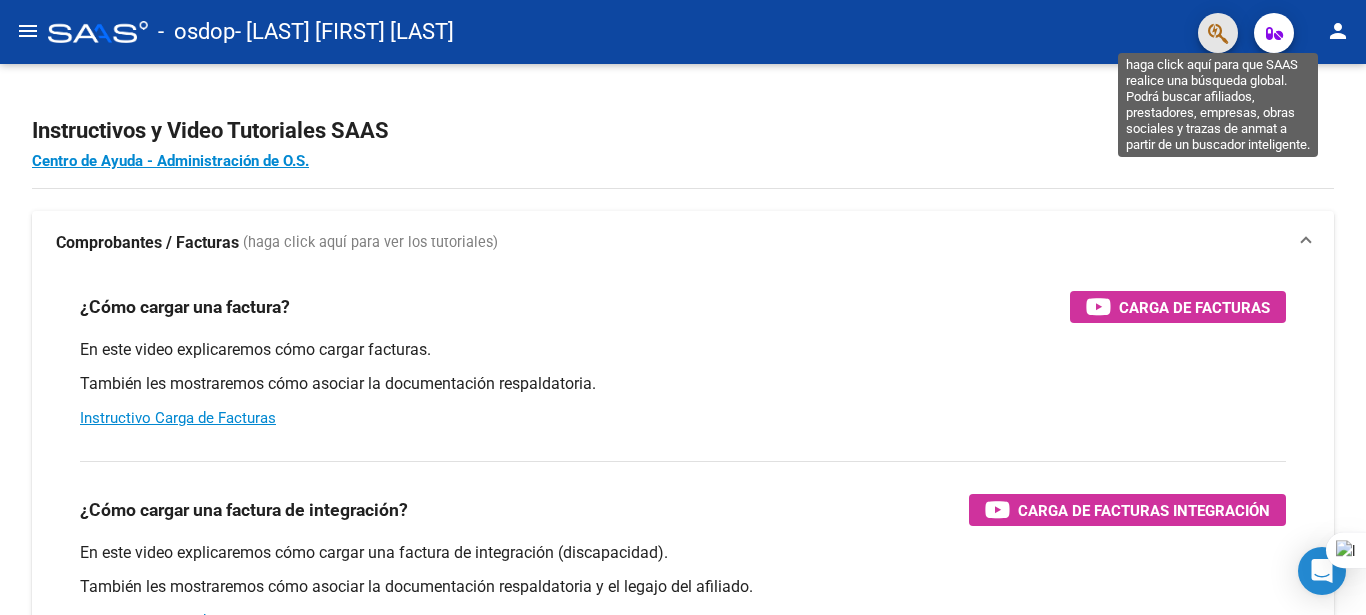 click 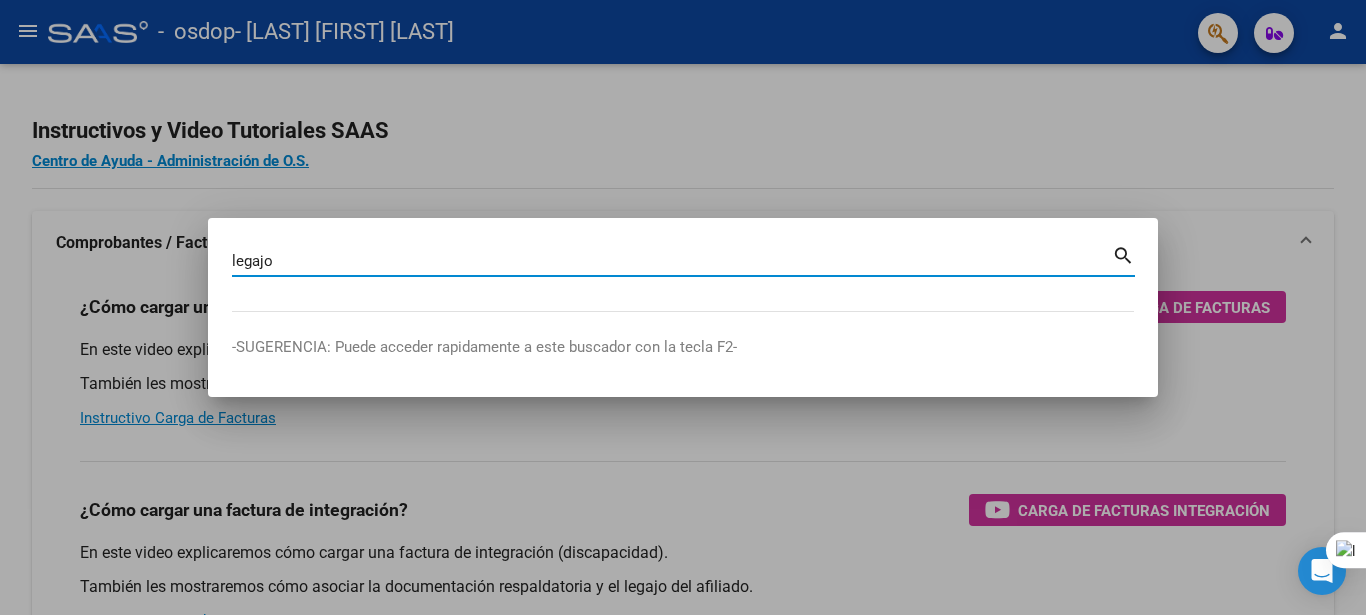 type on "legajo" 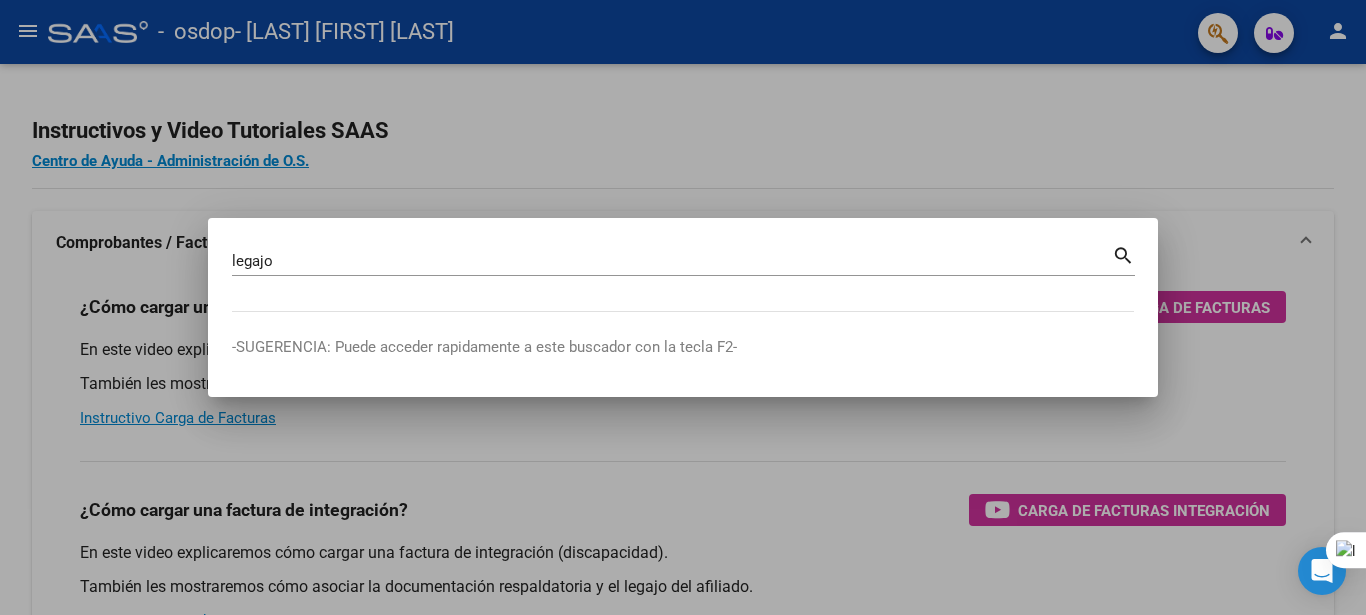 click on "search" at bounding box center (1123, 254) 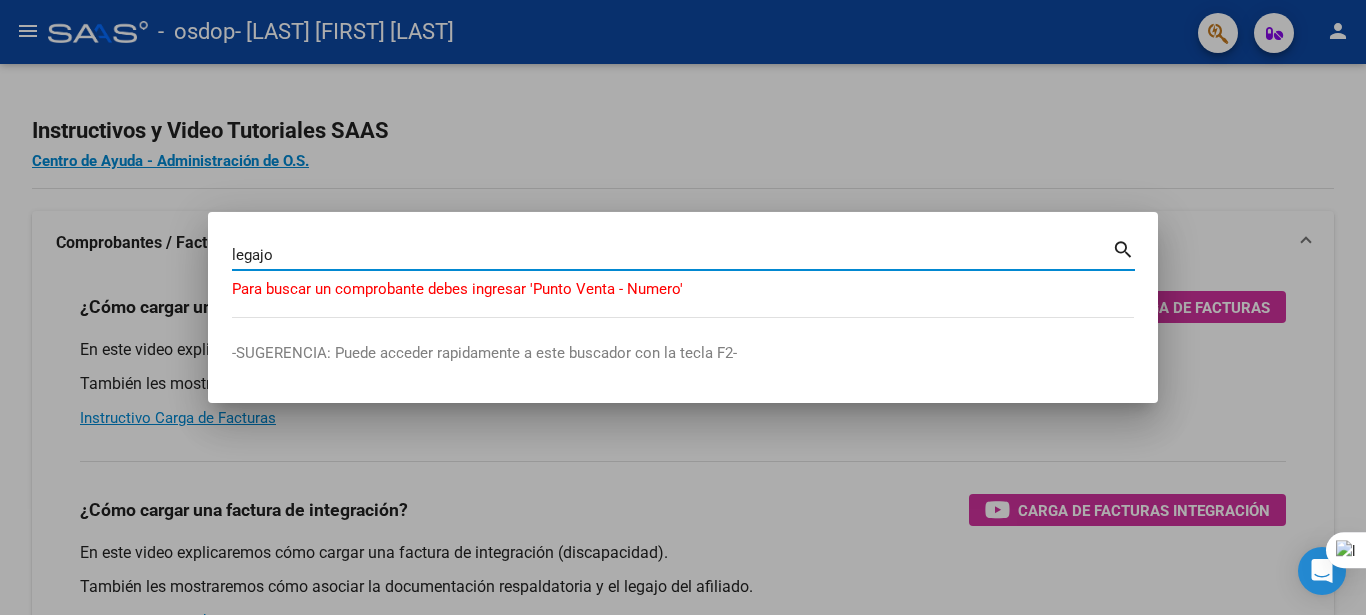 click at bounding box center [683, 307] 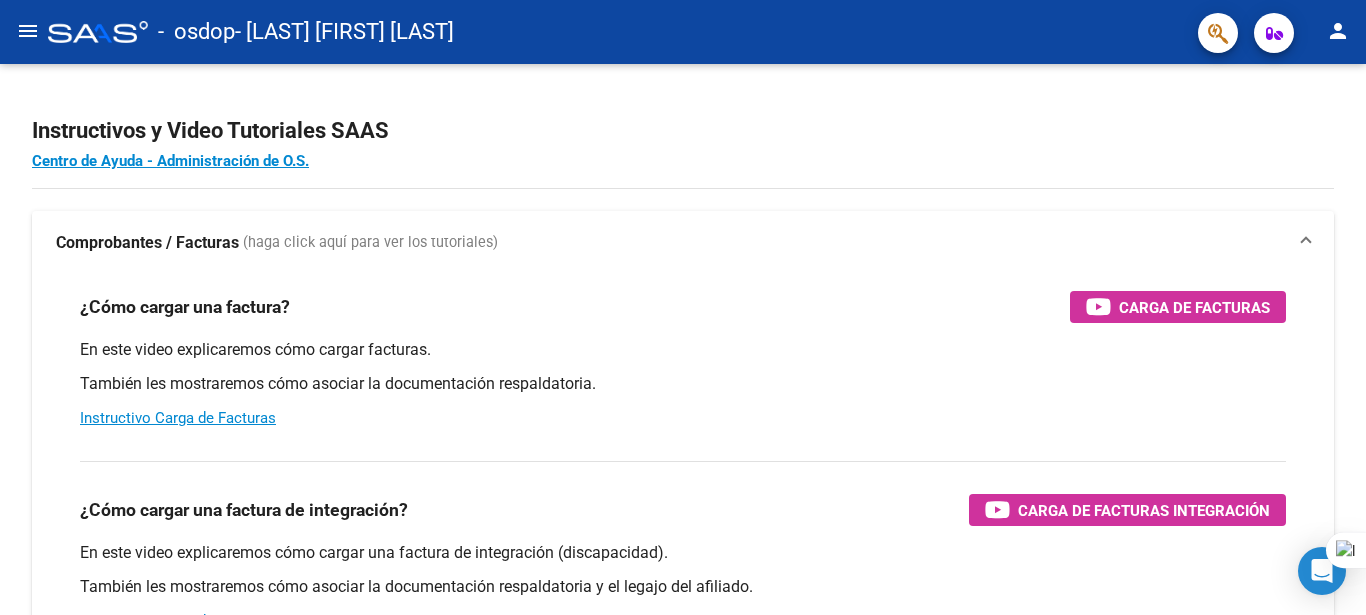 click on "person" 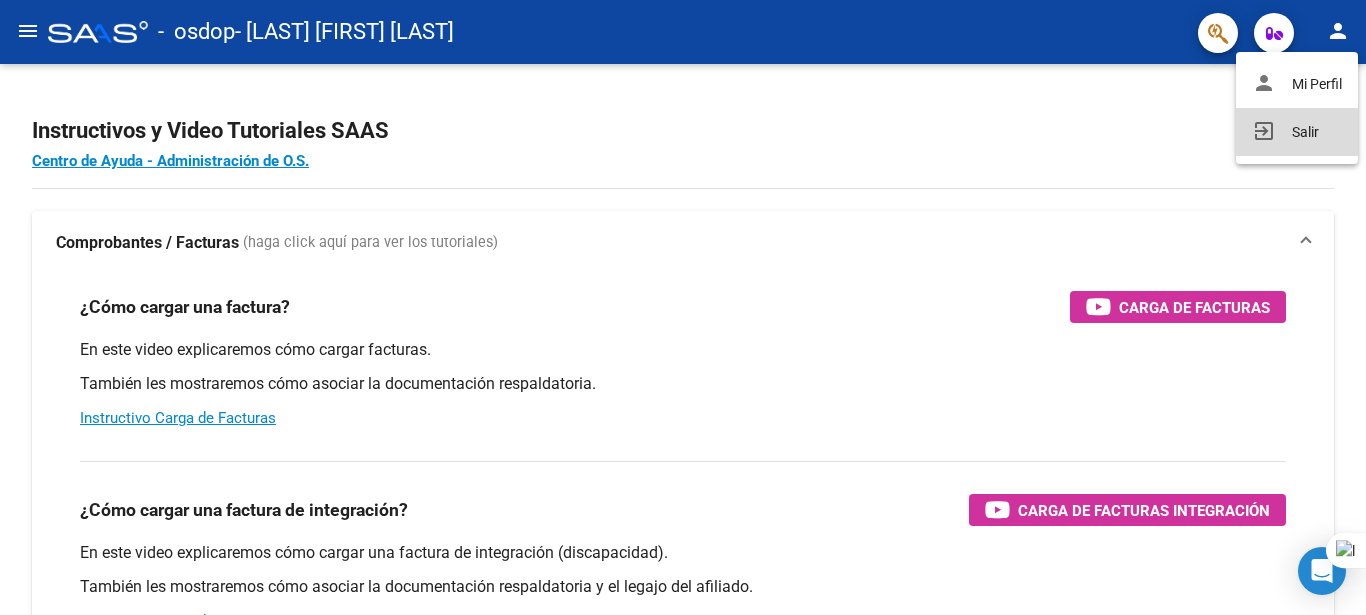 click on "exit_to_app" at bounding box center (1264, 131) 